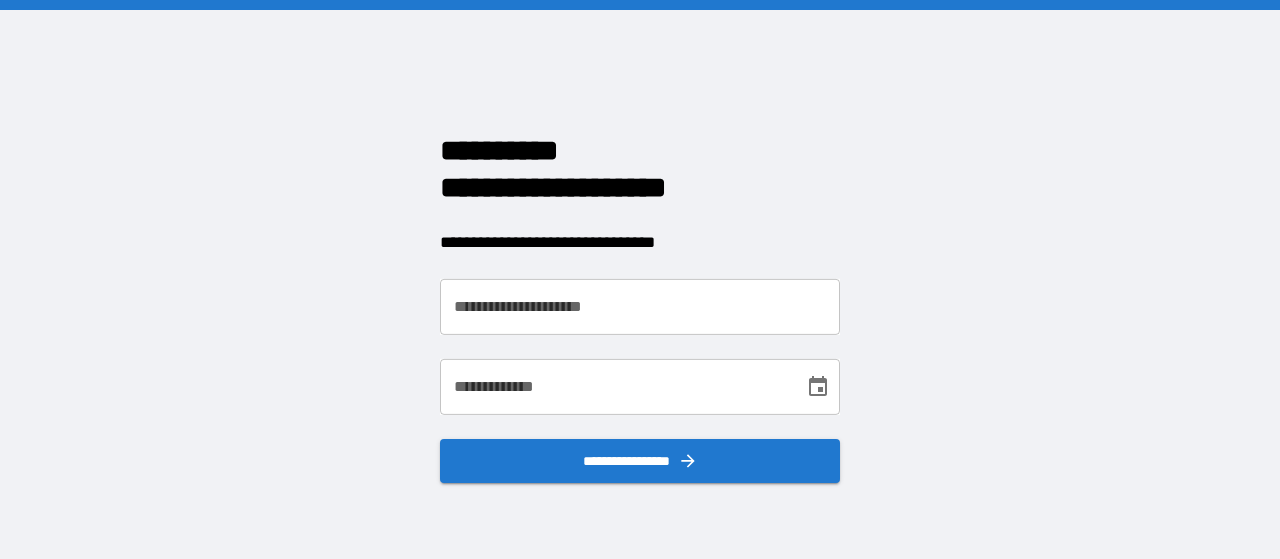 scroll, scrollTop: 0, scrollLeft: 0, axis: both 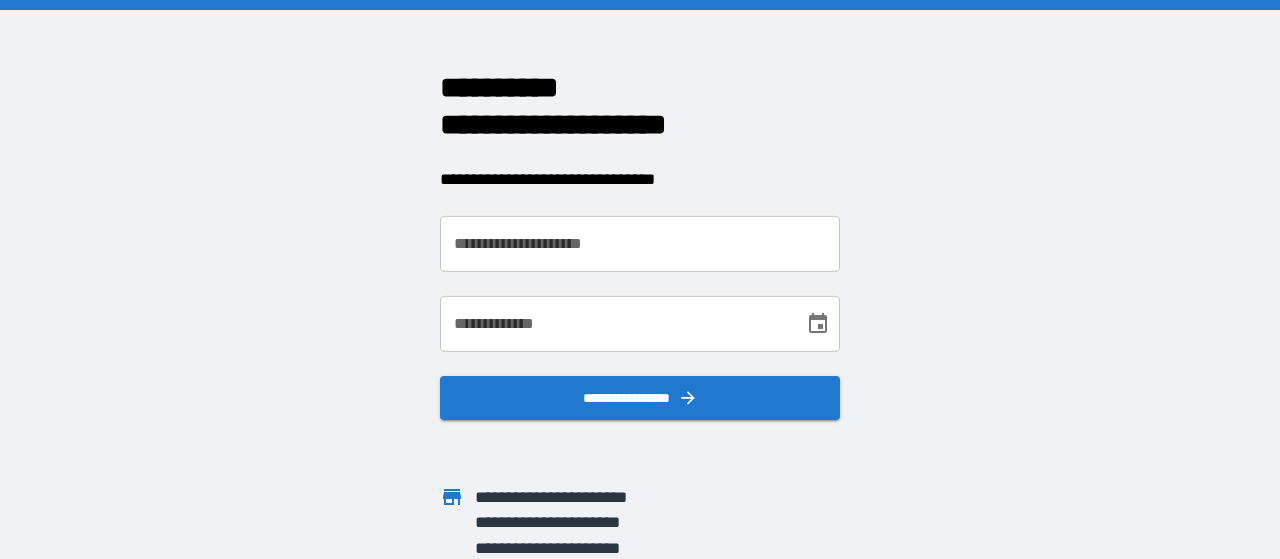 click on "**********" at bounding box center (640, 244) 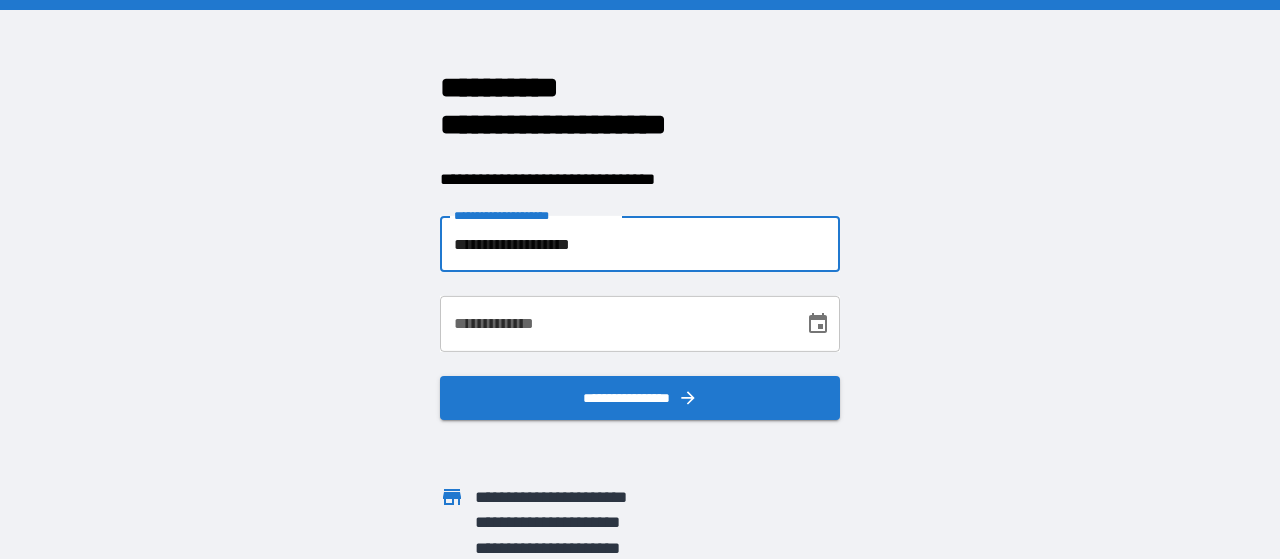 click on "**********" at bounding box center [640, 244] 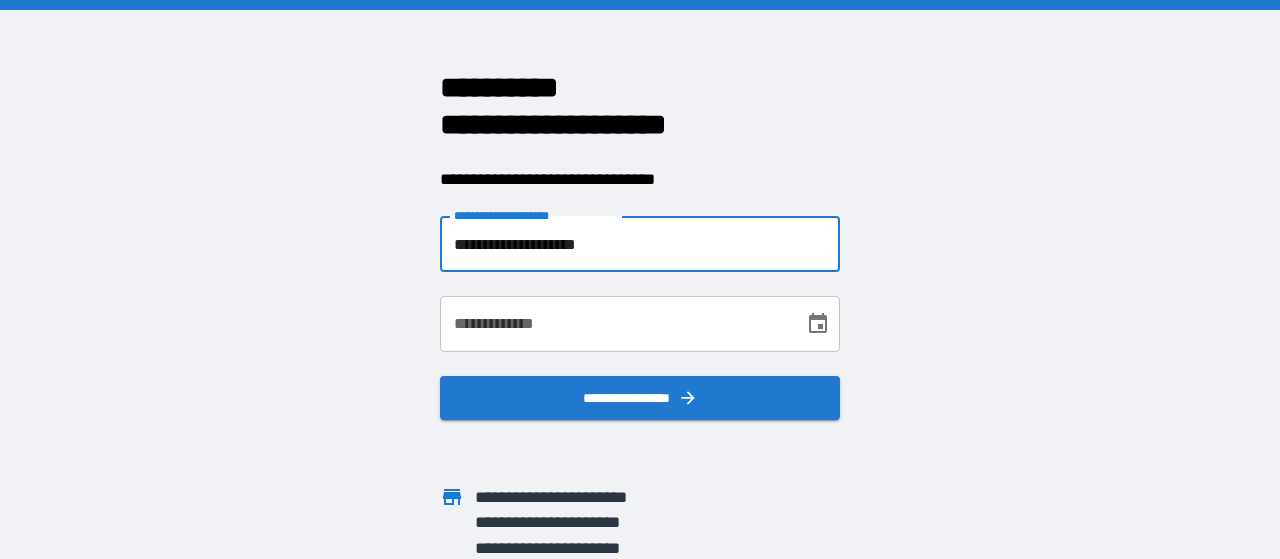type on "**********" 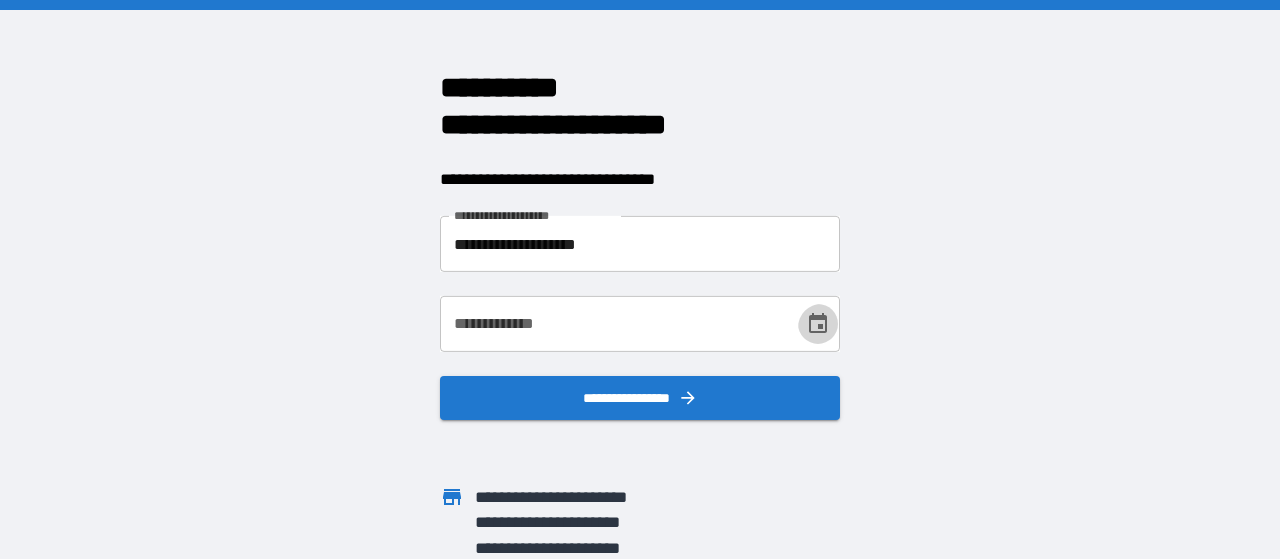 click 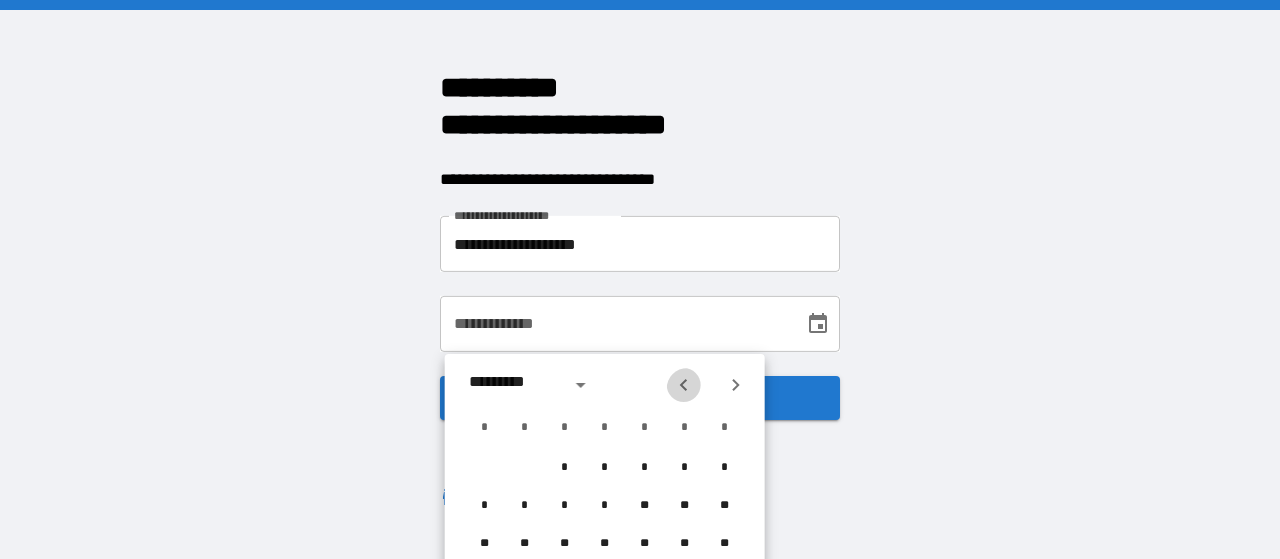 click 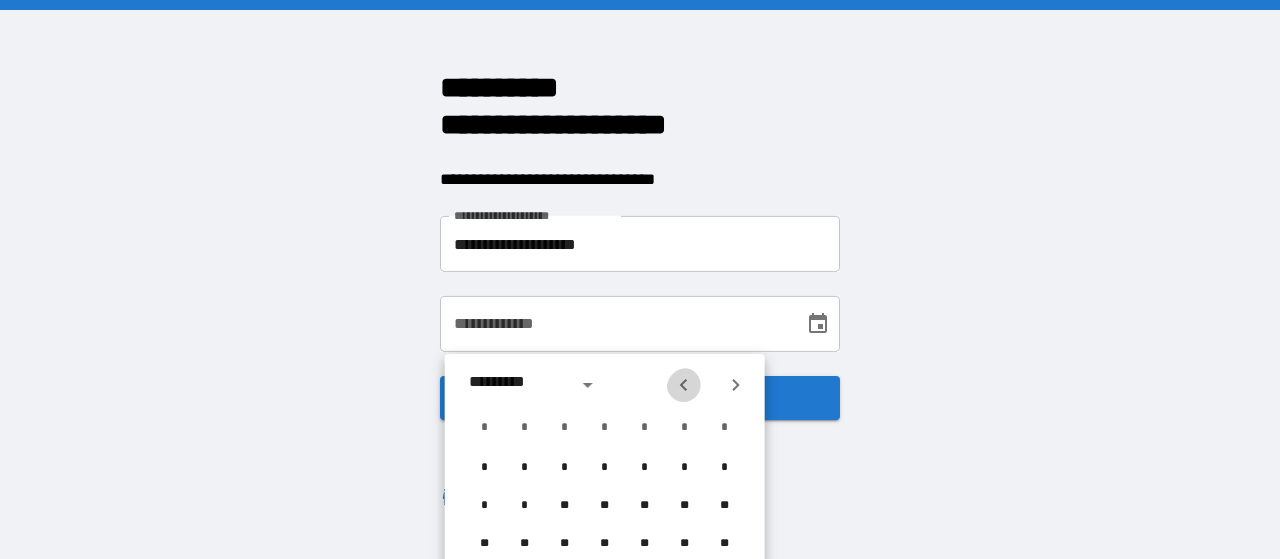 click 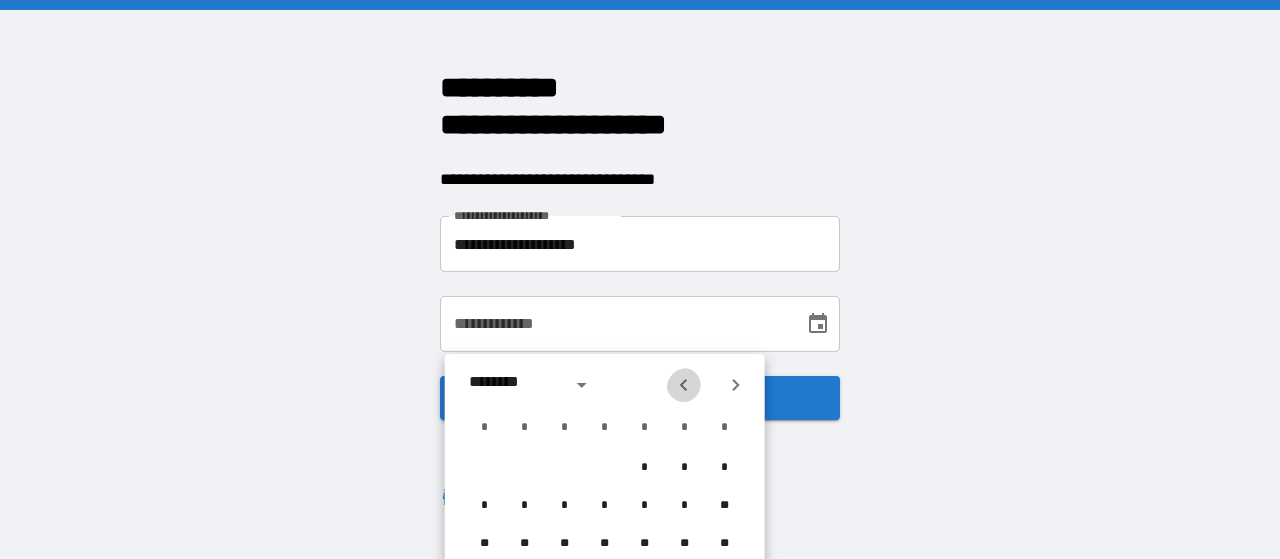 click 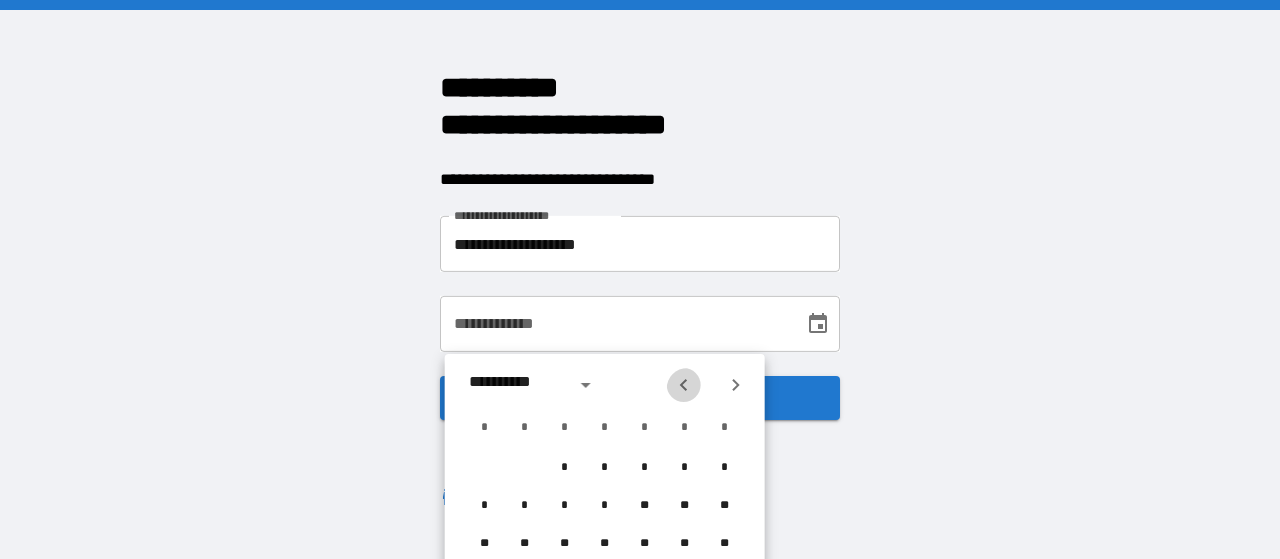 click 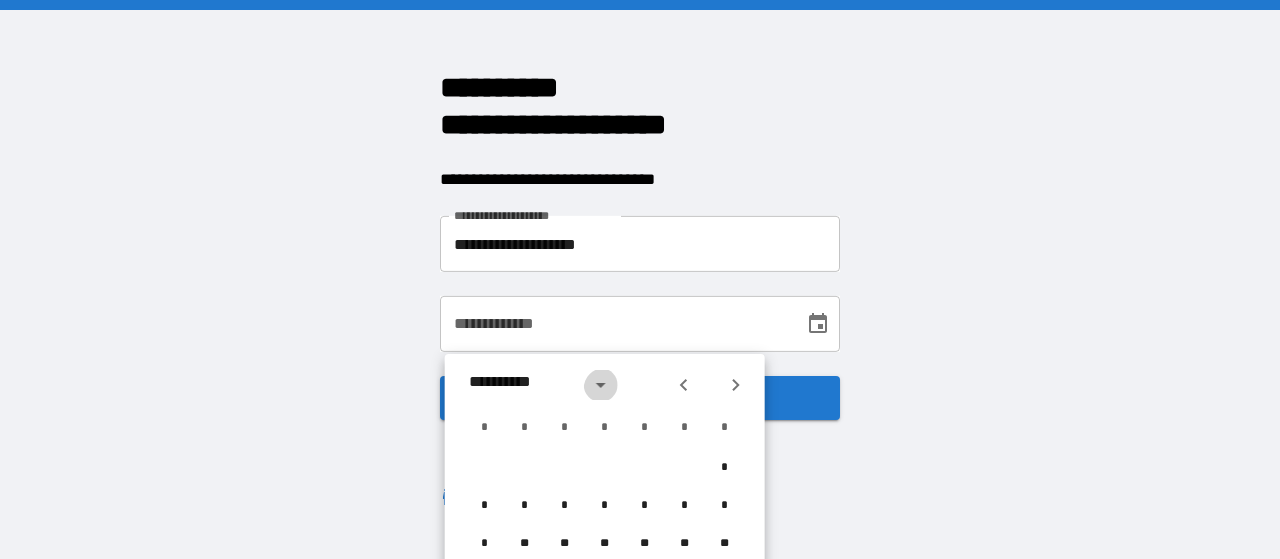 click 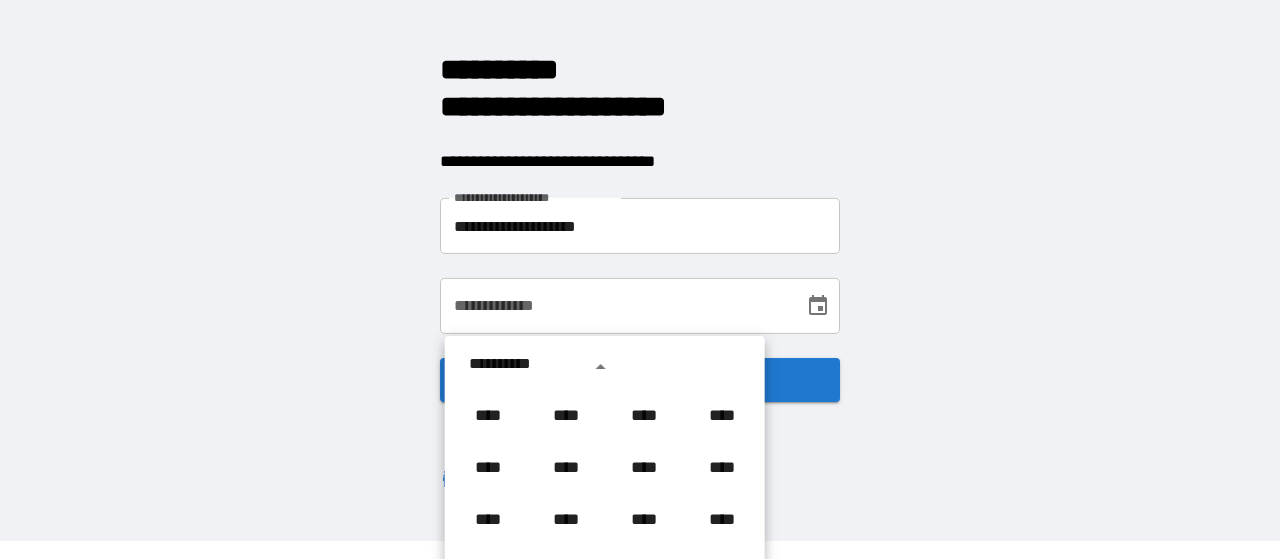 scroll, scrollTop: 1486, scrollLeft: 0, axis: vertical 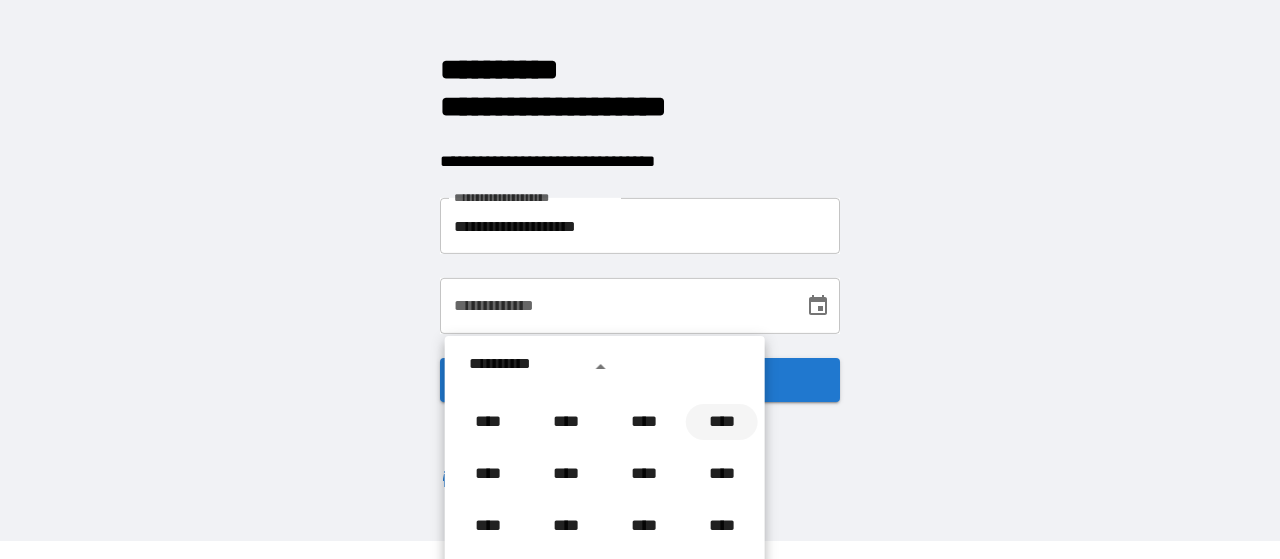 click on "****" at bounding box center (722, 422) 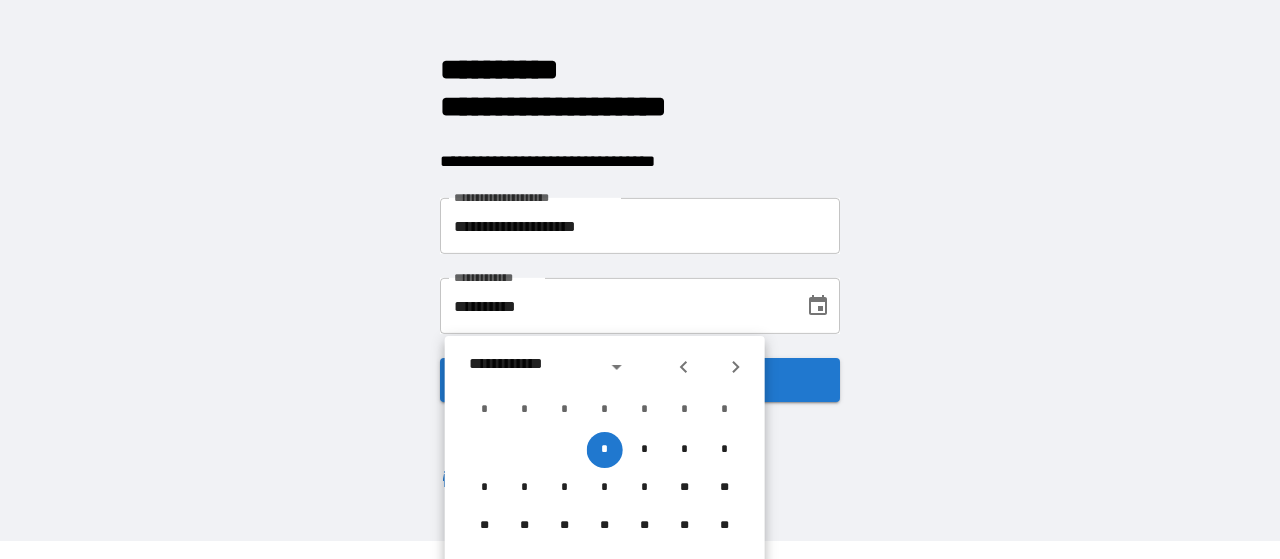 click 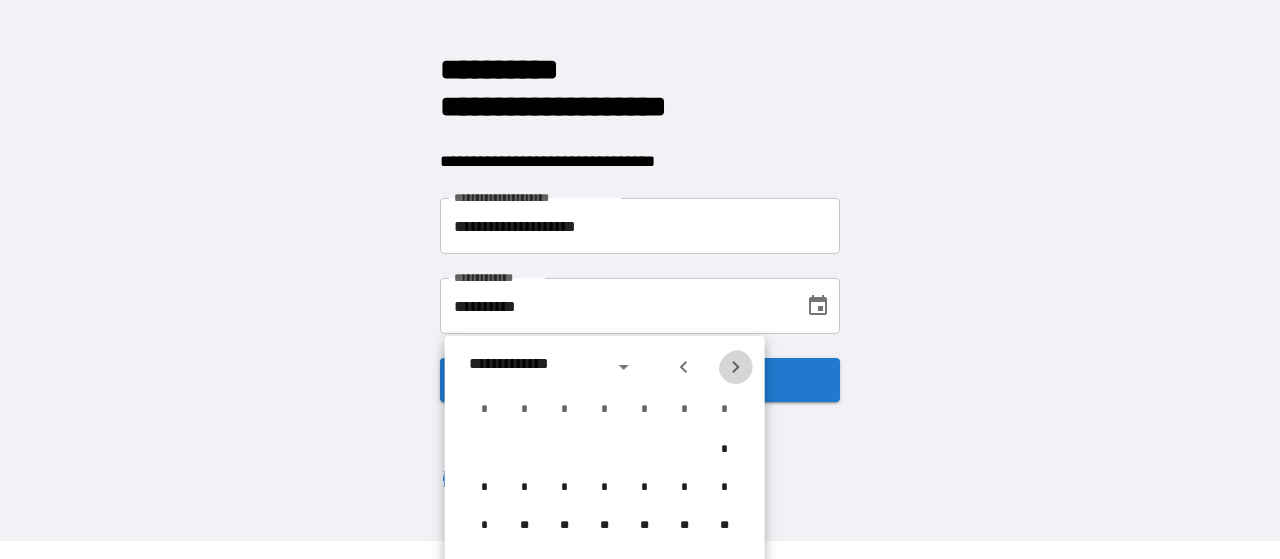 click 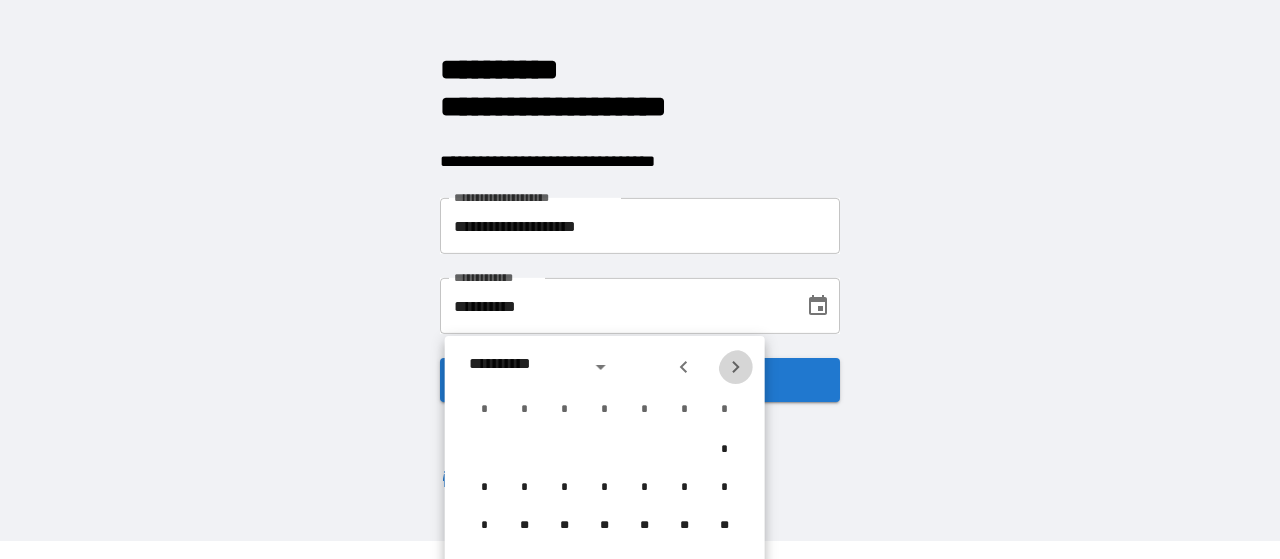 click 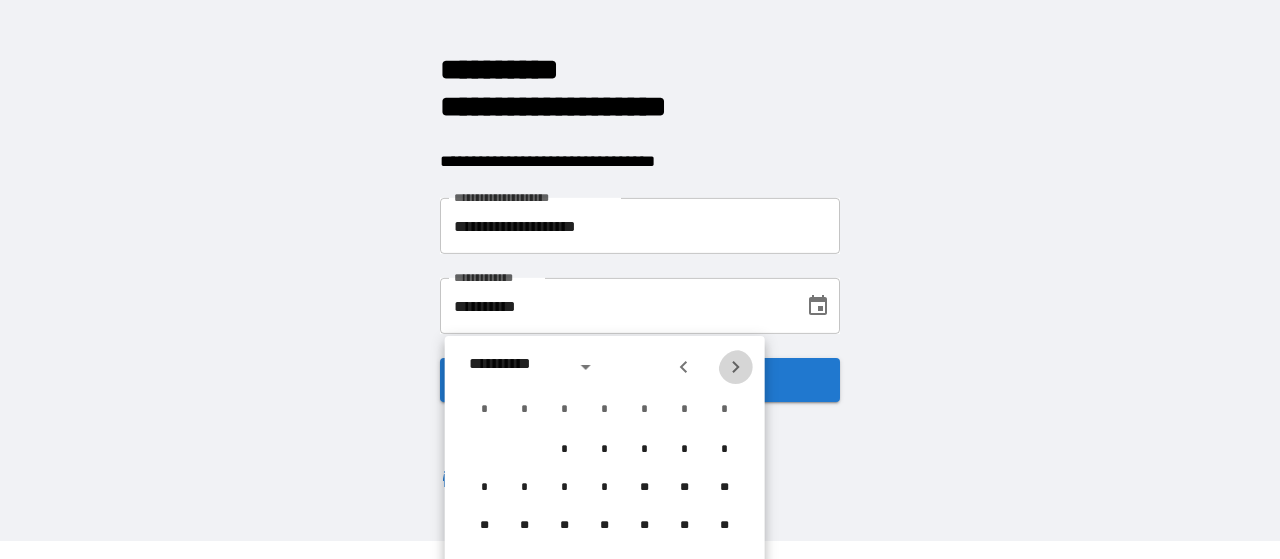 click 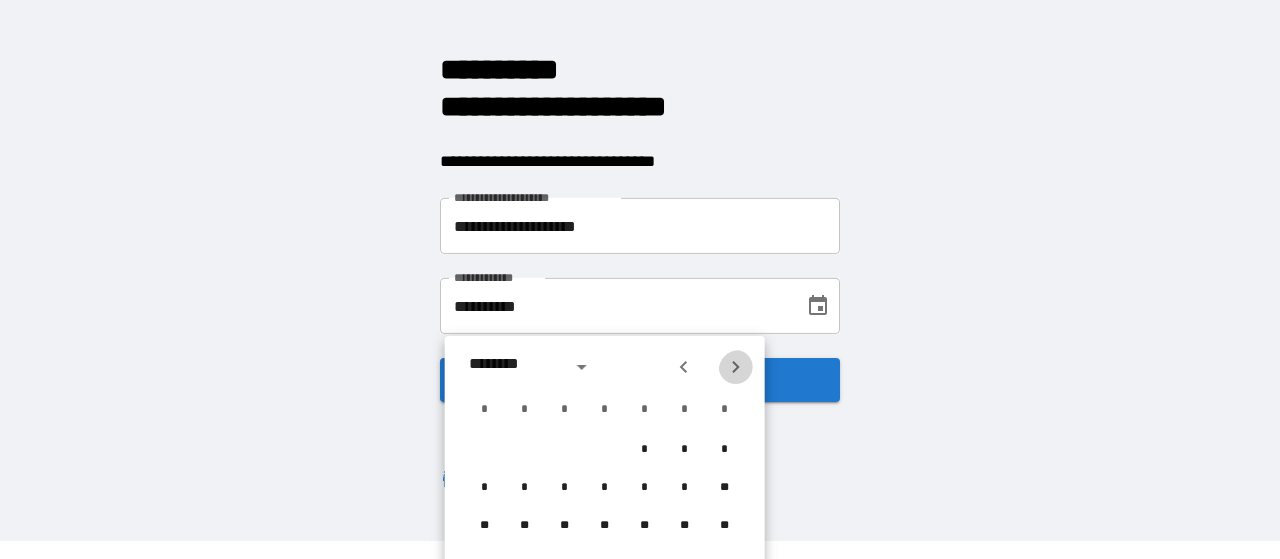 click 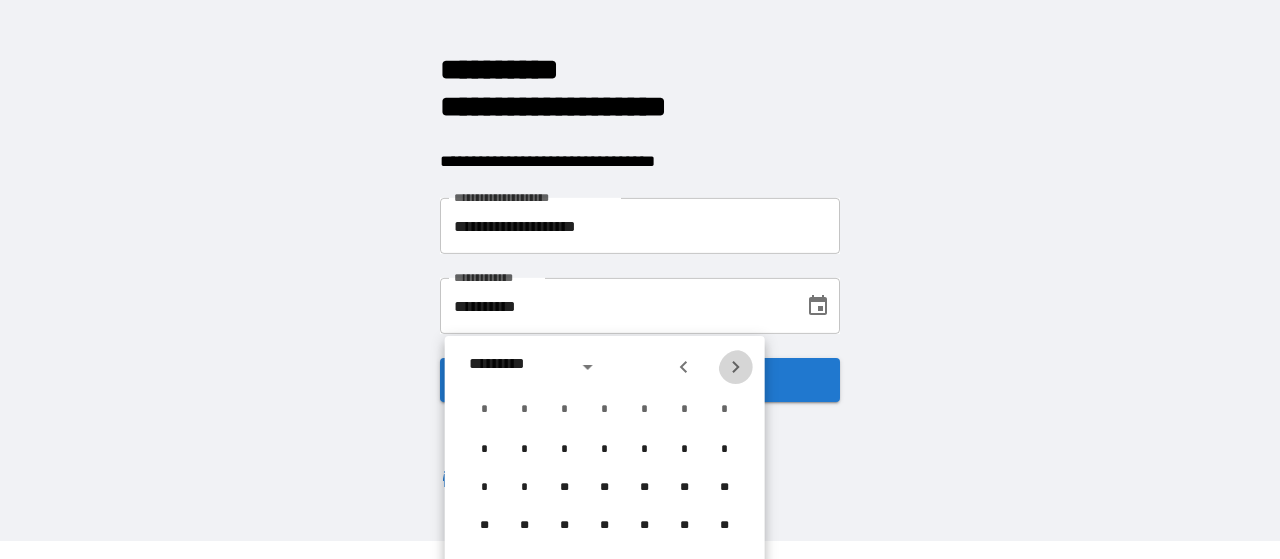 click 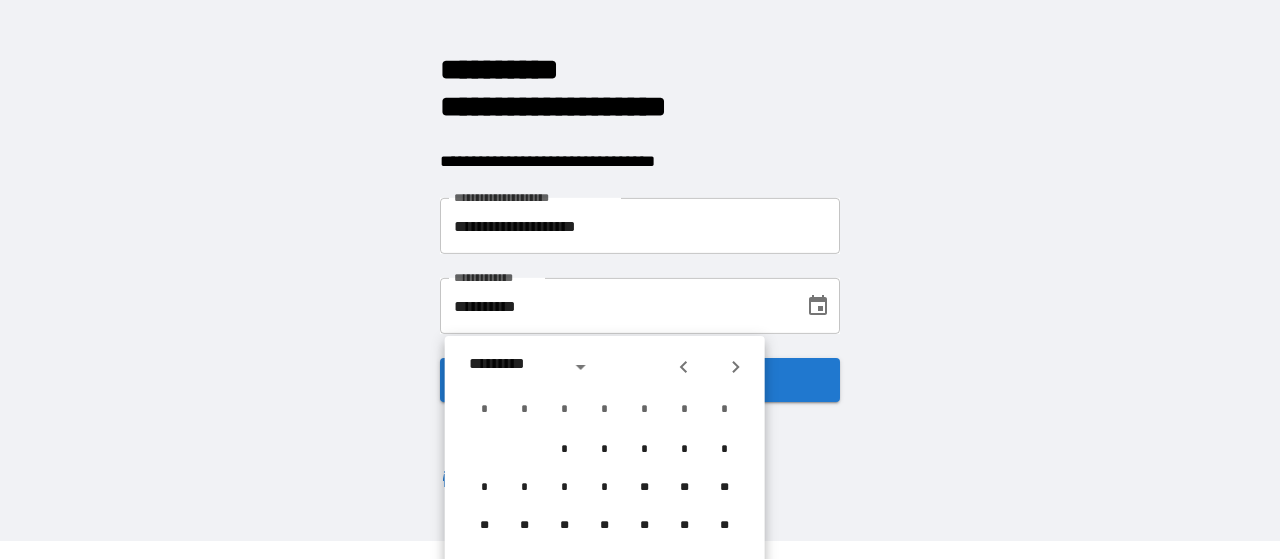 click 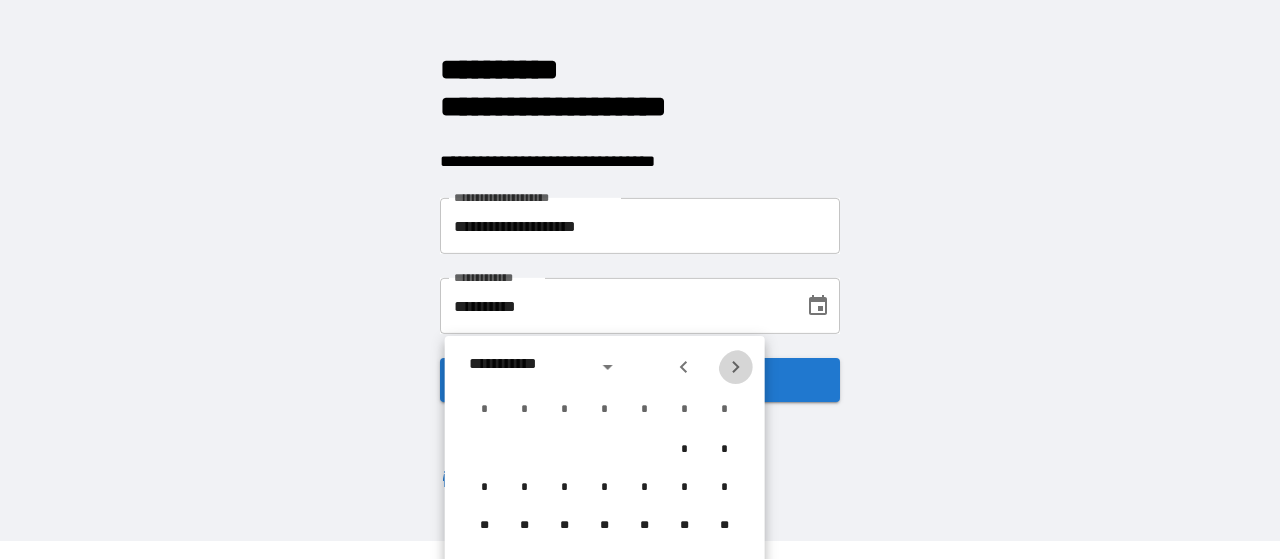 click 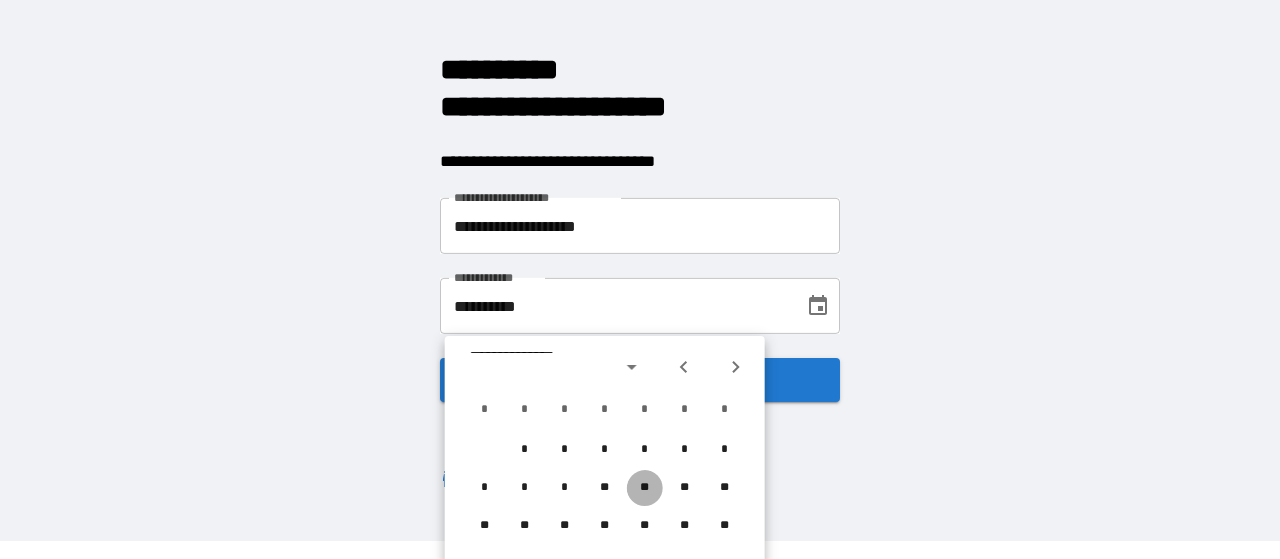 click on "**" at bounding box center [645, 488] 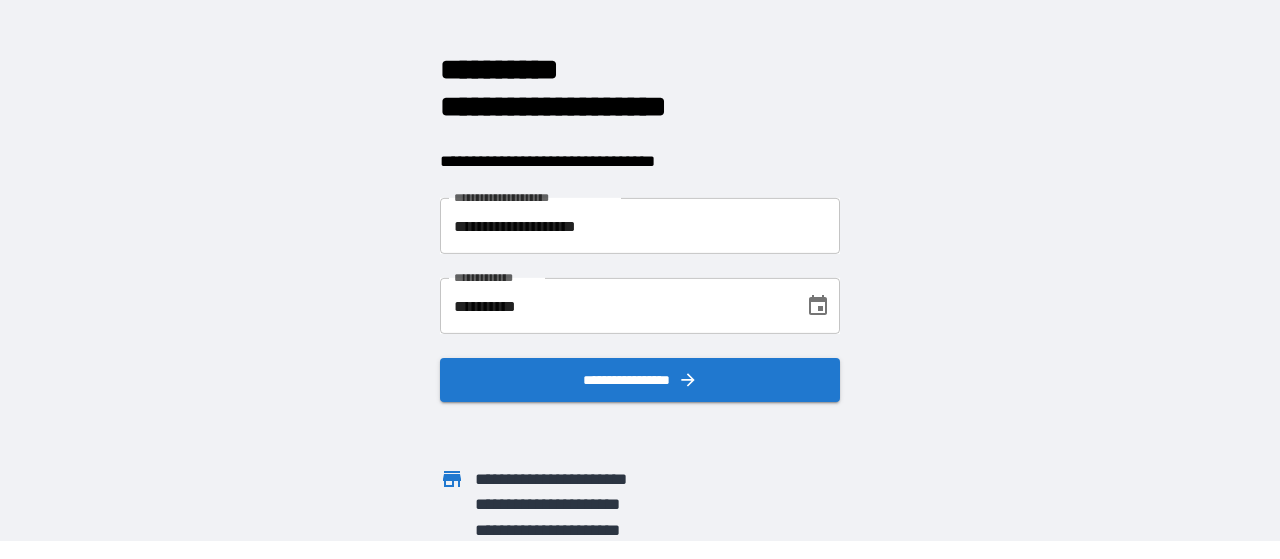 scroll, scrollTop: 0, scrollLeft: 0, axis: both 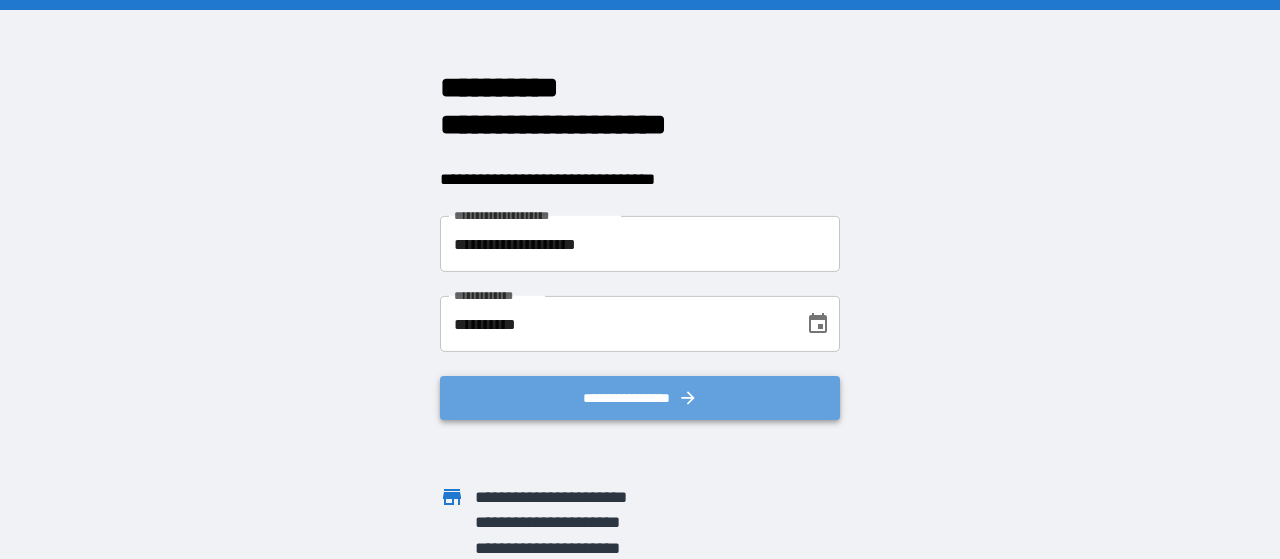 click on "**********" at bounding box center [640, 398] 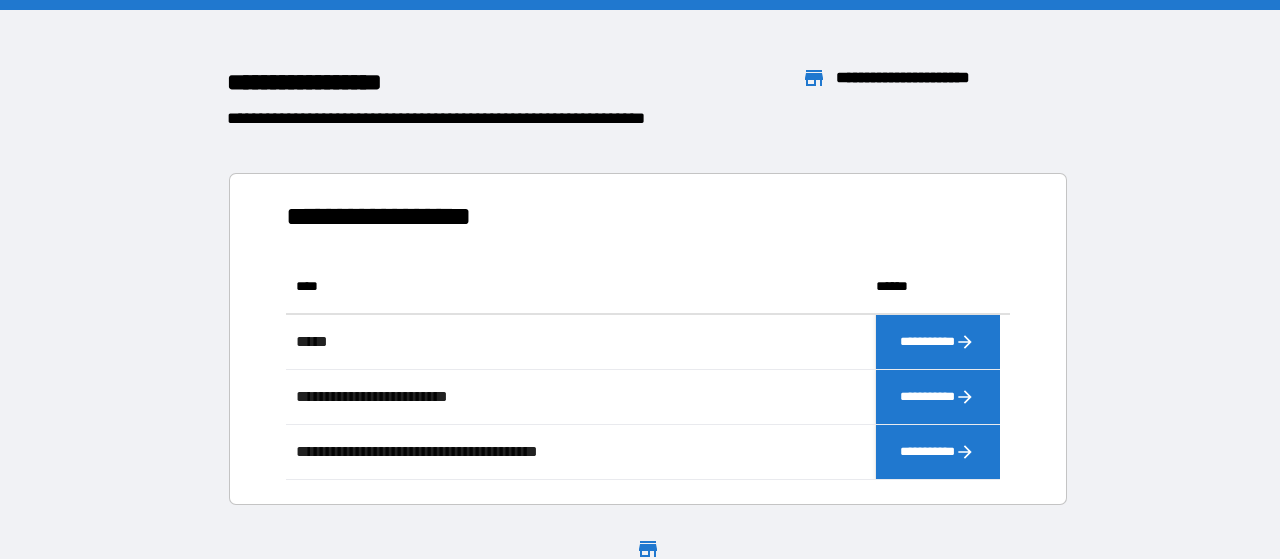 scroll, scrollTop: 205, scrollLeft: 698, axis: both 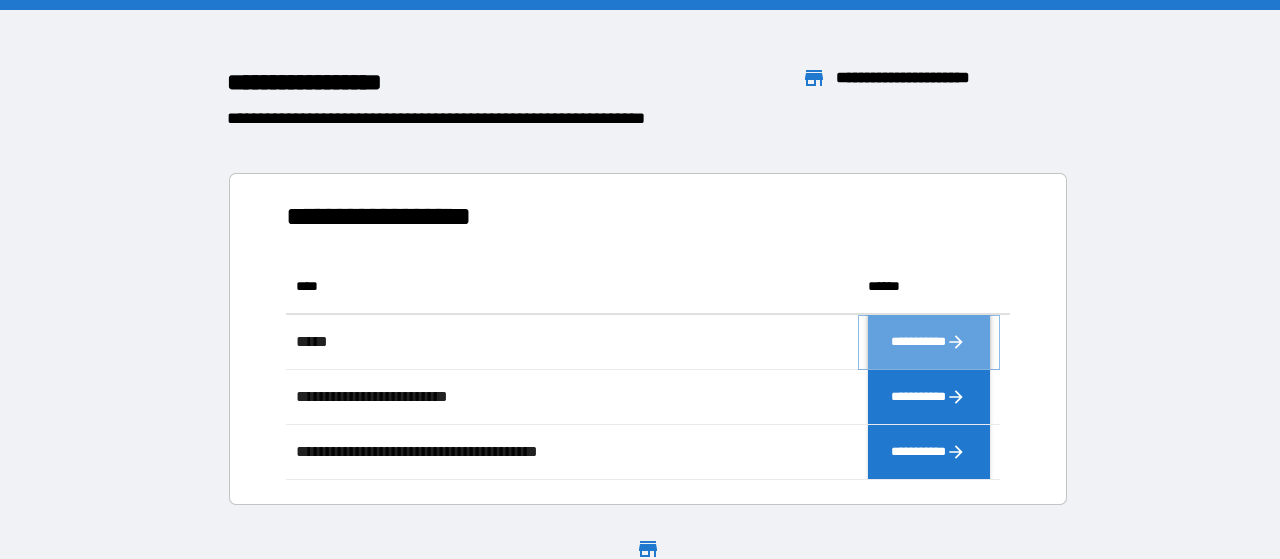 click on "**********" at bounding box center (929, 342) 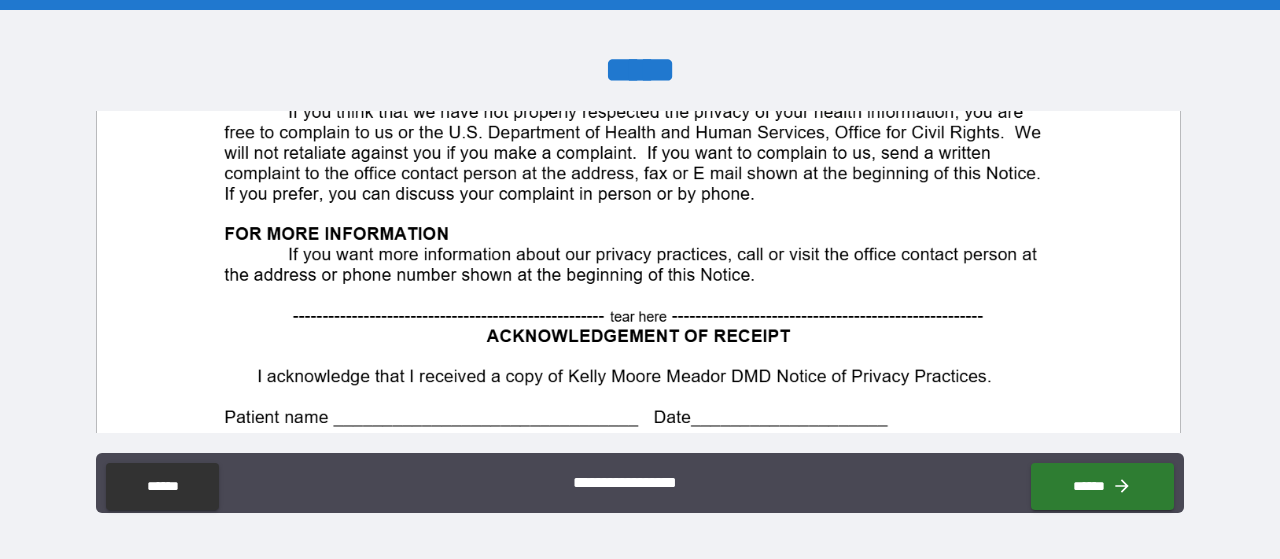 scroll, scrollTop: 3900, scrollLeft: 0, axis: vertical 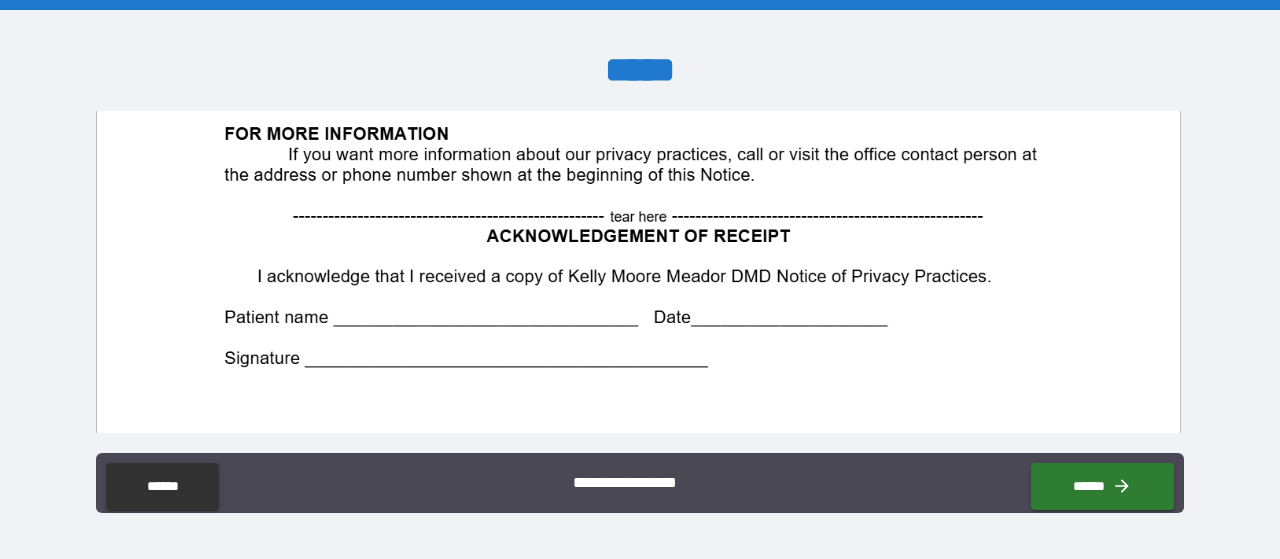 click at bounding box center (638, -182) 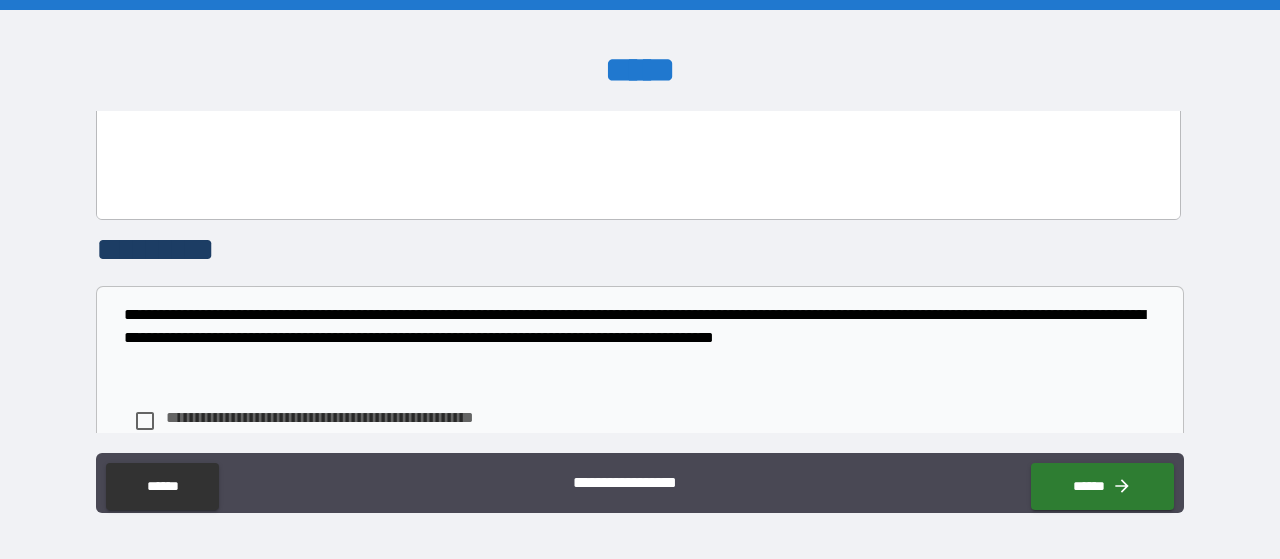 scroll, scrollTop: 4277, scrollLeft: 0, axis: vertical 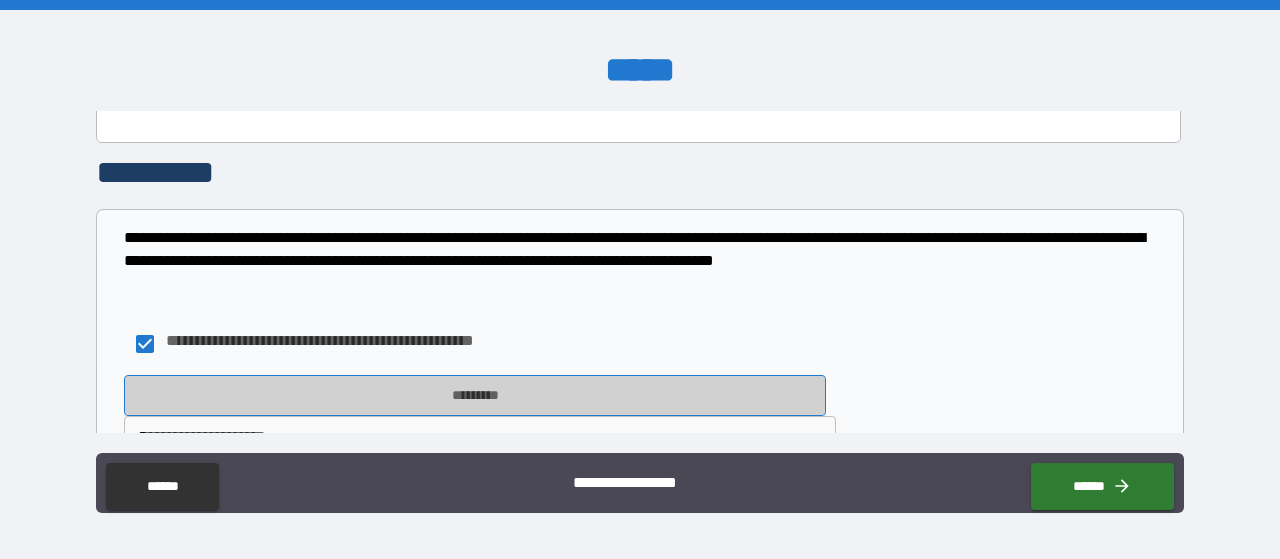 click on "*********" at bounding box center [475, 396] 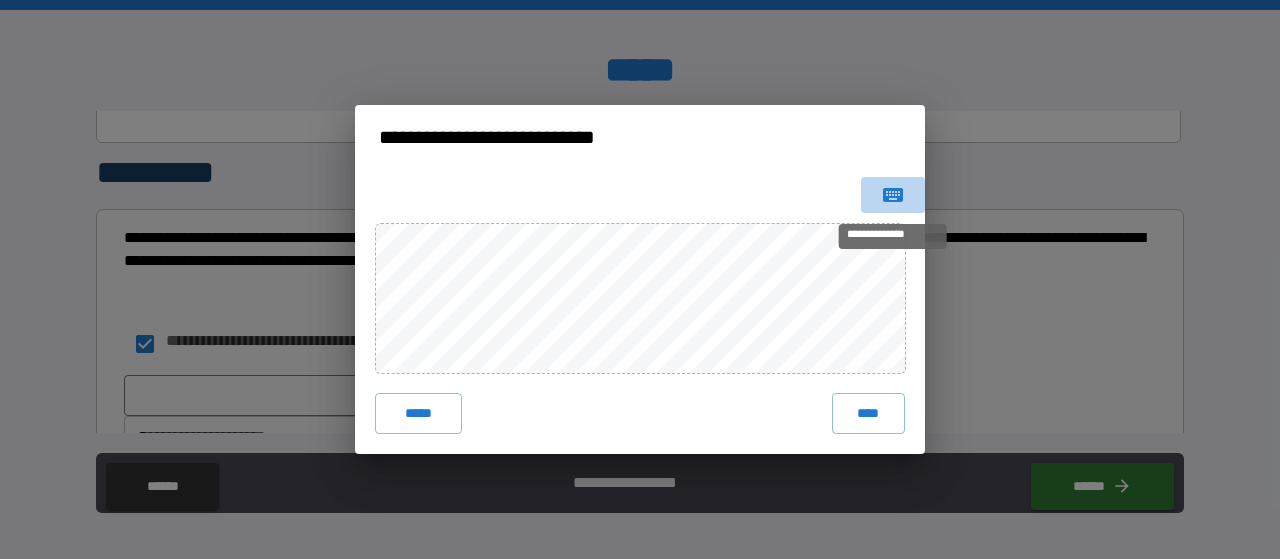 click 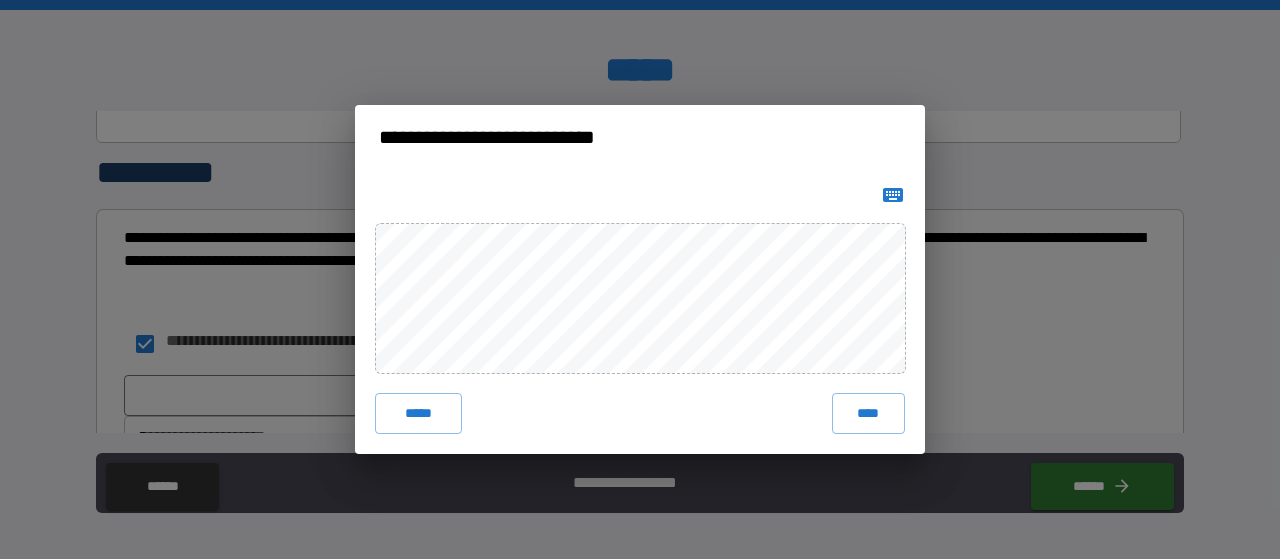 type 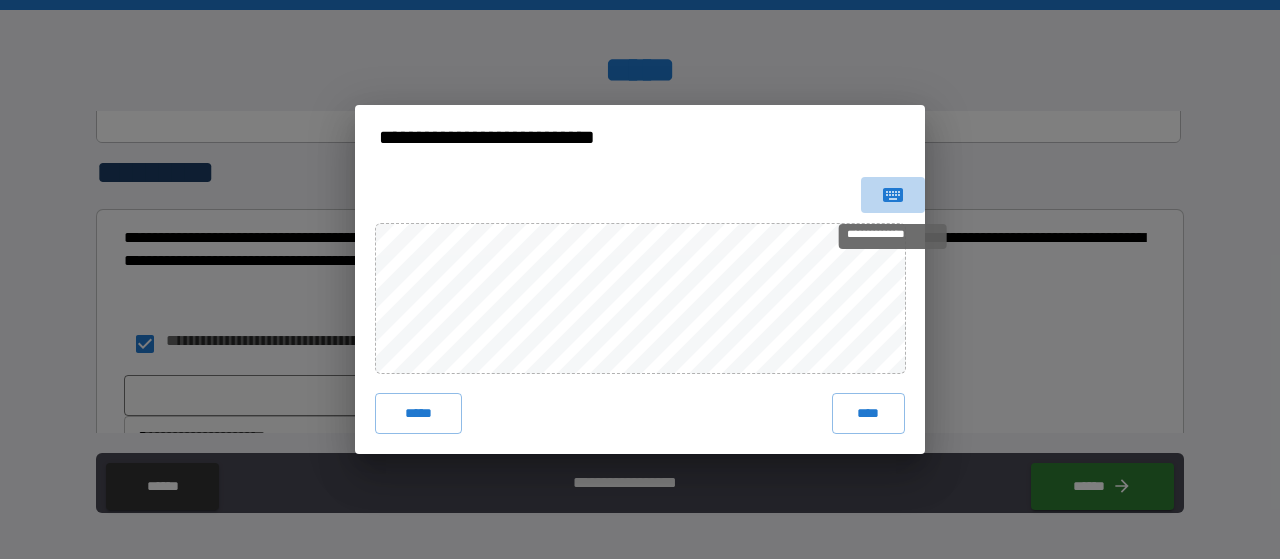 click 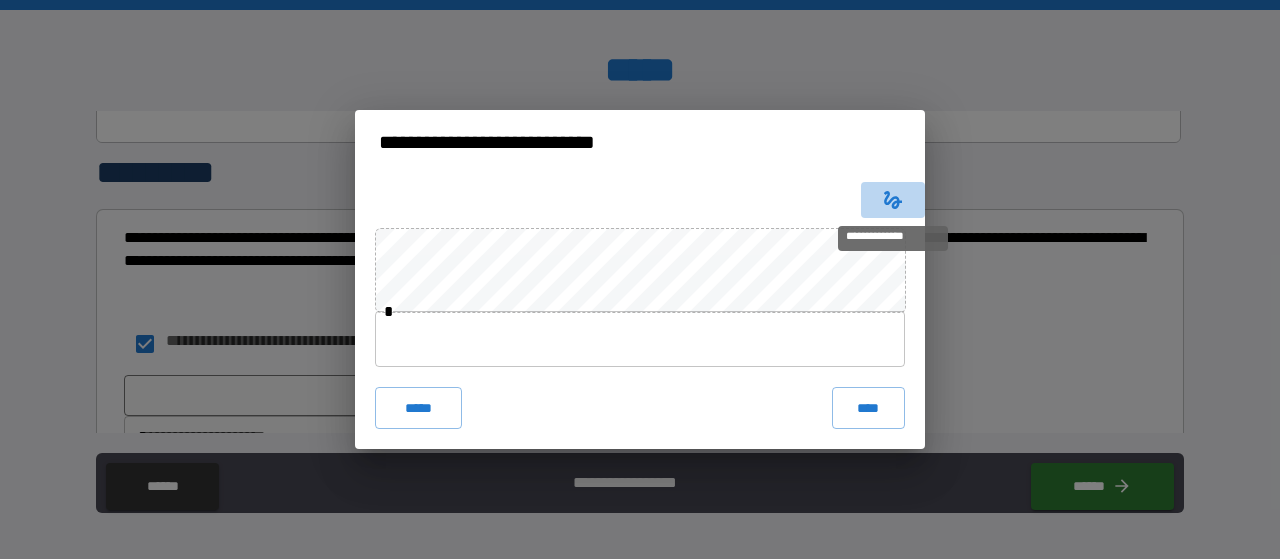 click 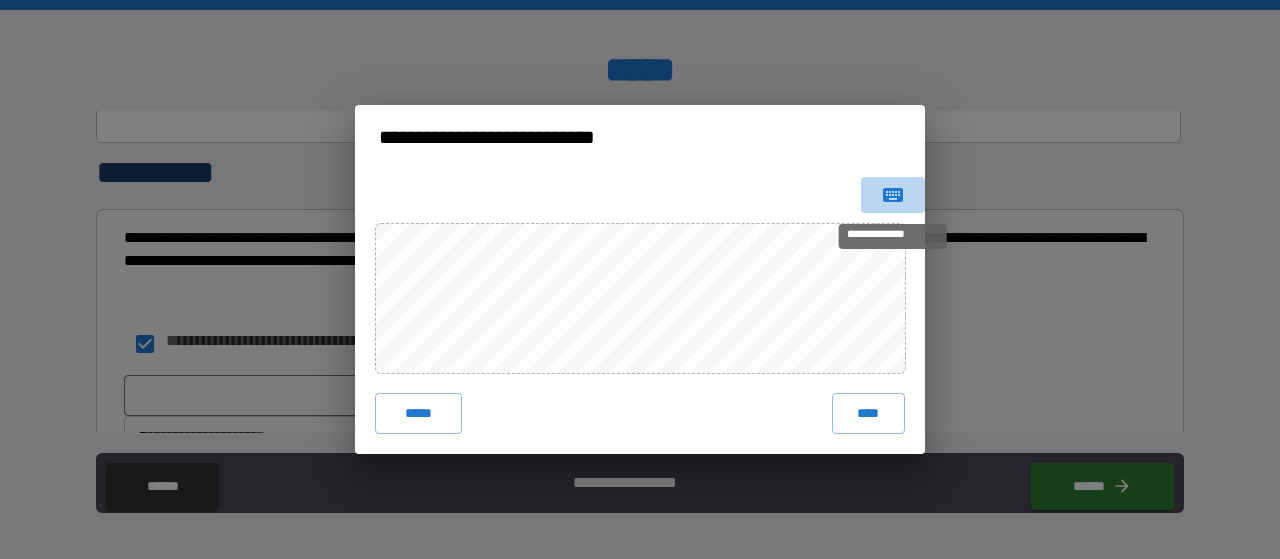click 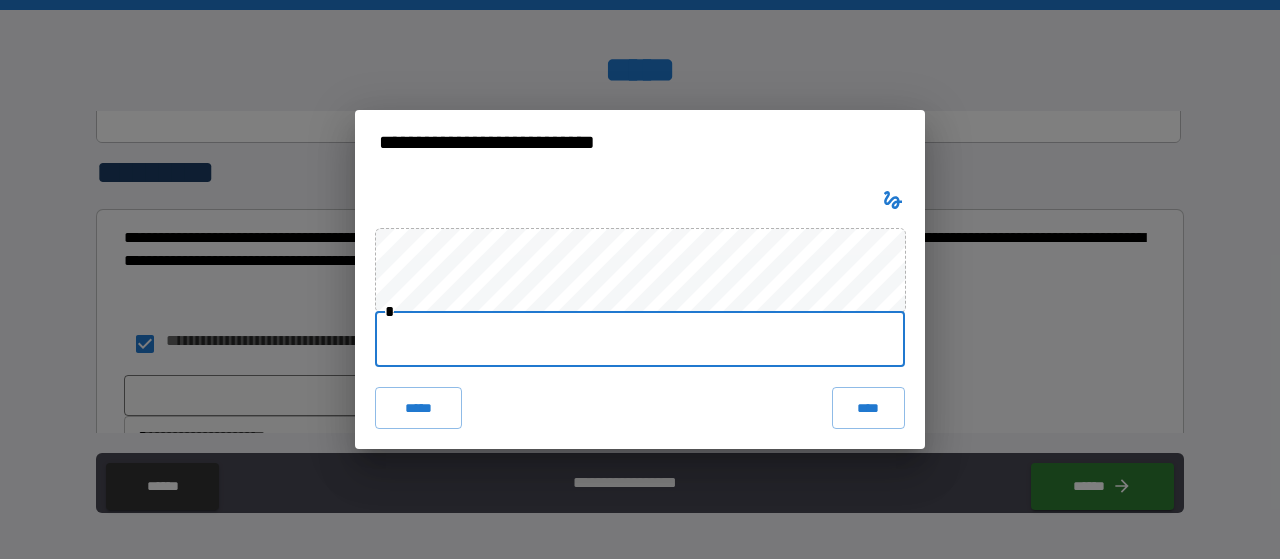 click at bounding box center (640, 339) 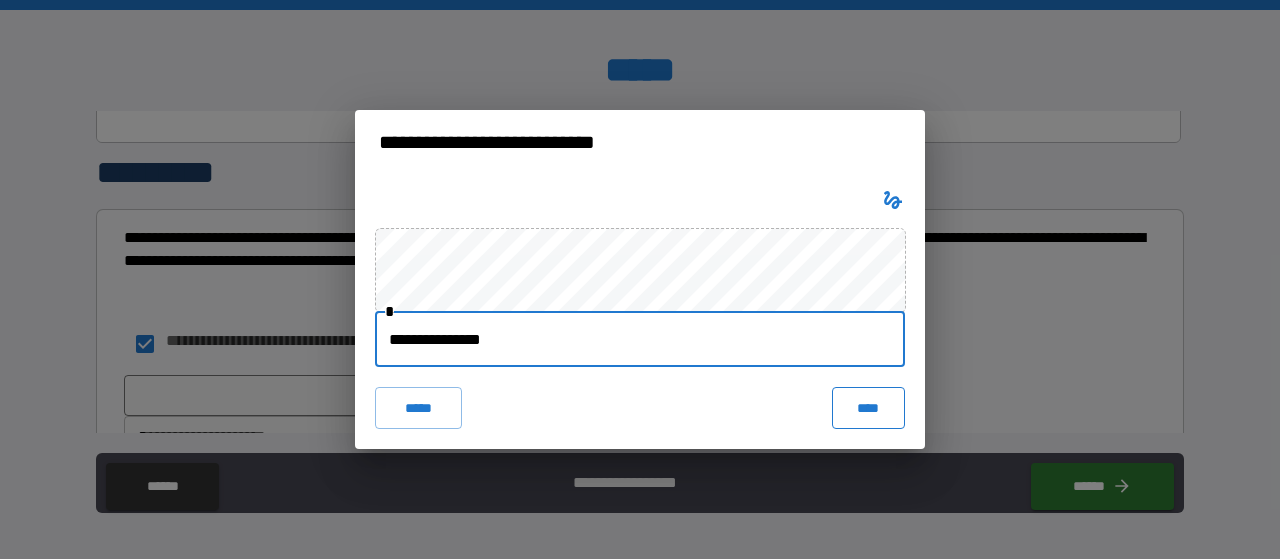 type on "**********" 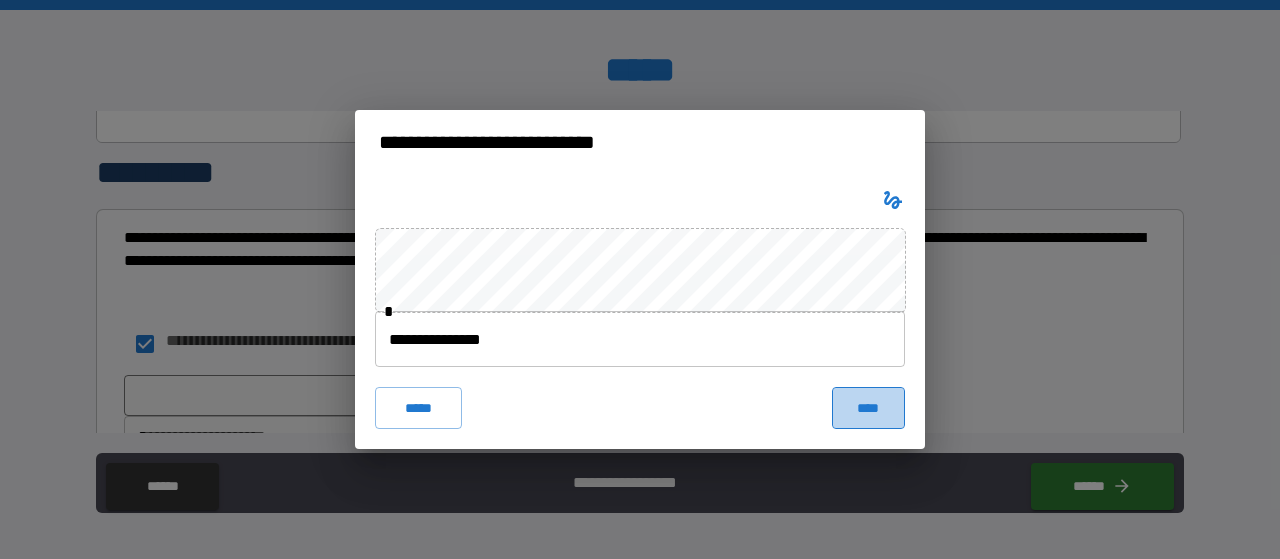 click on "****" at bounding box center [868, 408] 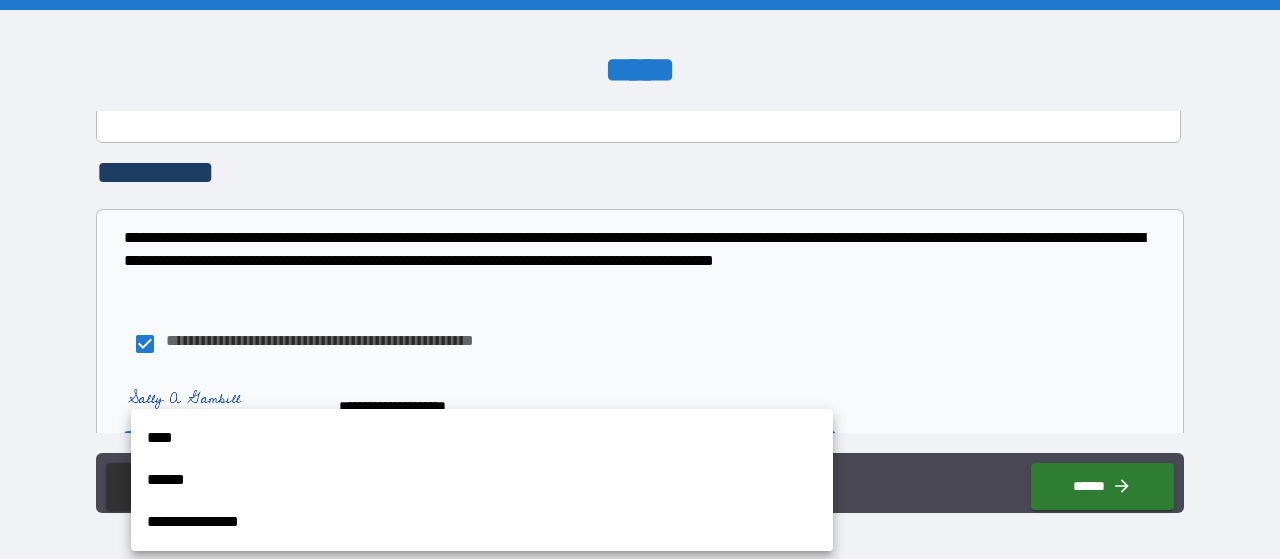 click on "**********" at bounding box center [640, 279] 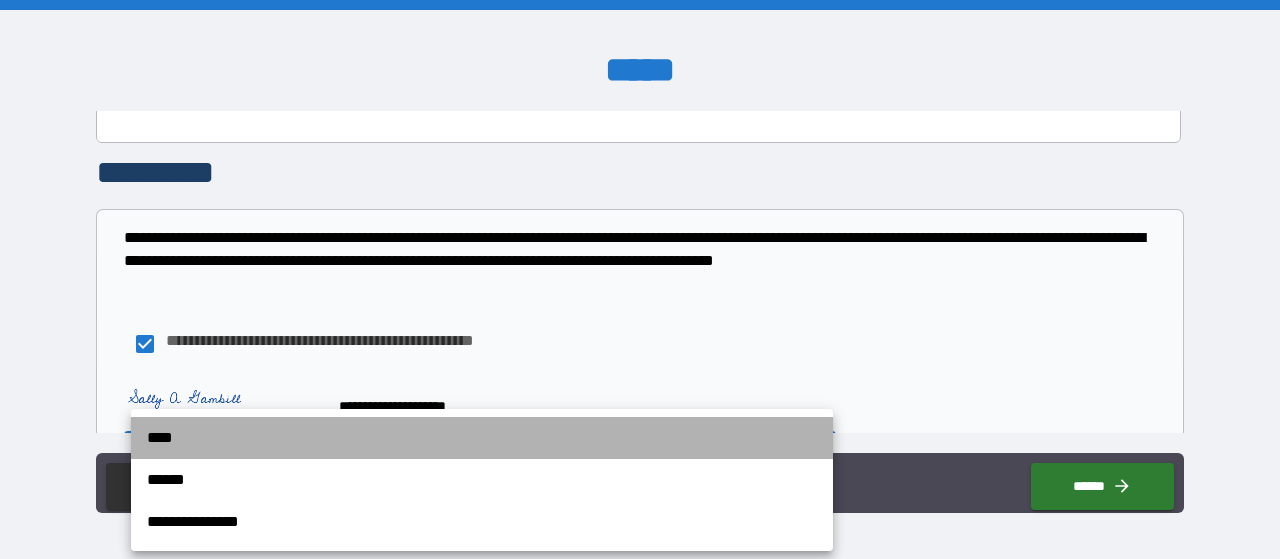 click on "****" at bounding box center [482, 438] 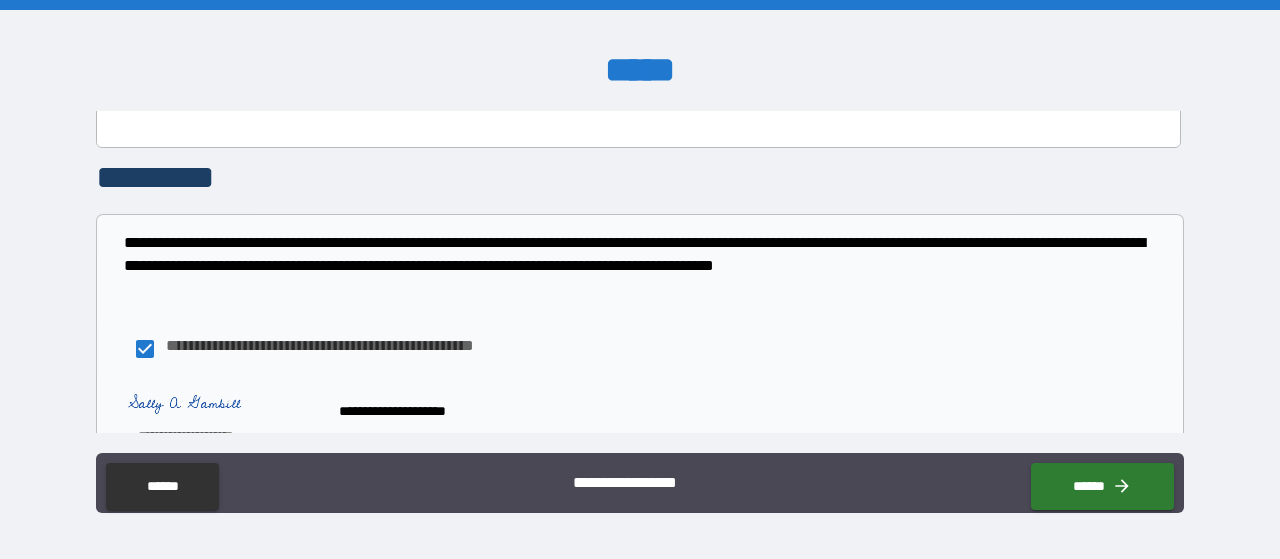 scroll, scrollTop: 4292, scrollLeft: 0, axis: vertical 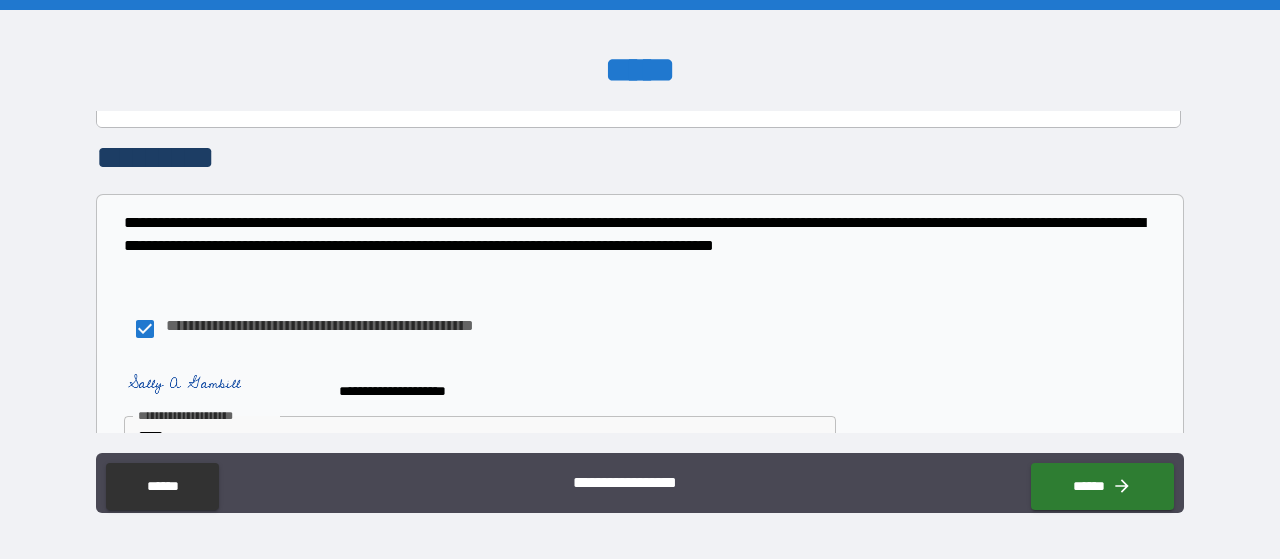click on "**********" at bounding box center (640, 282) 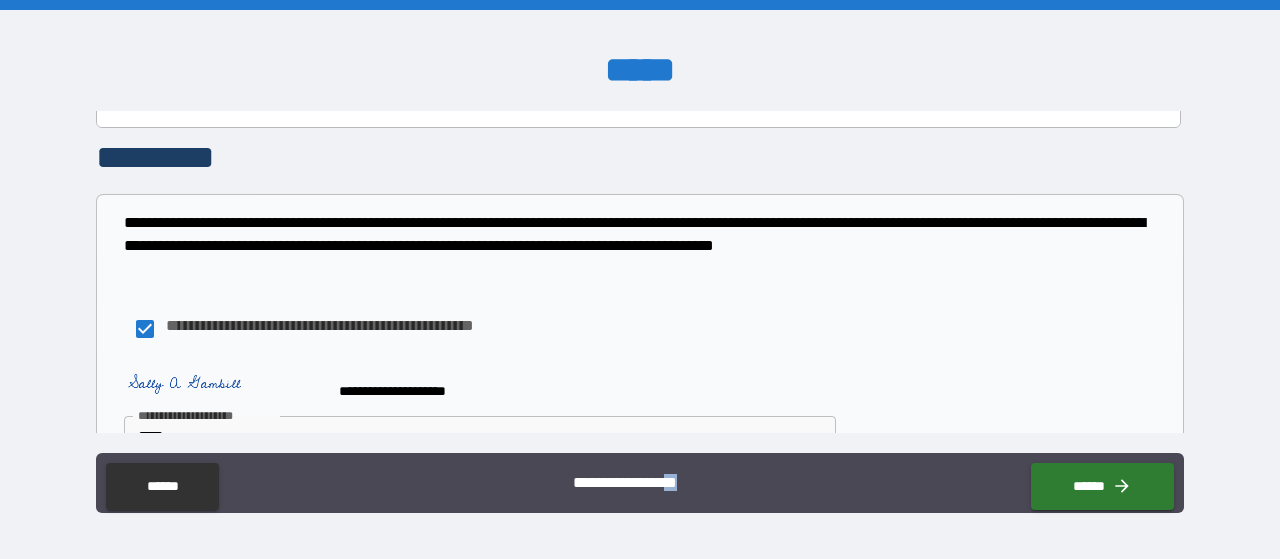 click on "**********" at bounding box center [640, 282] 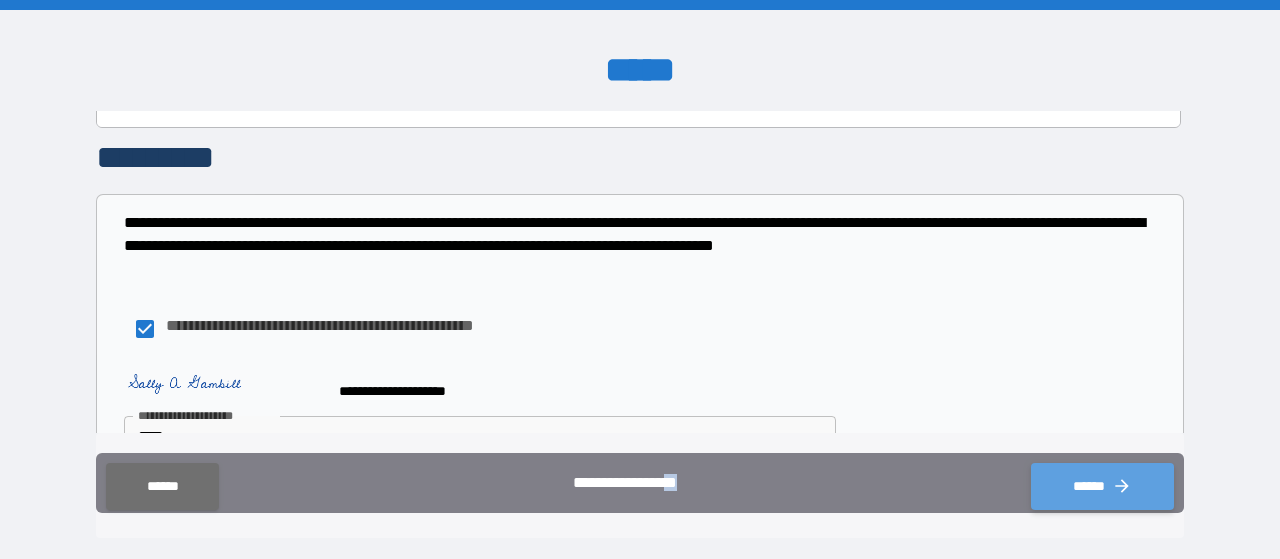 click on "******" at bounding box center (1102, 486) 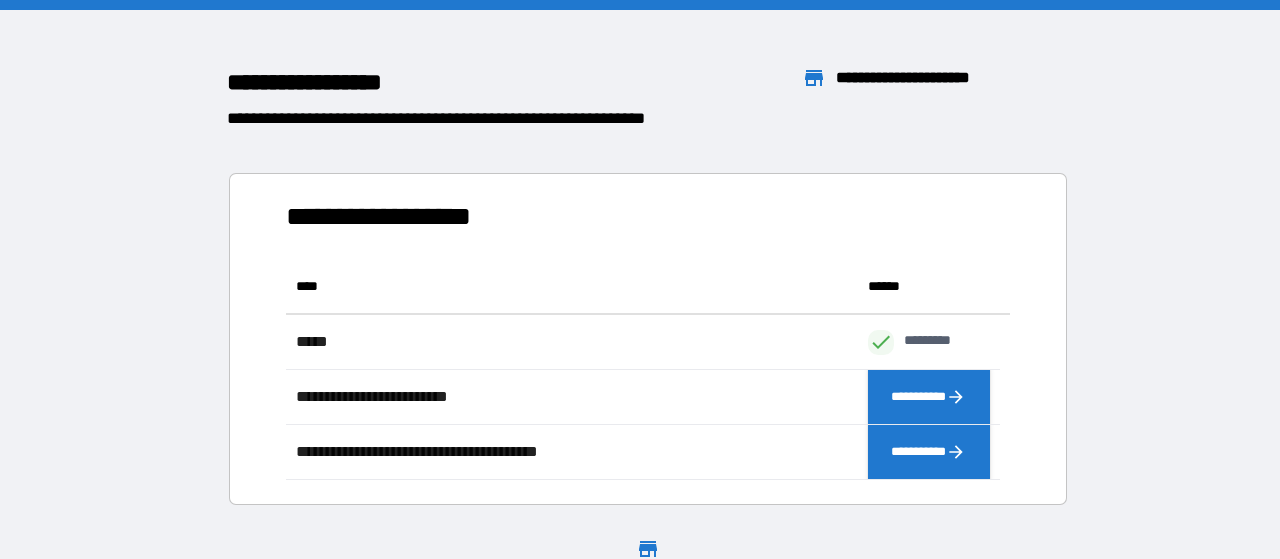 scroll, scrollTop: 16, scrollLeft: 16, axis: both 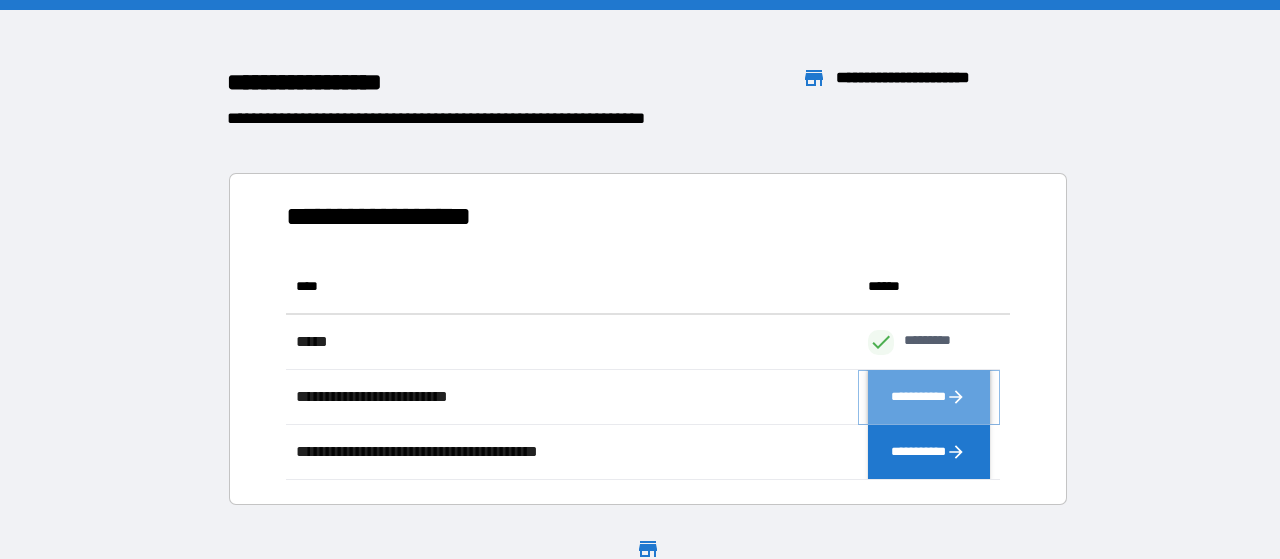 click 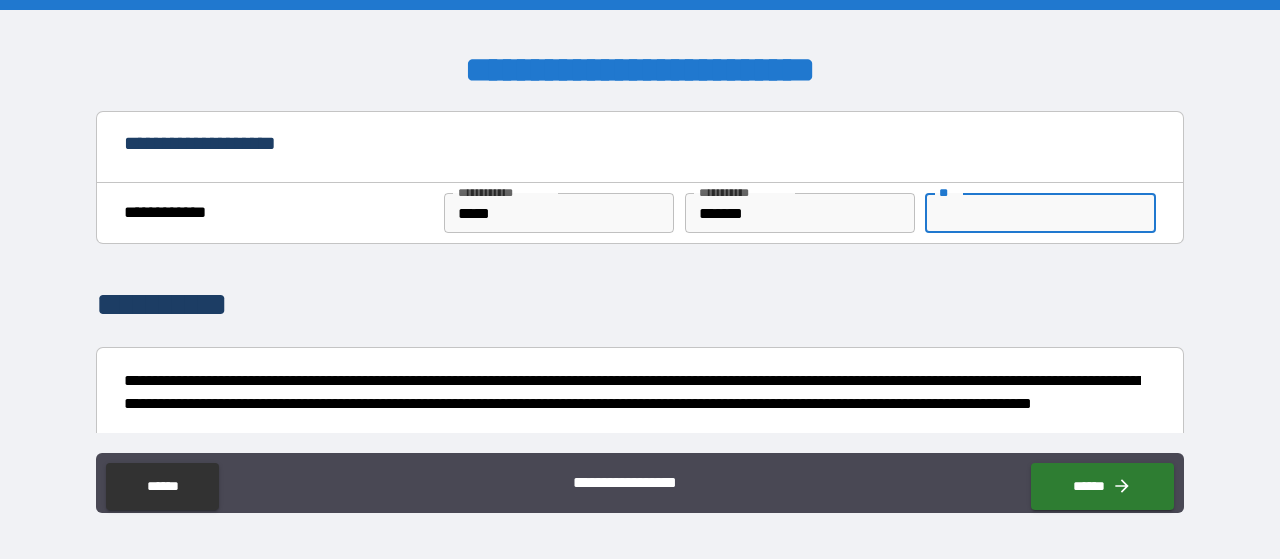 click on "**" at bounding box center [1040, 213] 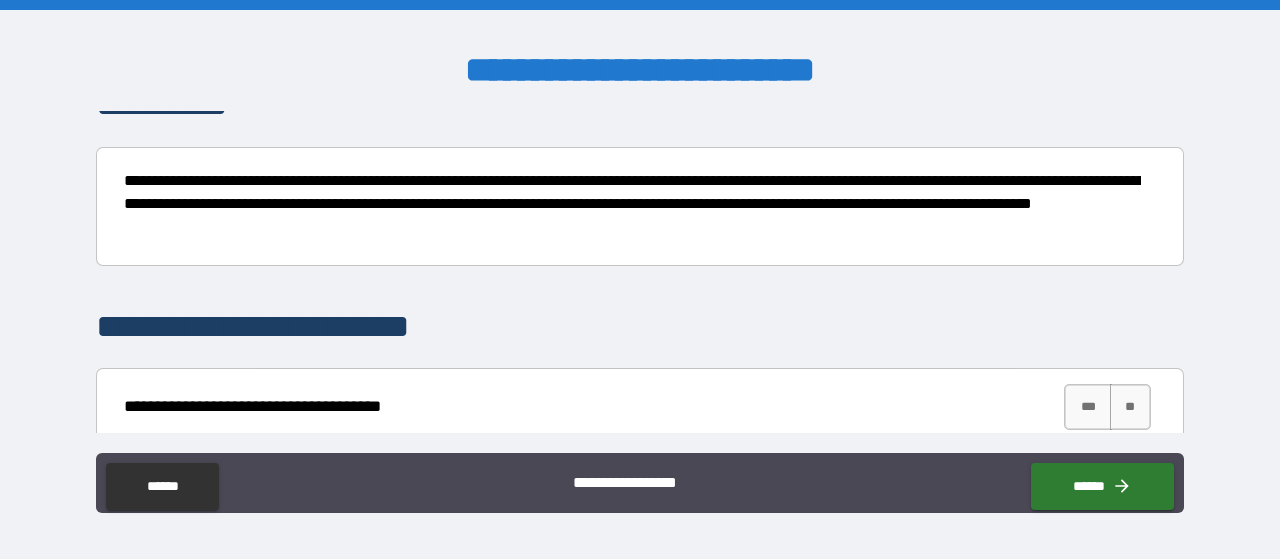 scroll, scrollTop: 300, scrollLeft: 0, axis: vertical 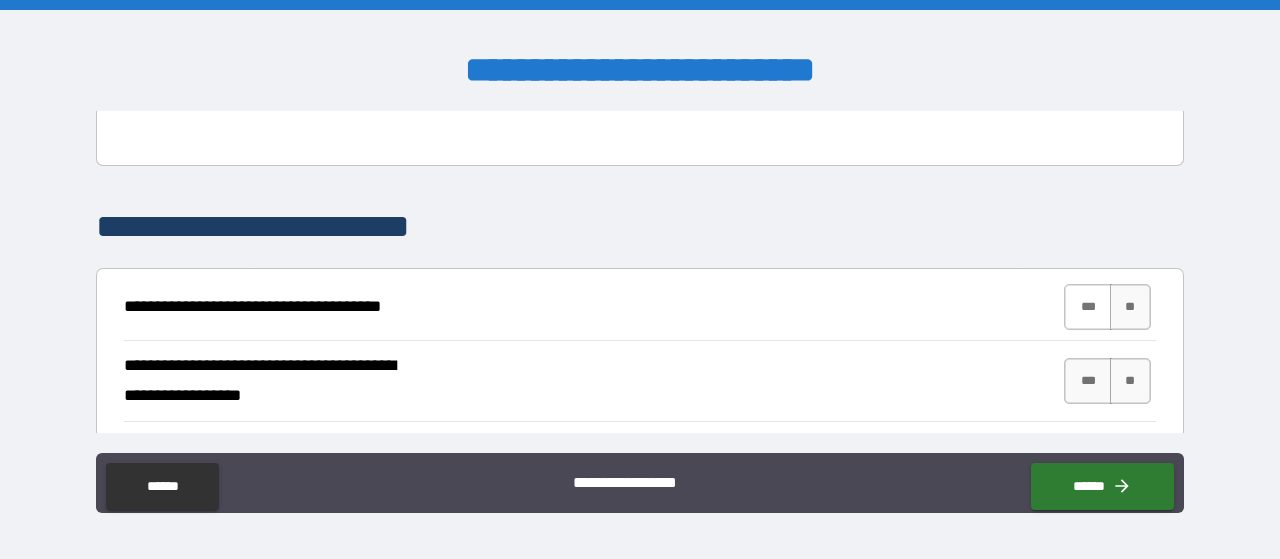 type on "*" 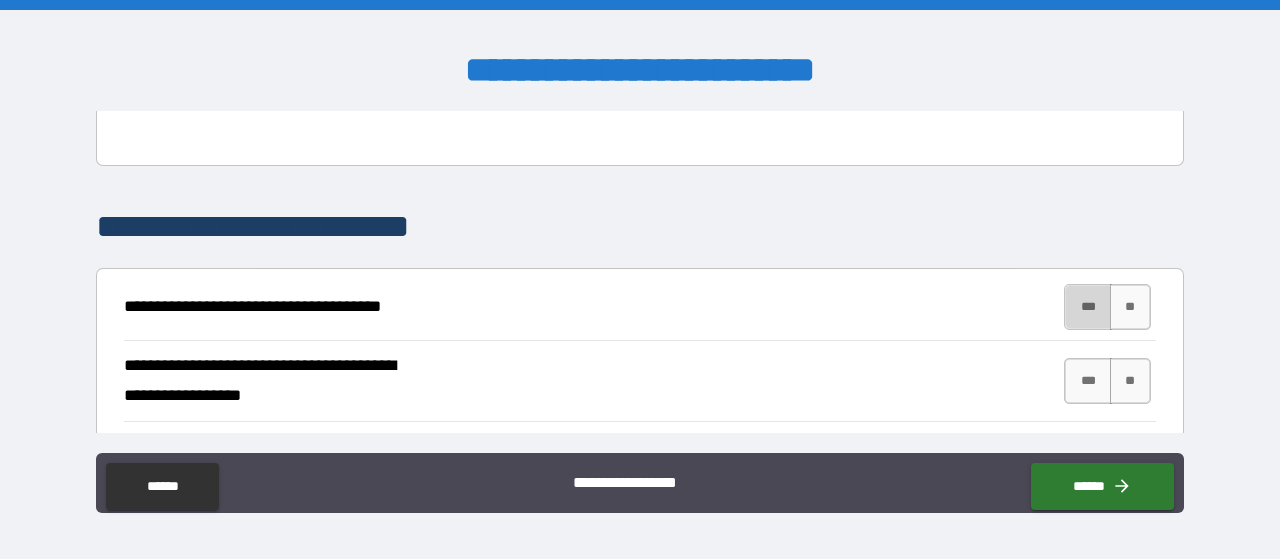 click on "***" at bounding box center [1088, 307] 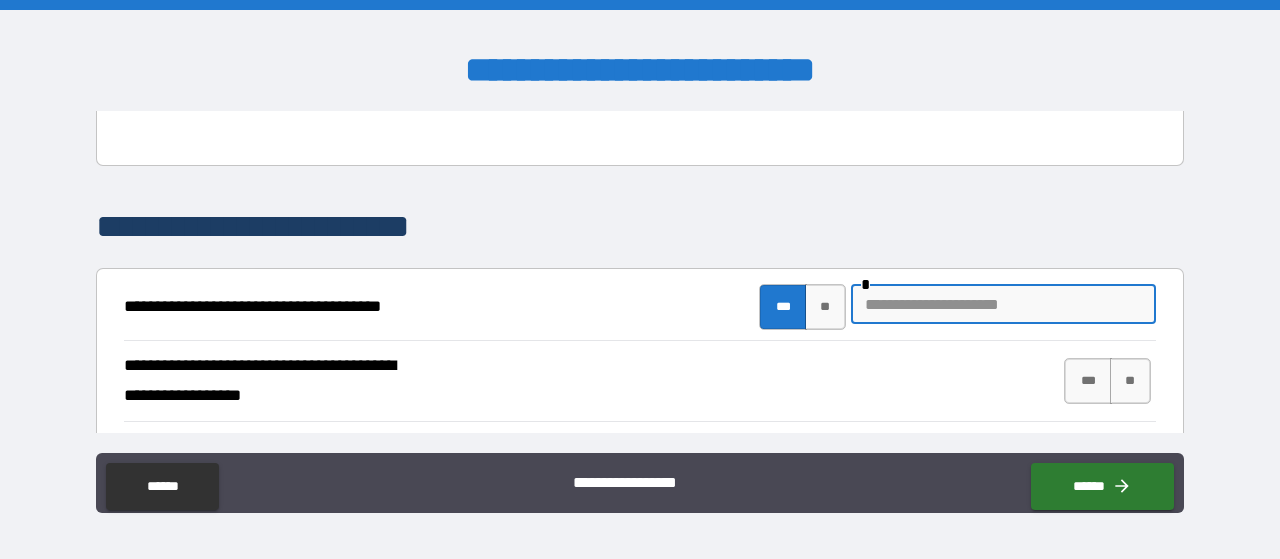 click at bounding box center (1003, 304) 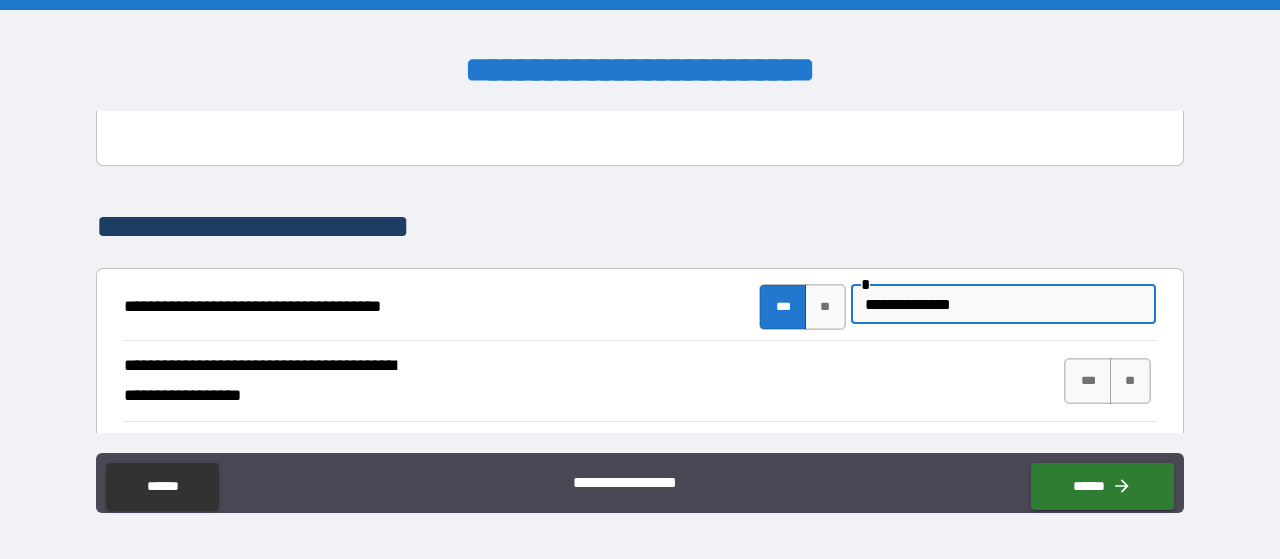 click on "**********" at bounding box center [1003, 304] 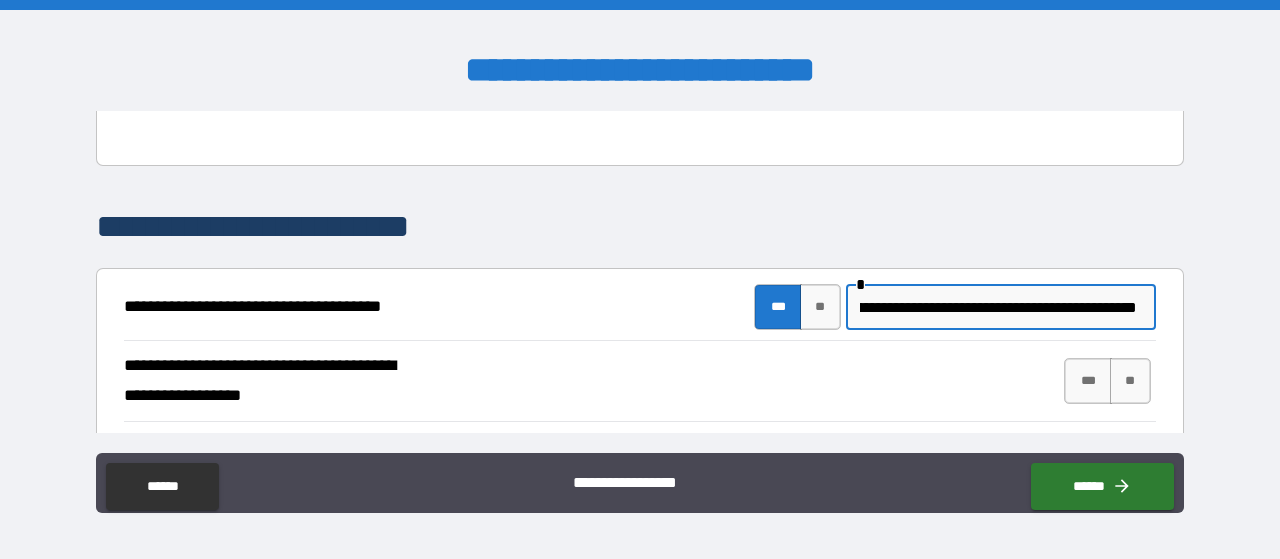 scroll, scrollTop: 0, scrollLeft: 216, axis: horizontal 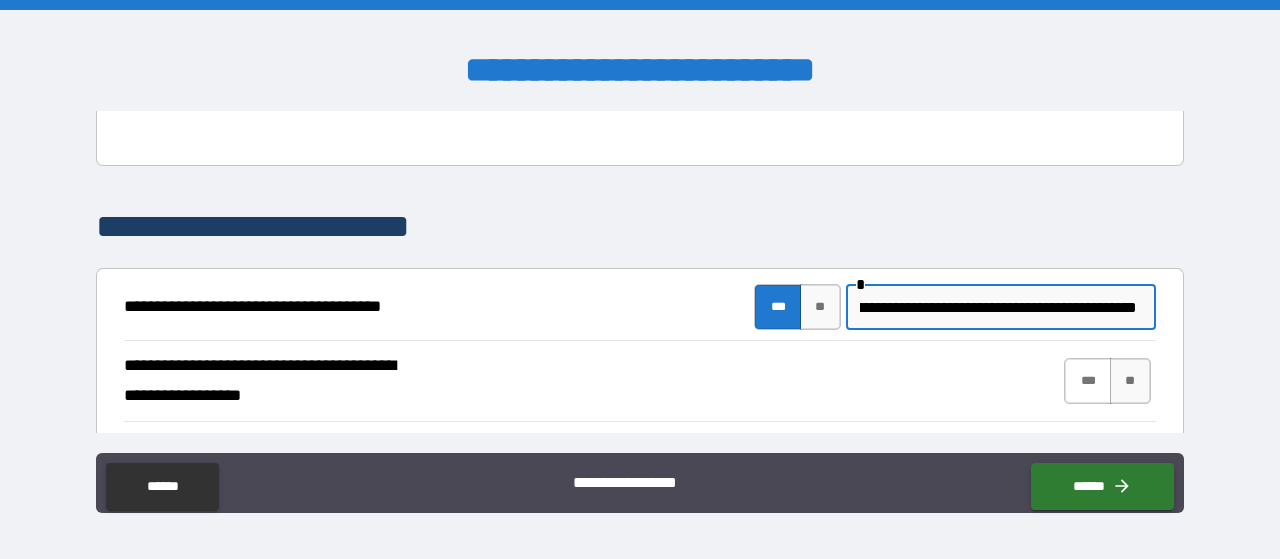 type on "**********" 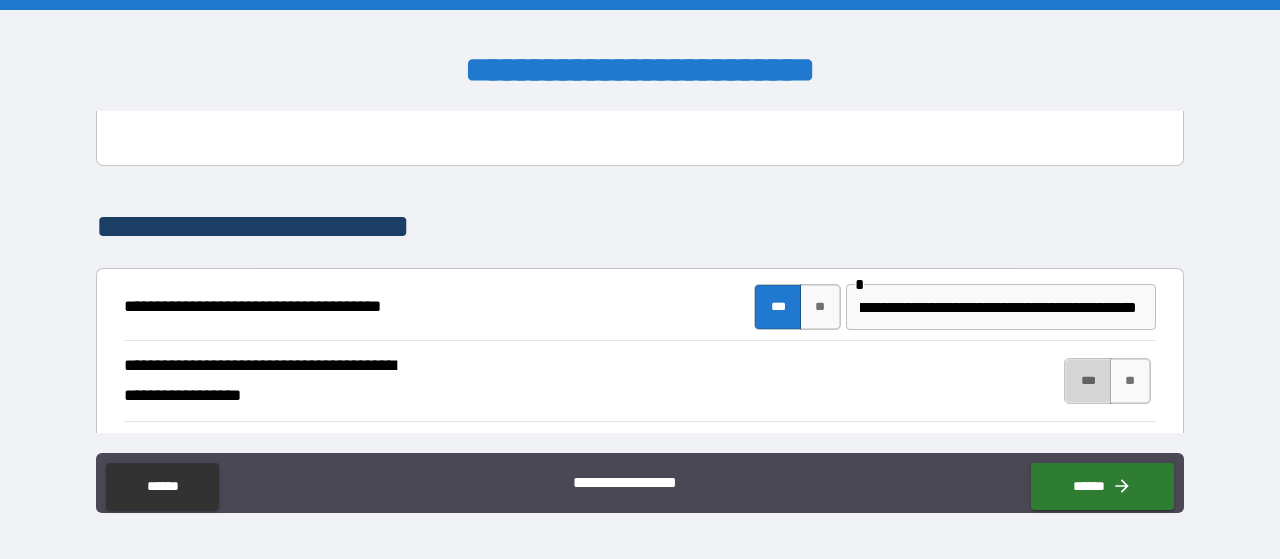 scroll, scrollTop: 0, scrollLeft: 0, axis: both 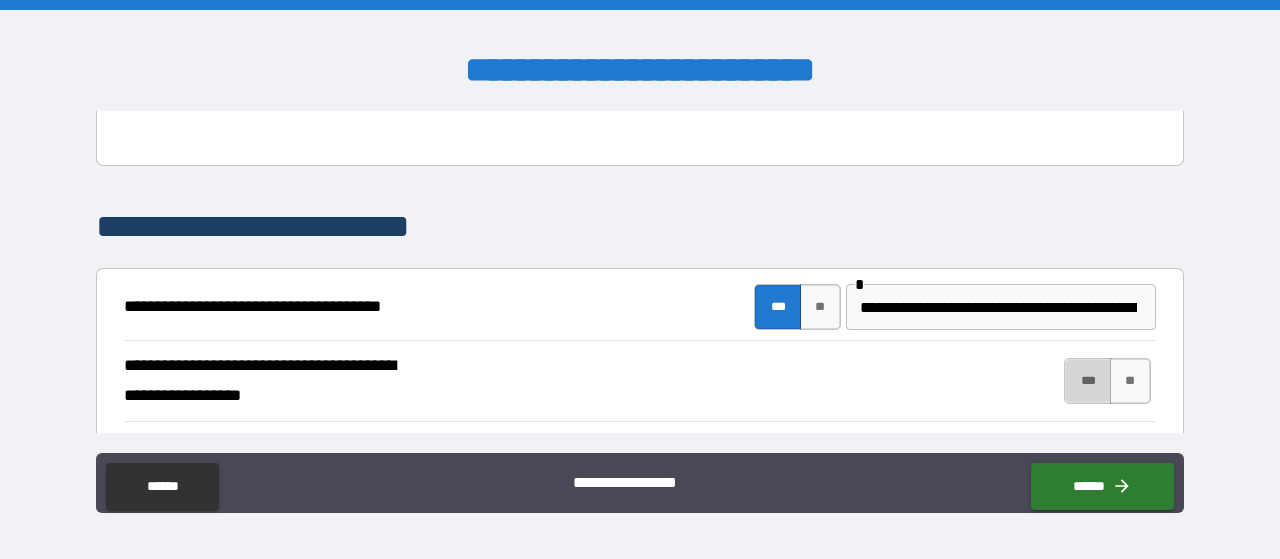 click on "***" at bounding box center [1088, 381] 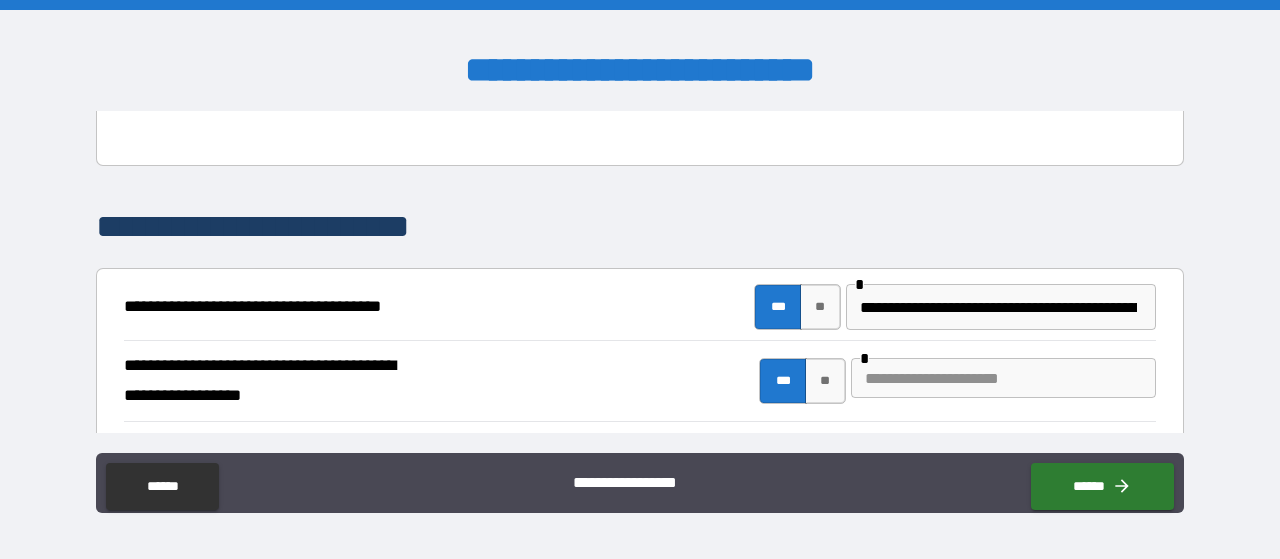click at bounding box center [1003, 378] 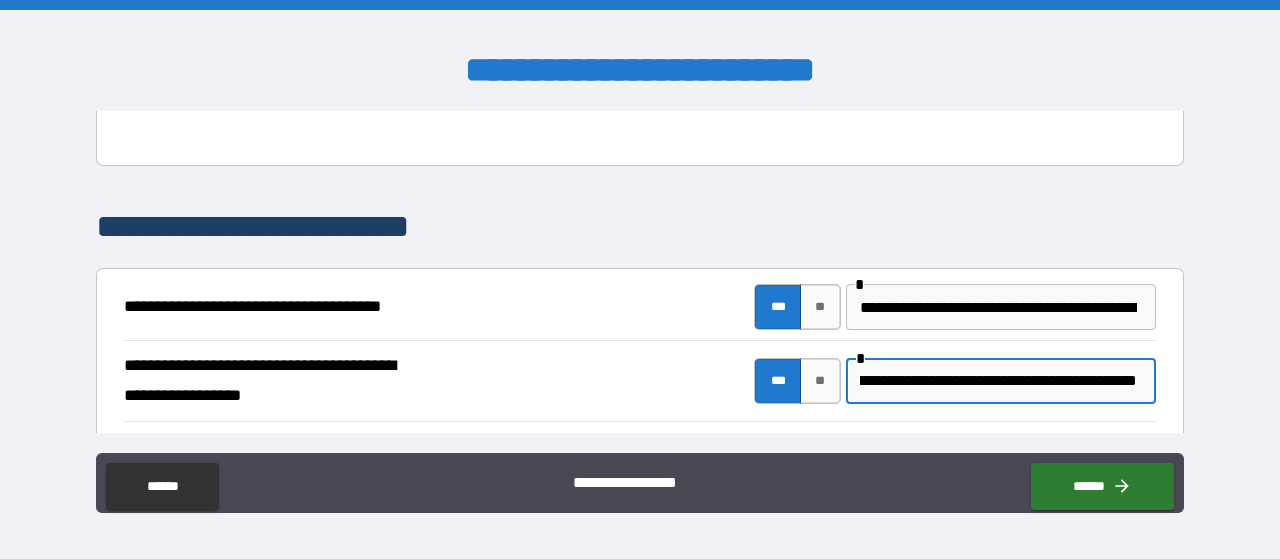 scroll, scrollTop: 0, scrollLeft: 340, axis: horizontal 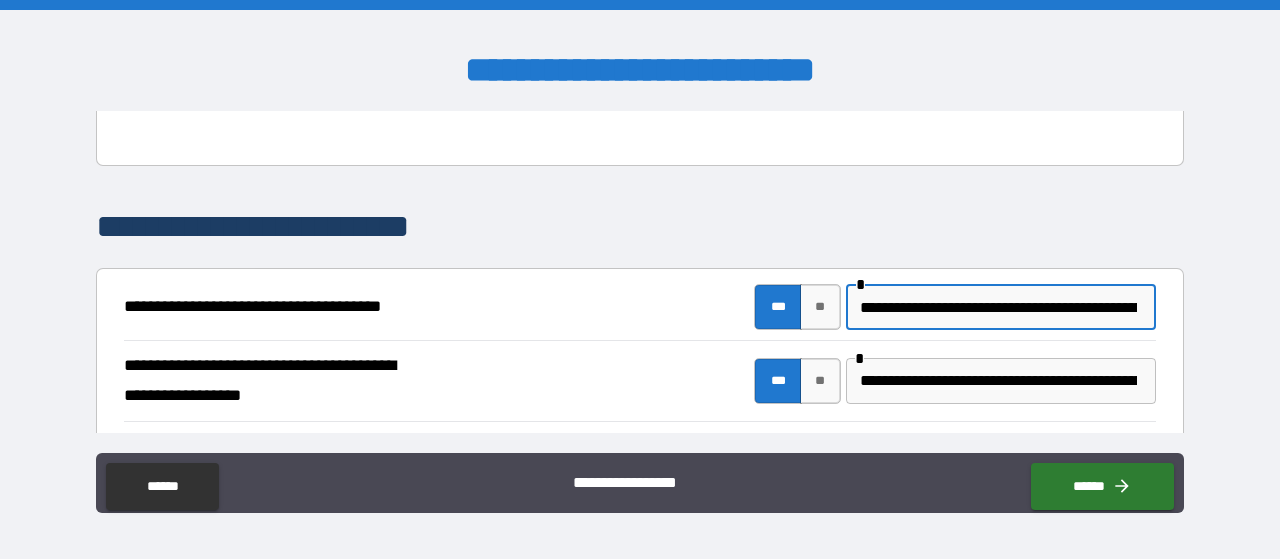 click on "**********" at bounding box center [998, 307] 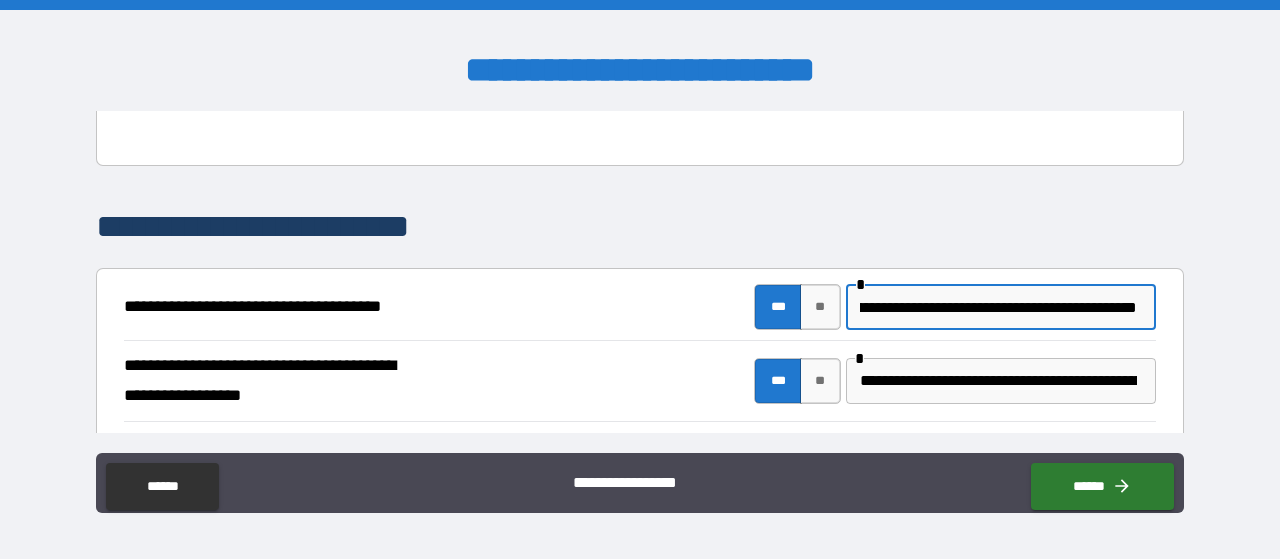 scroll, scrollTop: 0, scrollLeft: 211, axis: horizontal 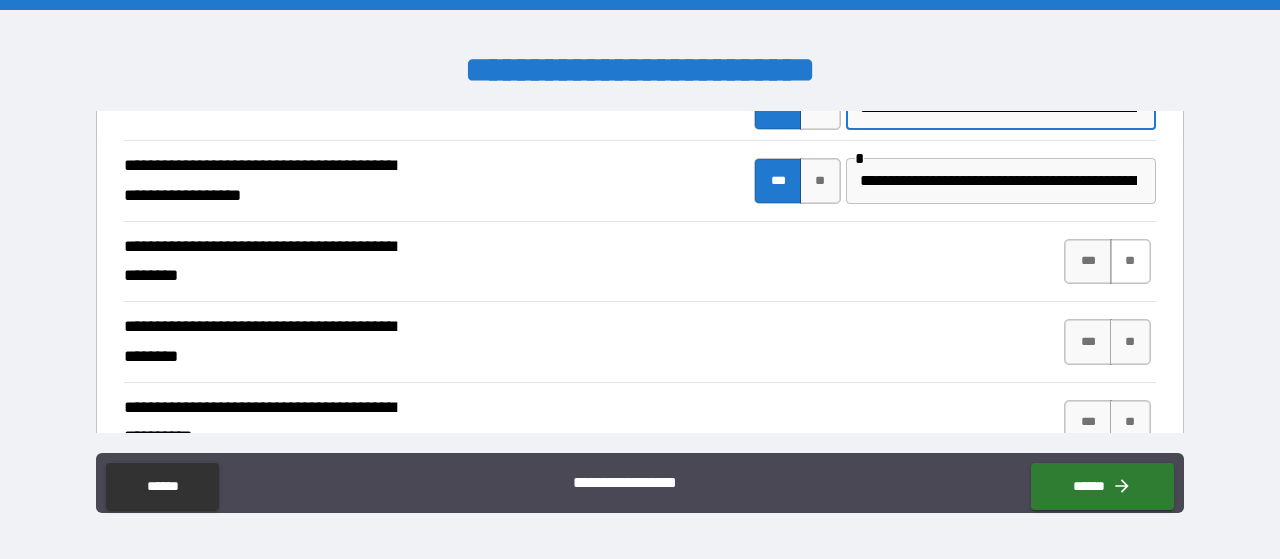 click on "**" at bounding box center [1130, 262] 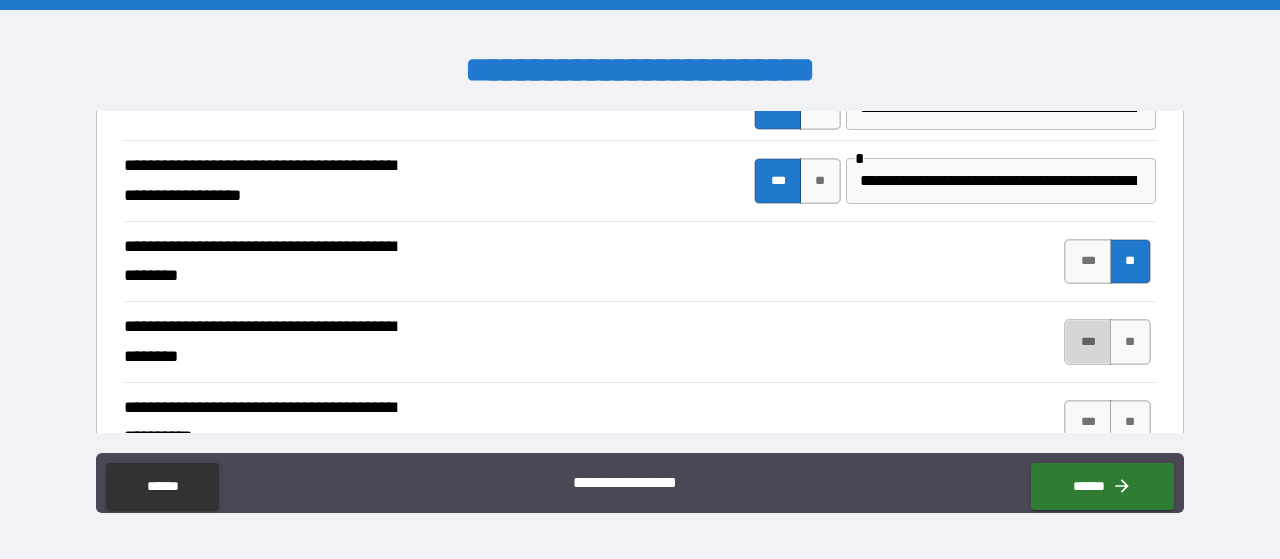 click on "***" at bounding box center (1088, 342) 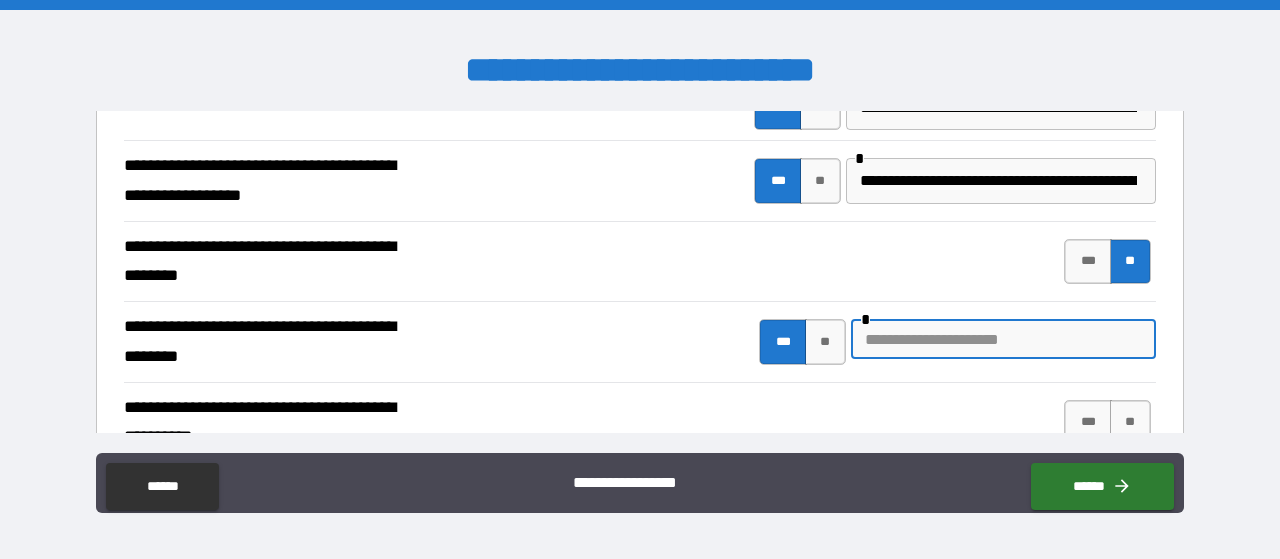 click at bounding box center [1003, 339] 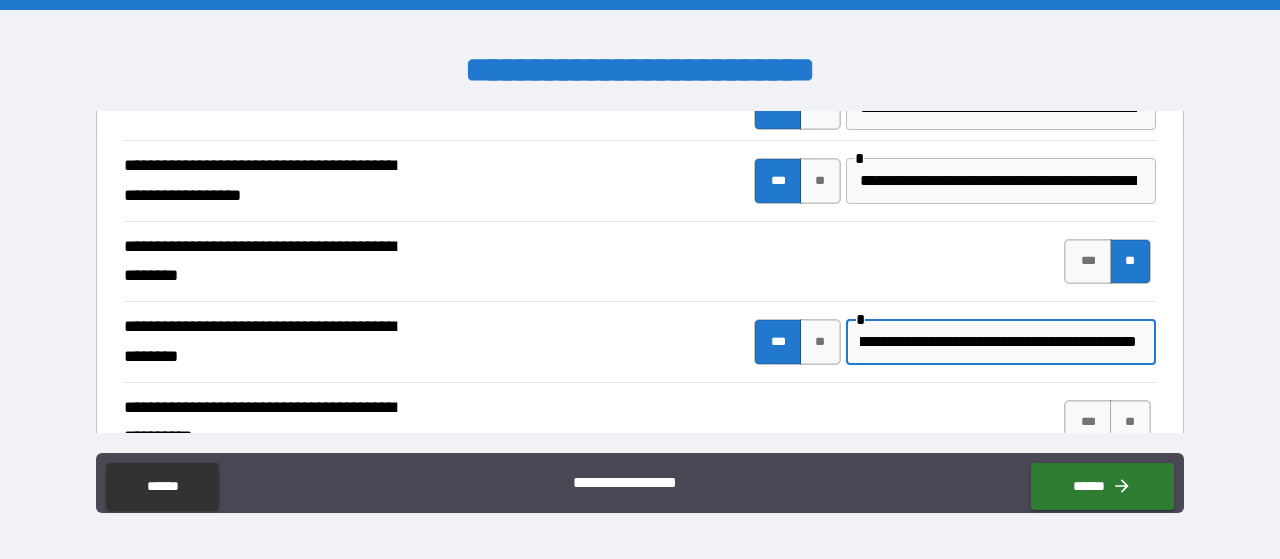 scroll, scrollTop: 0, scrollLeft: 1026, axis: horizontal 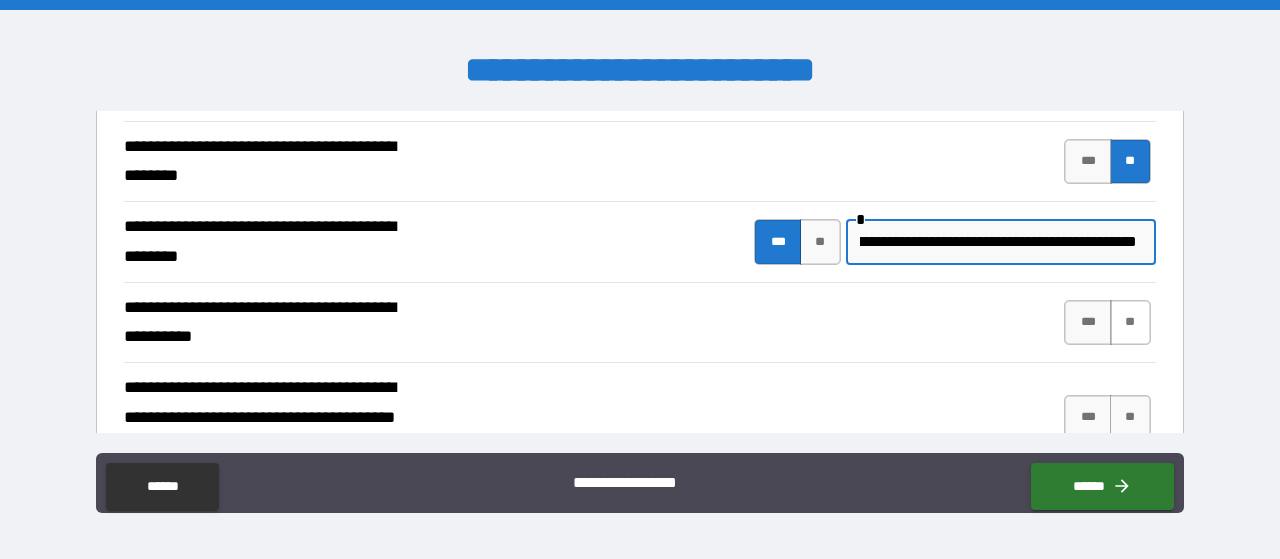 type on "**********" 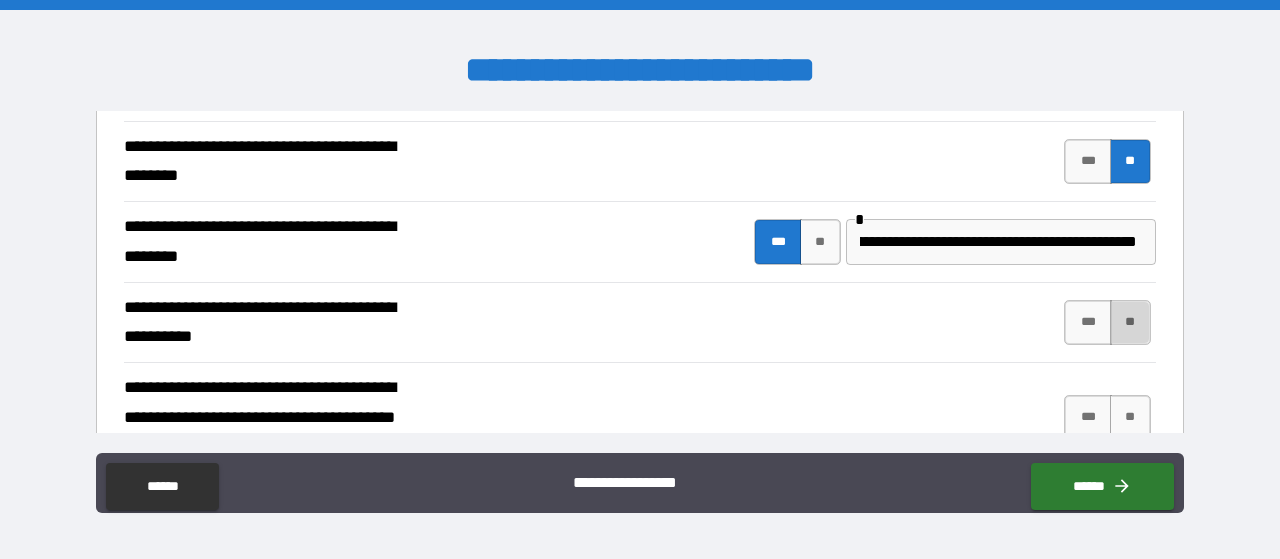 scroll, scrollTop: 0, scrollLeft: 0, axis: both 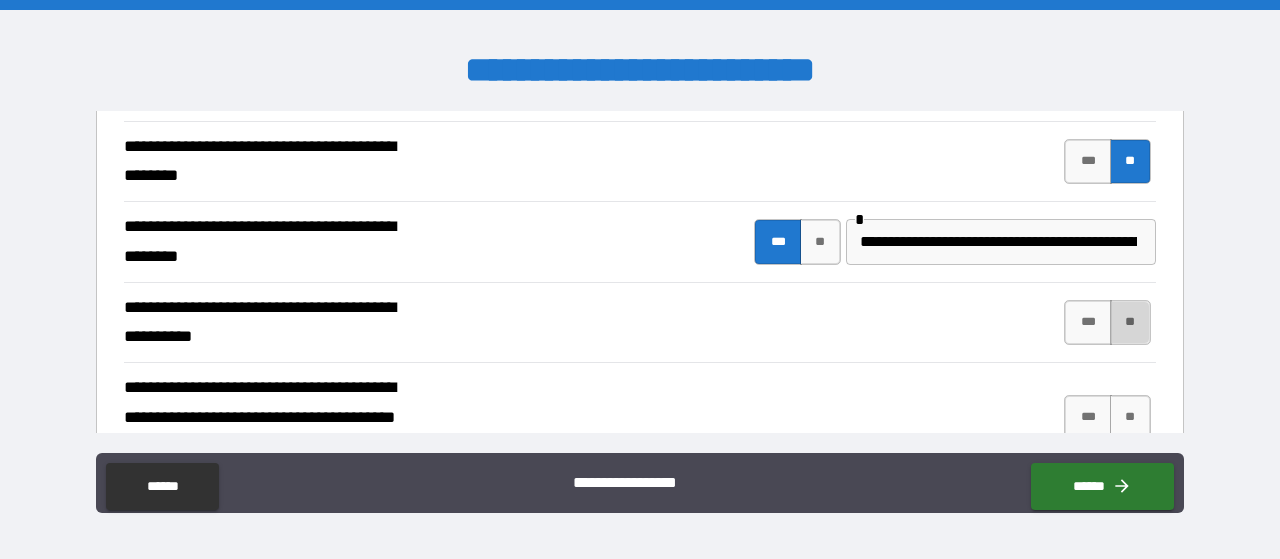 click on "**" at bounding box center (1130, 323) 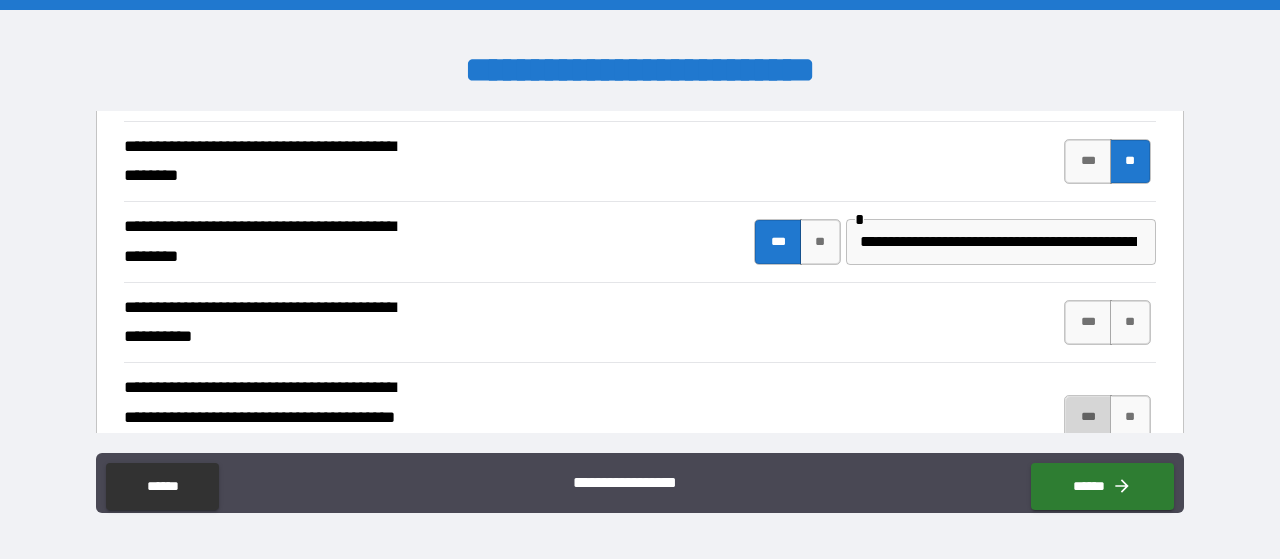 click on "***" at bounding box center [1088, 418] 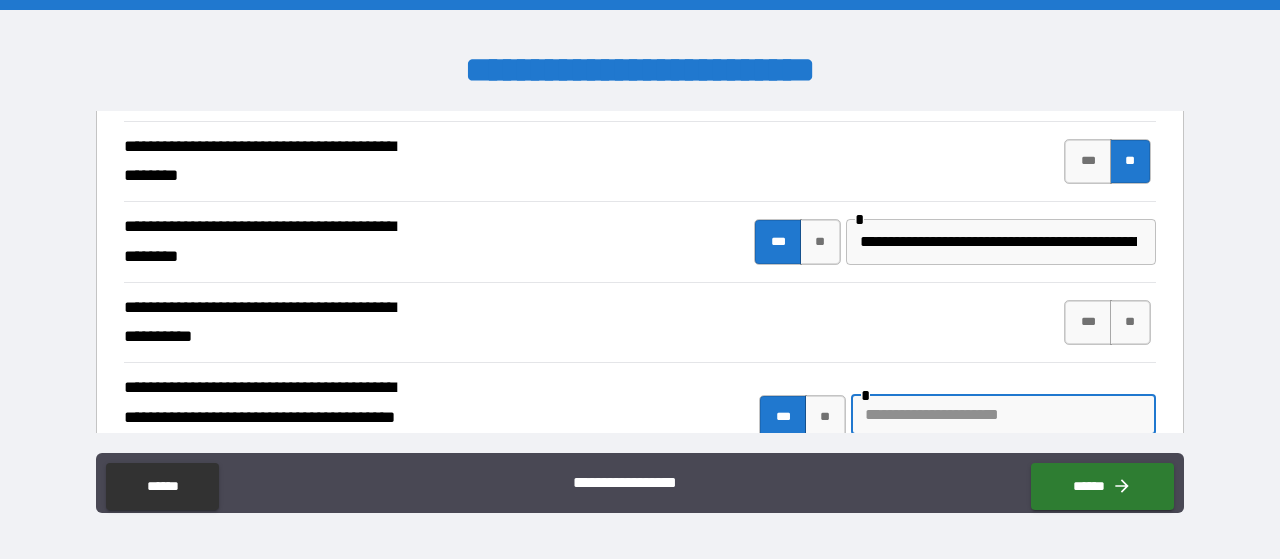 click at bounding box center [1003, 415] 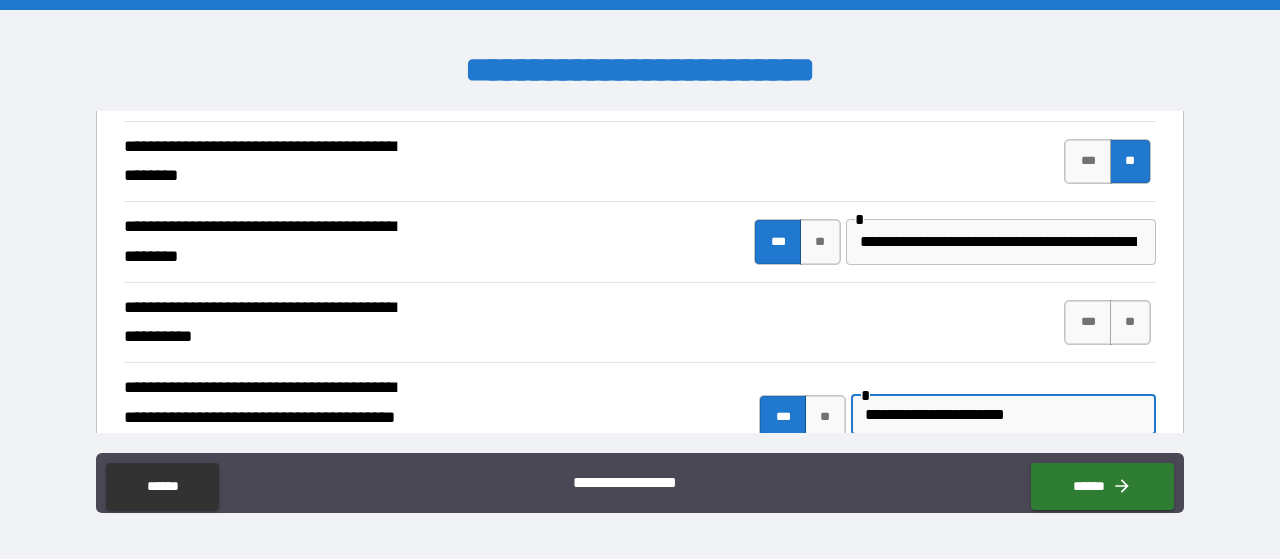 scroll, scrollTop: 700, scrollLeft: 0, axis: vertical 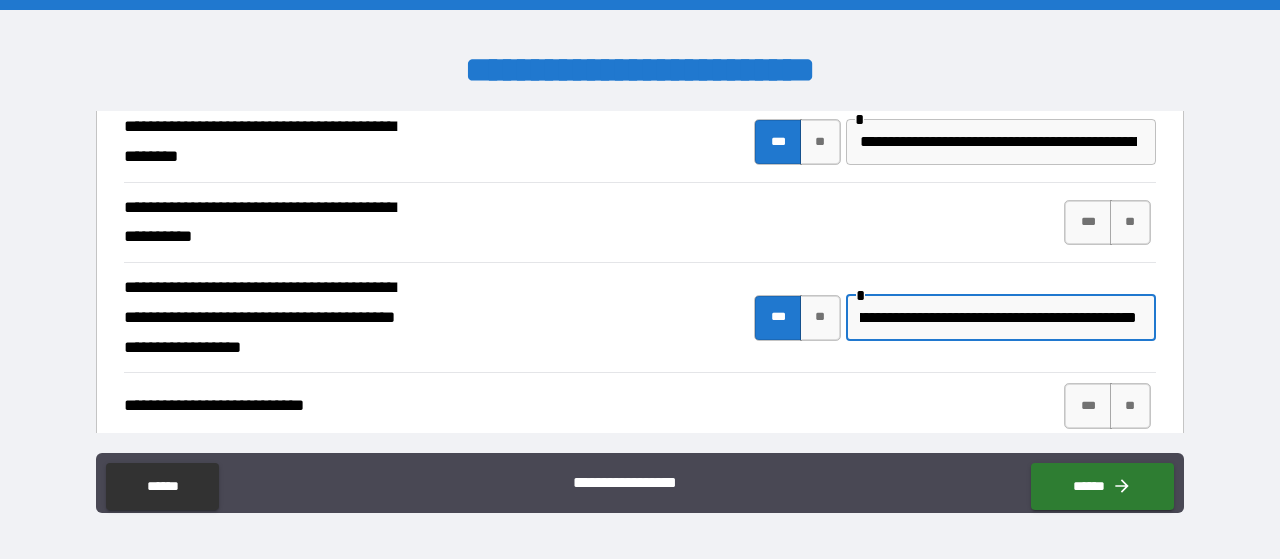click on "**********" at bounding box center (998, 318) 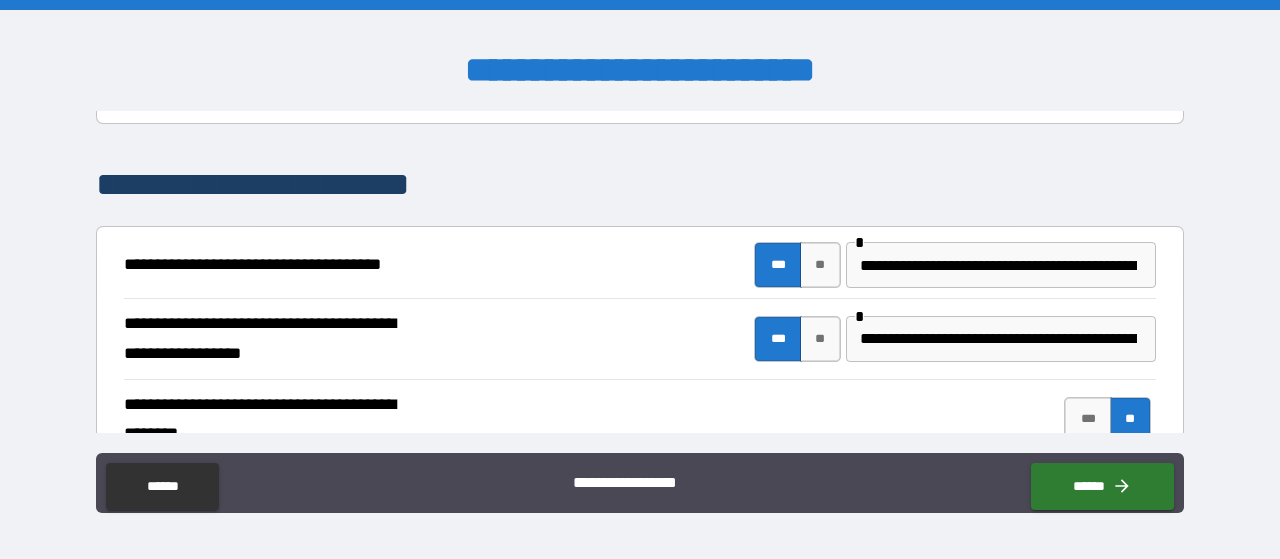 scroll, scrollTop: 436, scrollLeft: 0, axis: vertical 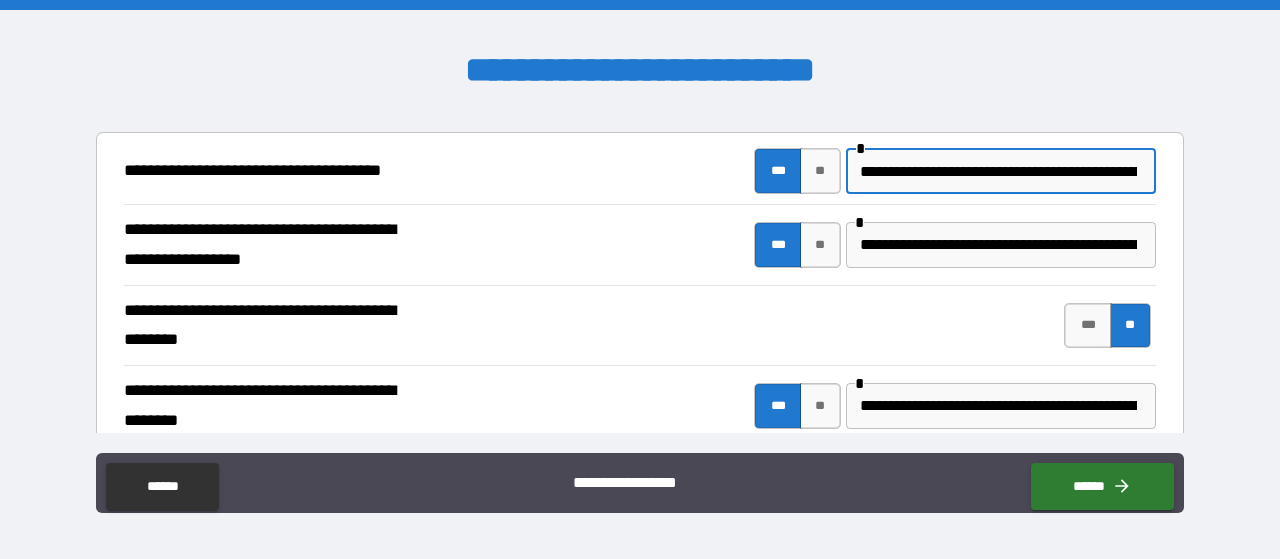 click on "**********" at bounding box center [998, 171] 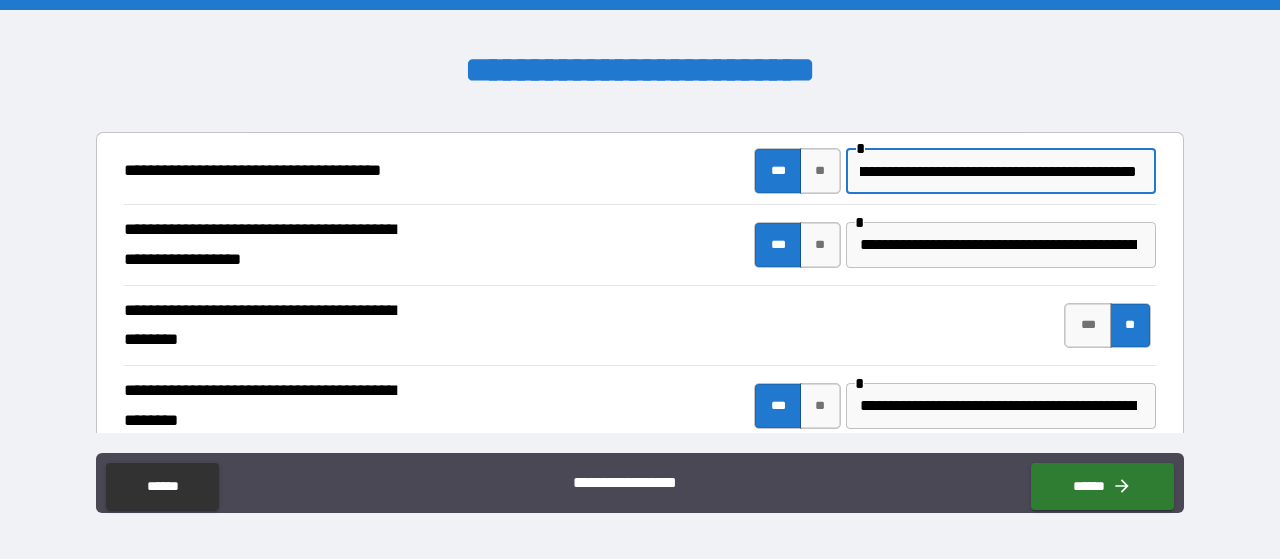 scroll, scrollTop: 0, scrollLeft: 216, axis: horizontal 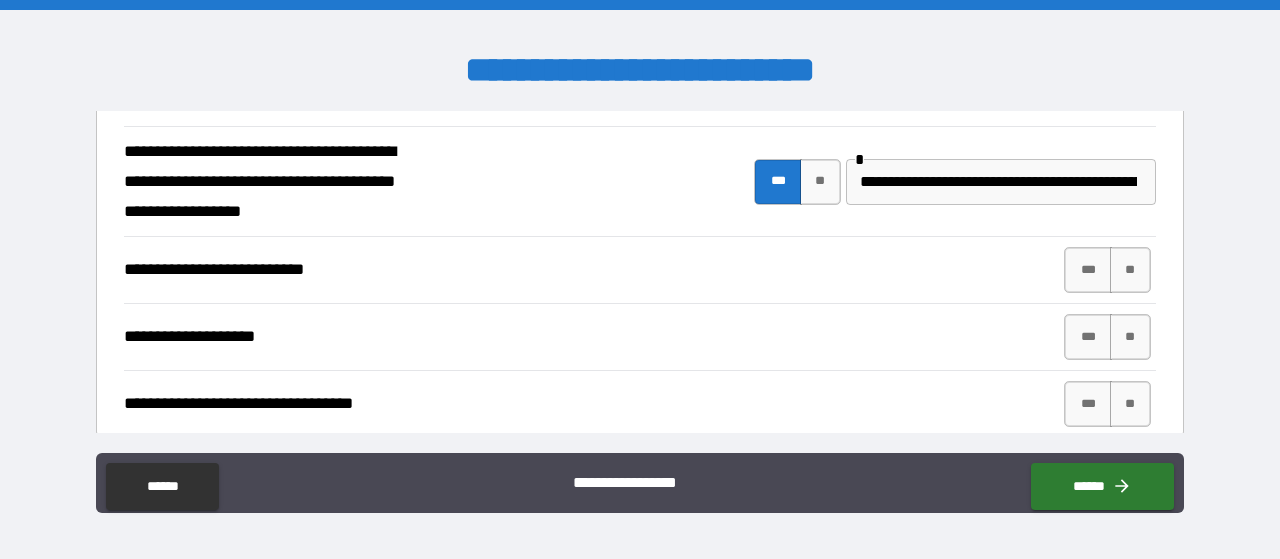 click on "**********" at bounding box center [998, 182] 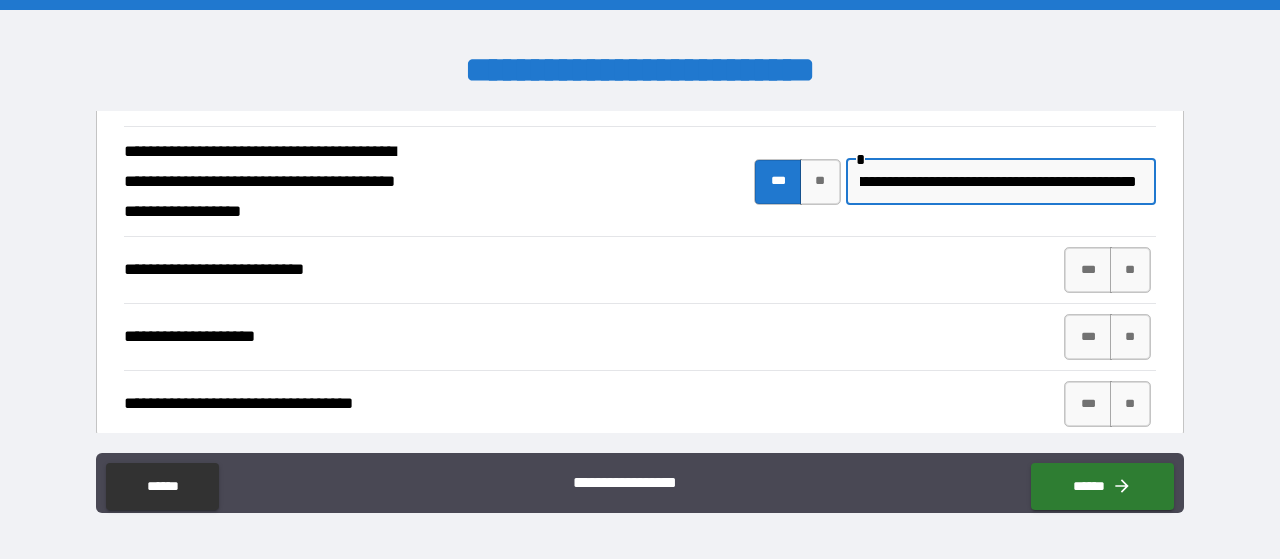scroll, scrollTop: 0, scrollLeft: 636, axis: horizontal 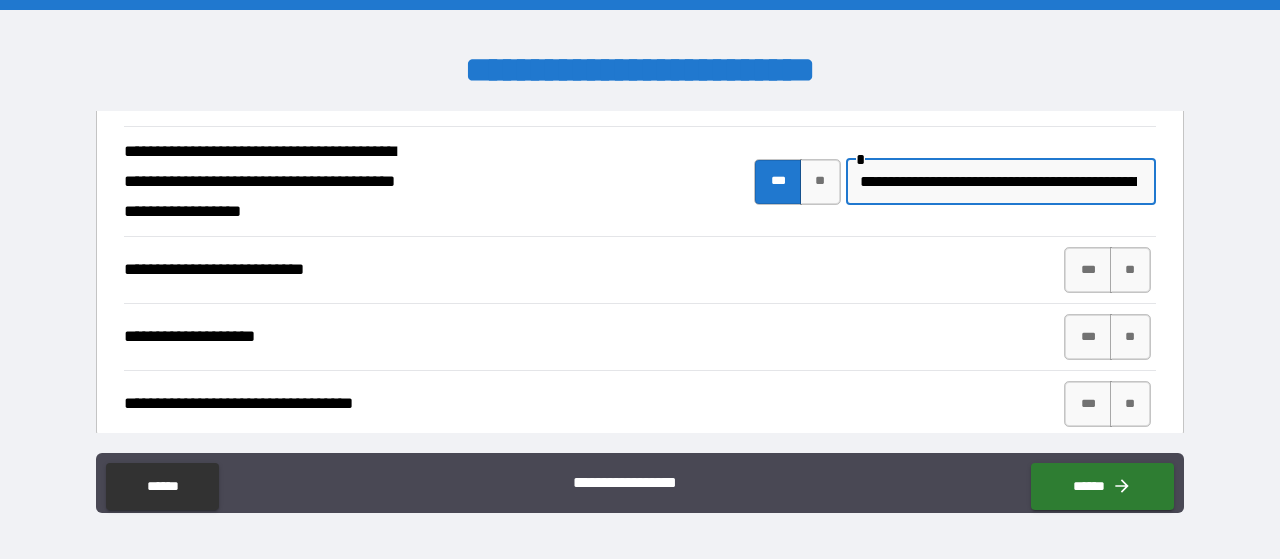 click on "**********" at bounding box center [998, 182] 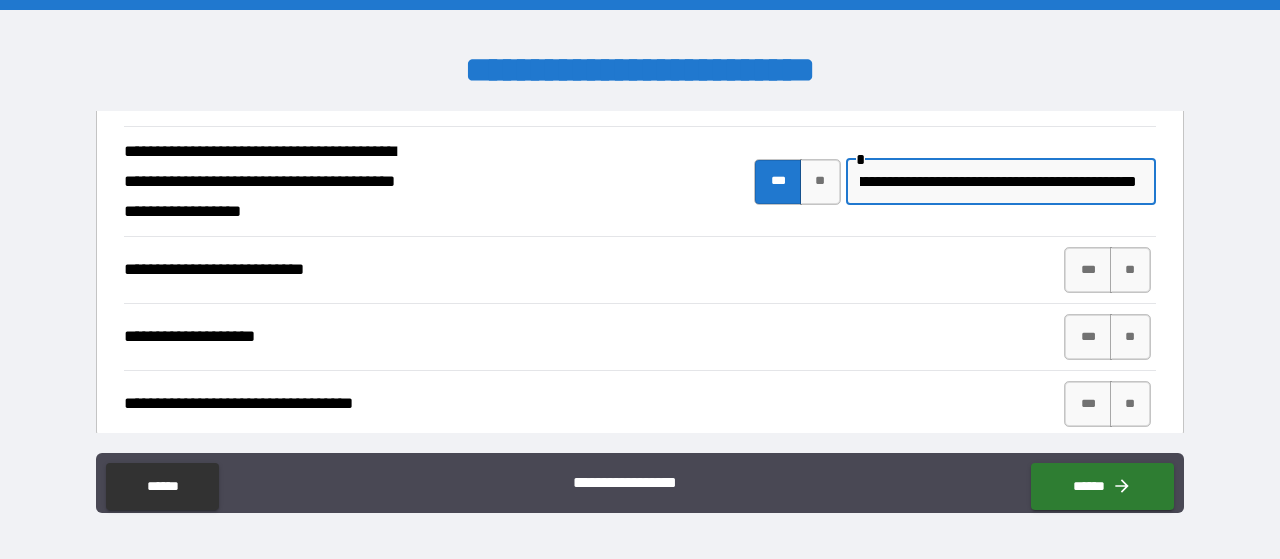 scroll, scrollTop: 0, scrollLeft: 736, axis: horizontal 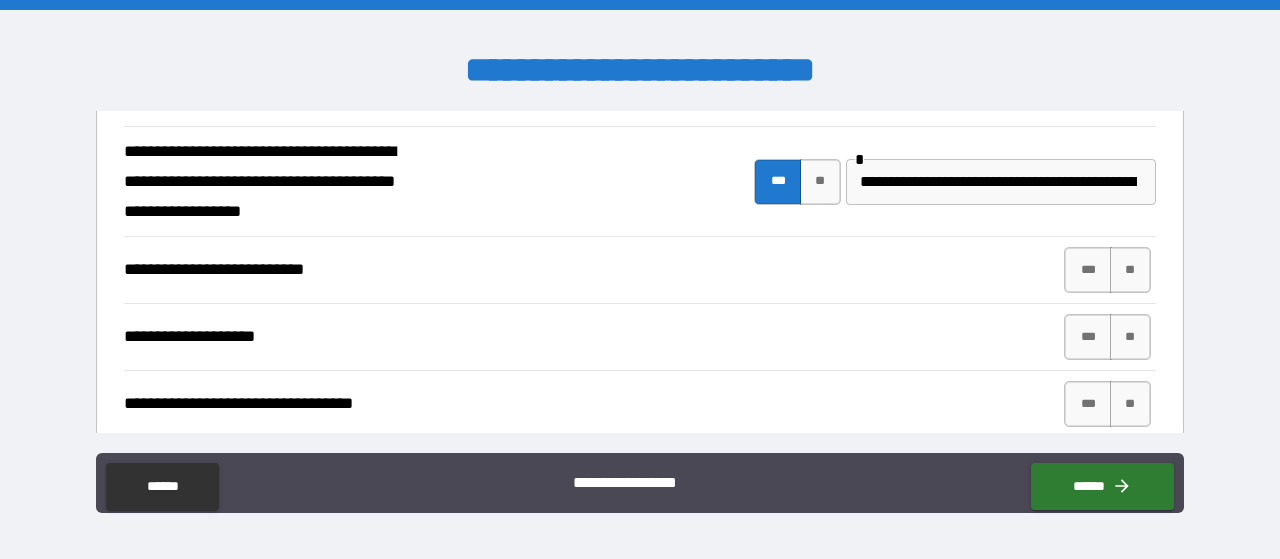 click on "**********" at bounding box center [276, 270] 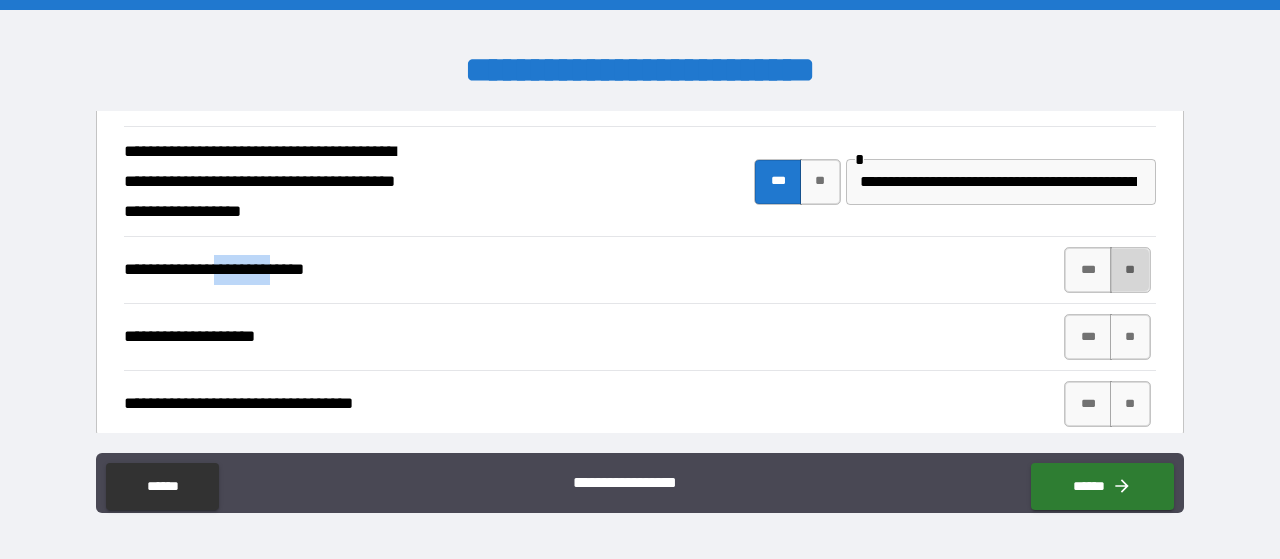 click on "**" at bounding box center [1130, 270] 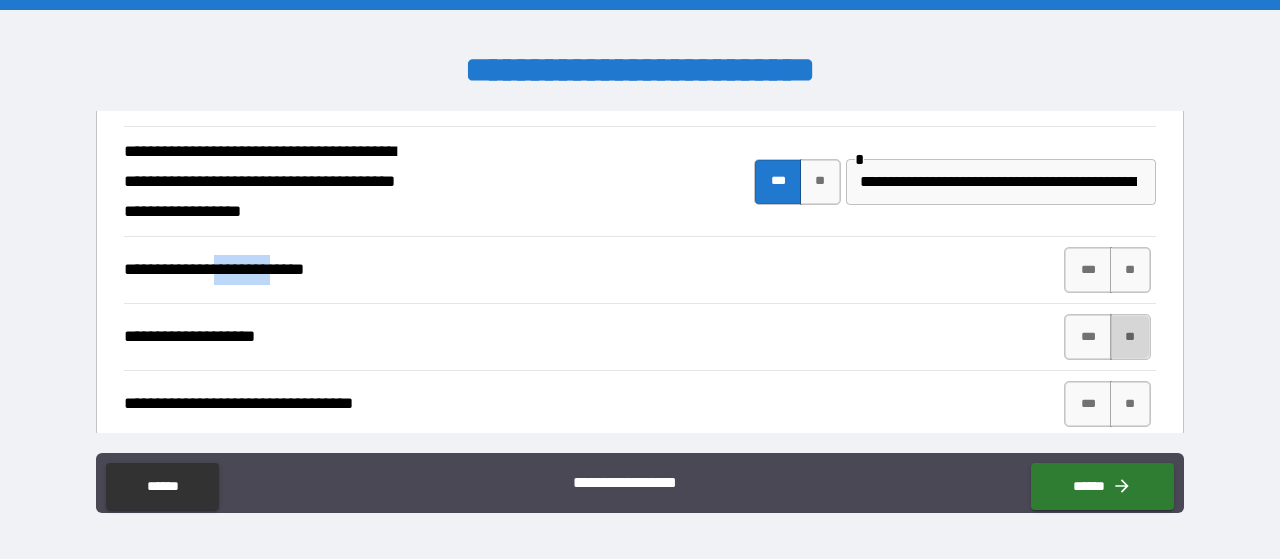 click on "**" at bounding box center [1130, 337] 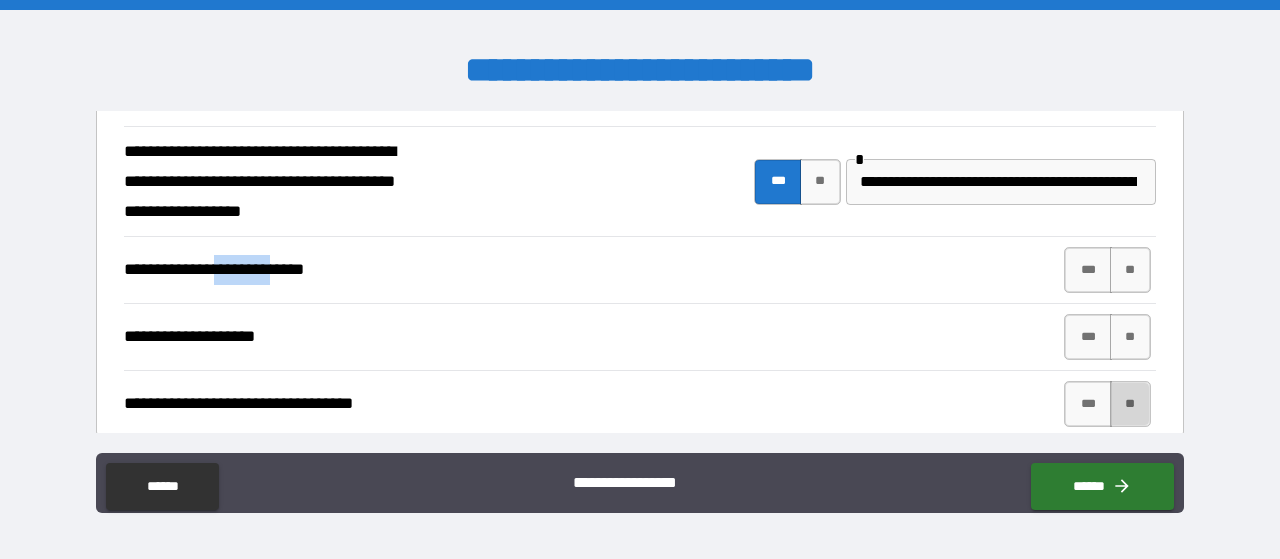 click on "**" at bounding box center [1130, 404] 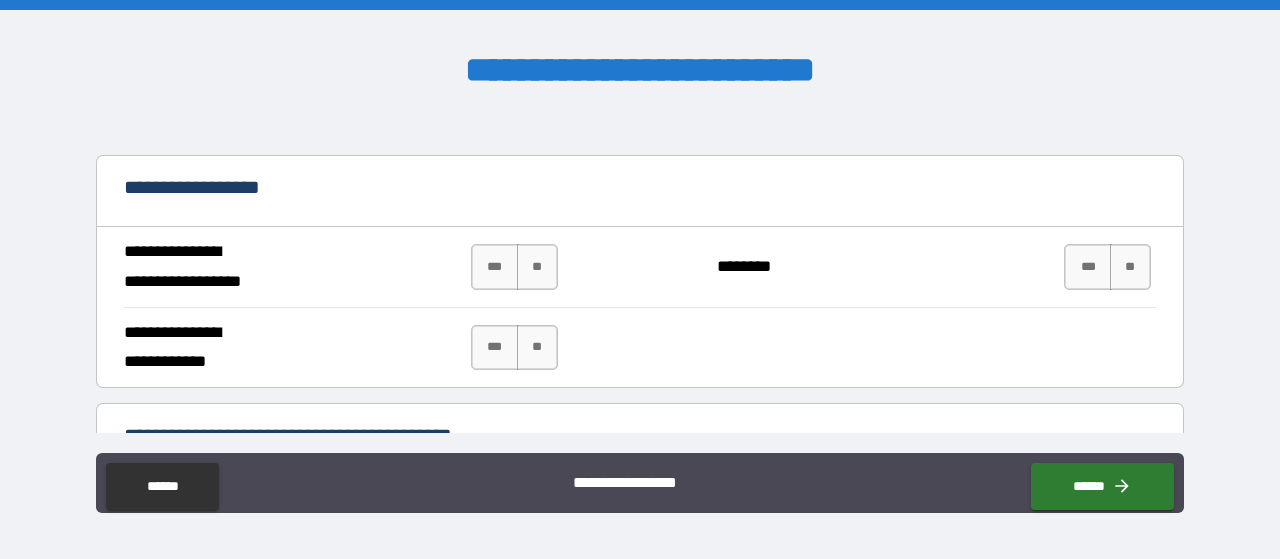 scroll, scrollTop: 1336, scrollLeft: 0, axis: vertical 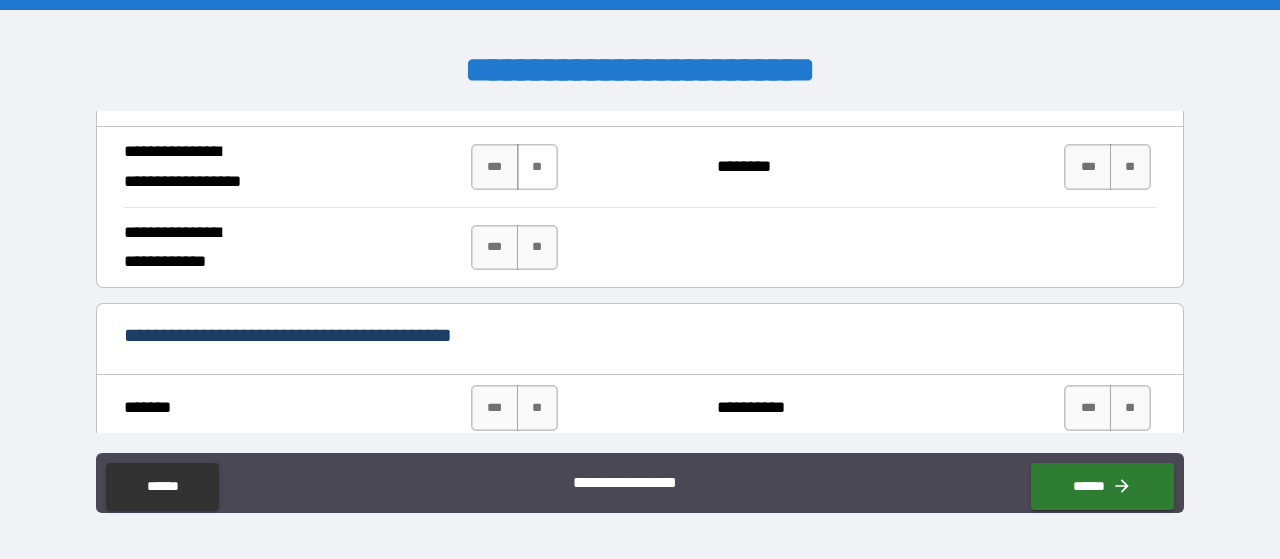 click on "**" at bounding box center (537, 167) 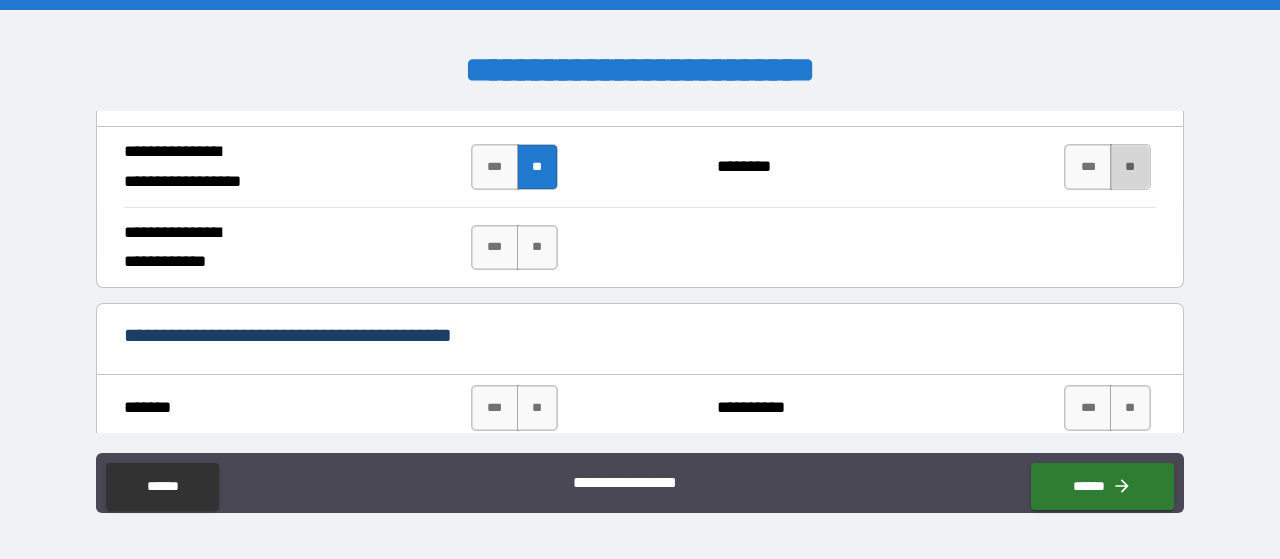 click on "**" at bounding box center [1130, 167] 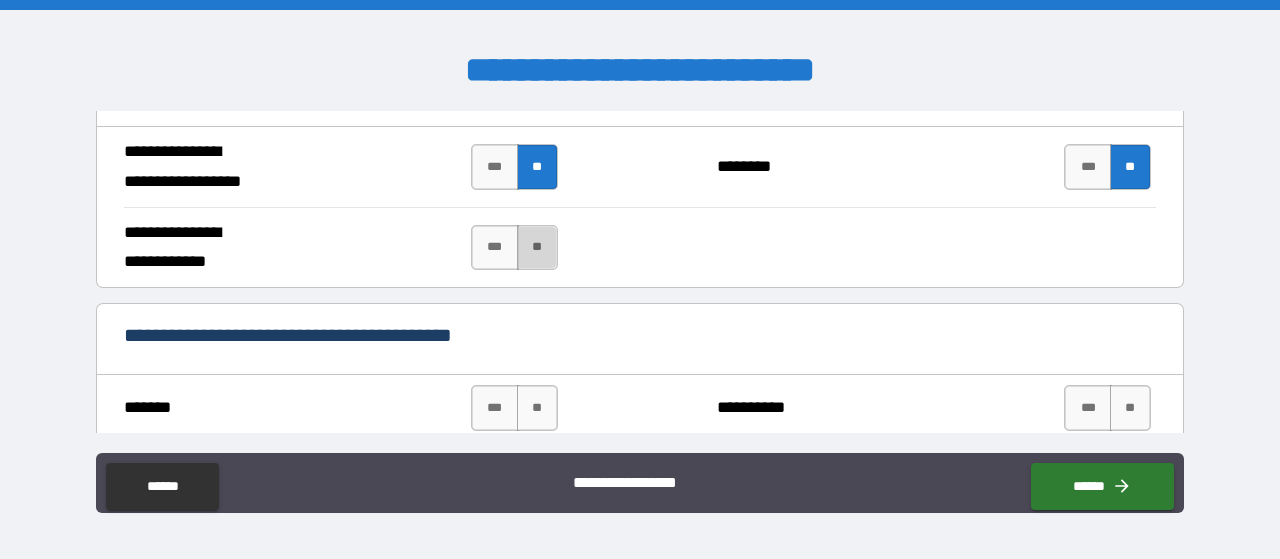 click on "**" at bounding box center (537, 248) 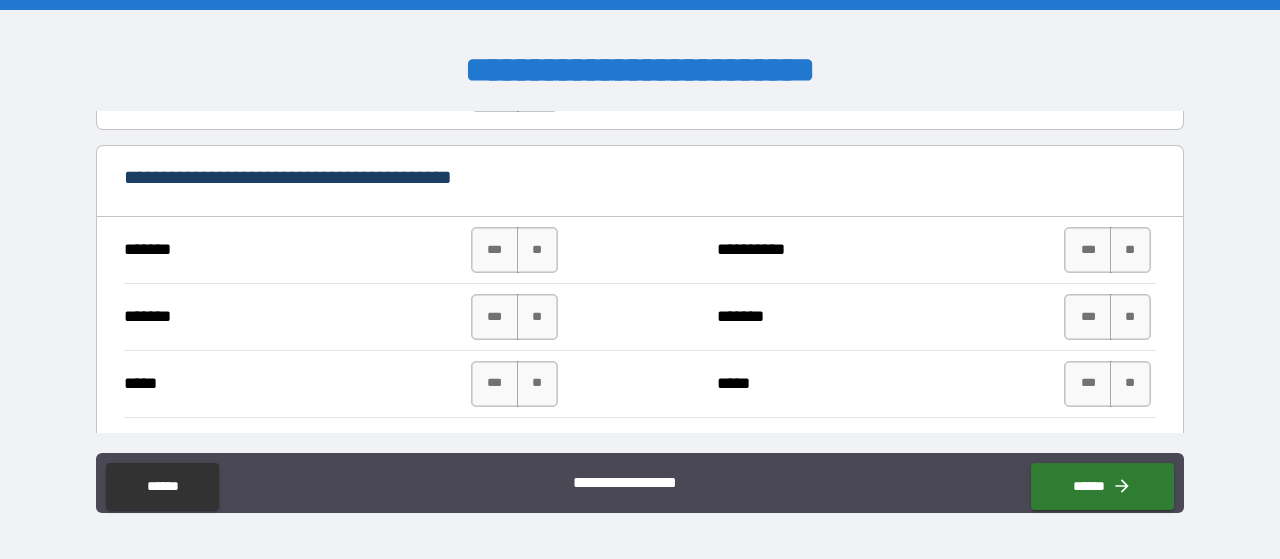 scroll, scrollTop: 1536, scrollLeft: 0, axis: vertical 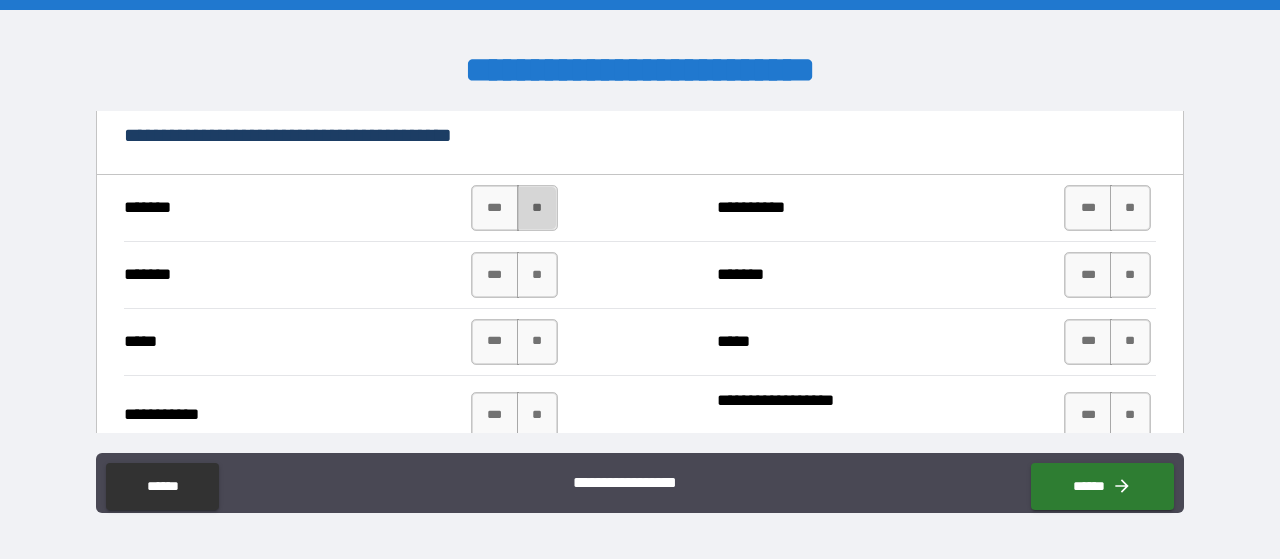 click on "**" at bounding box center [537, 208] 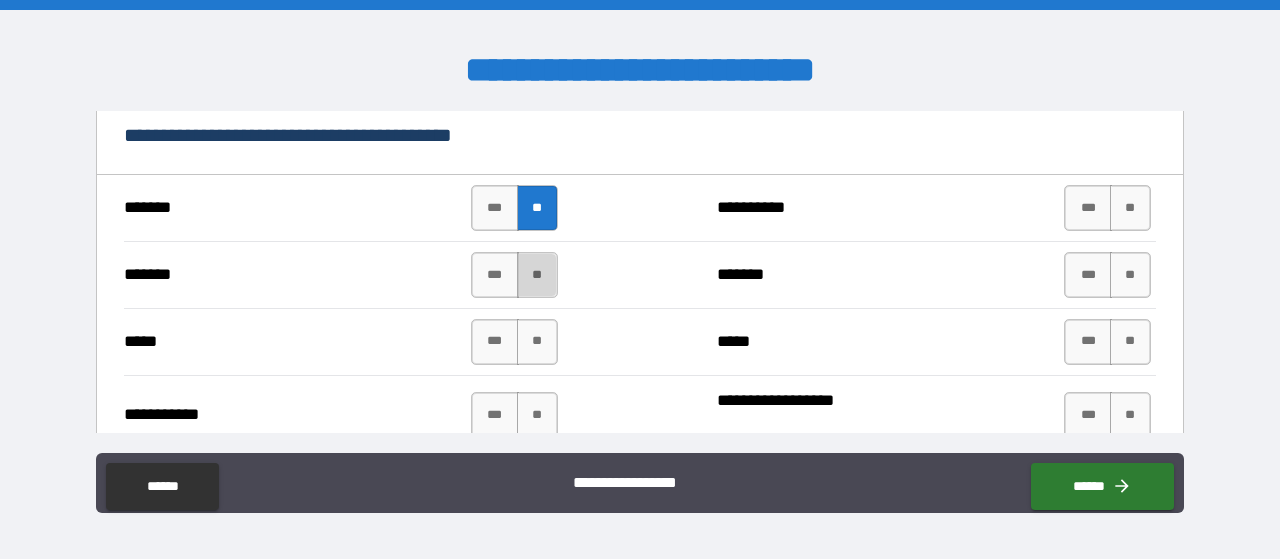 click on "**" at bounding box center [537, 275] 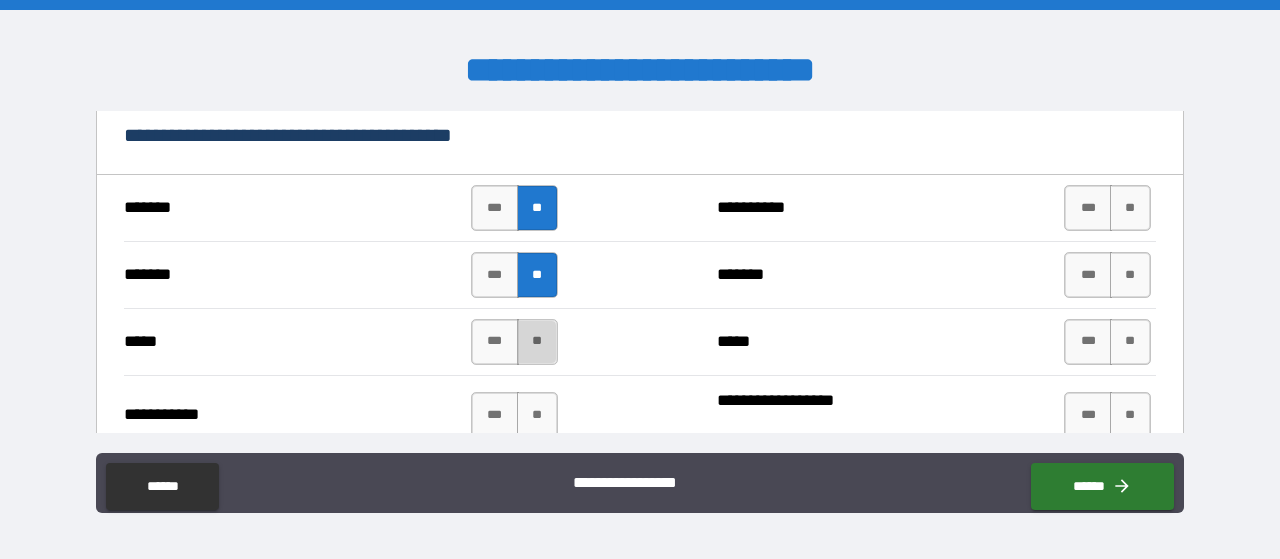 click on "**" at bounding box center [537, 342] 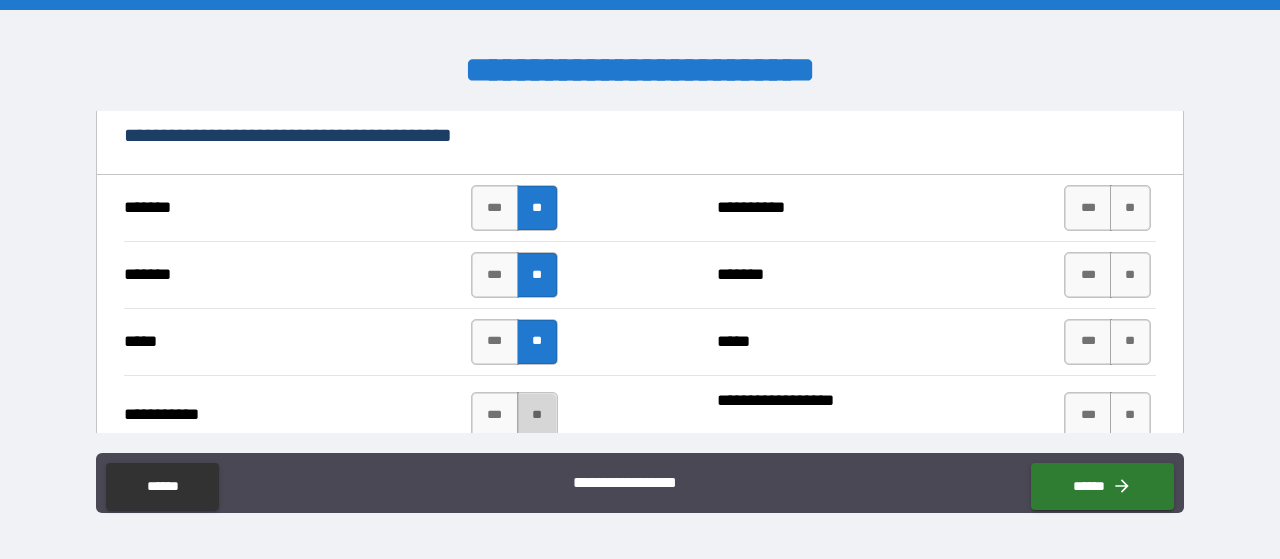 click on "**" at bounding box center [537, 415] 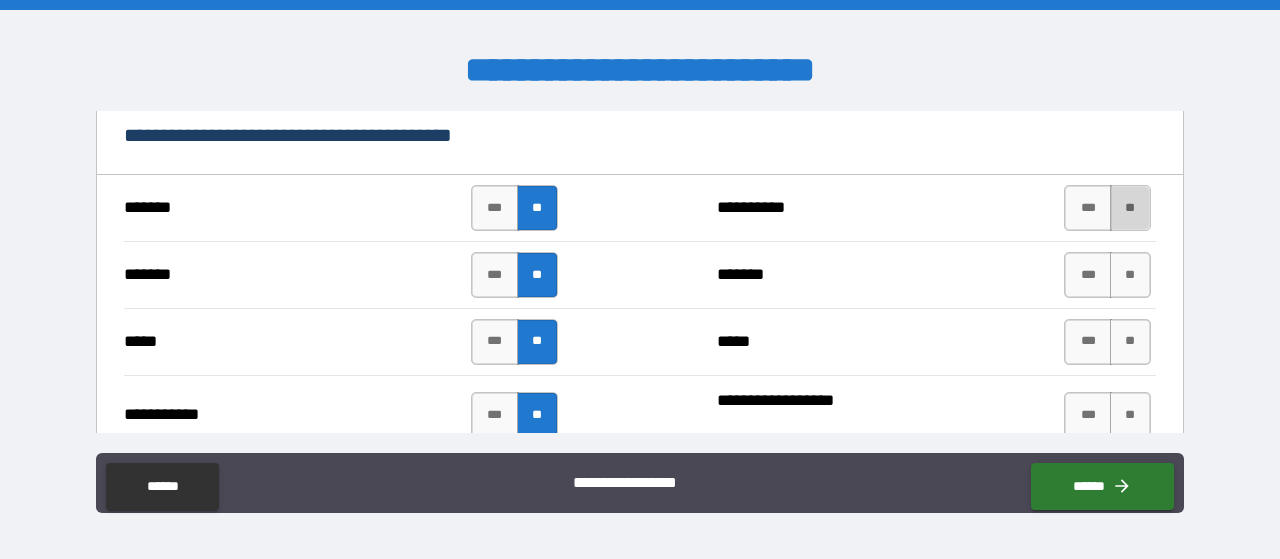 click on "**" at bounding box center (1130, 208) 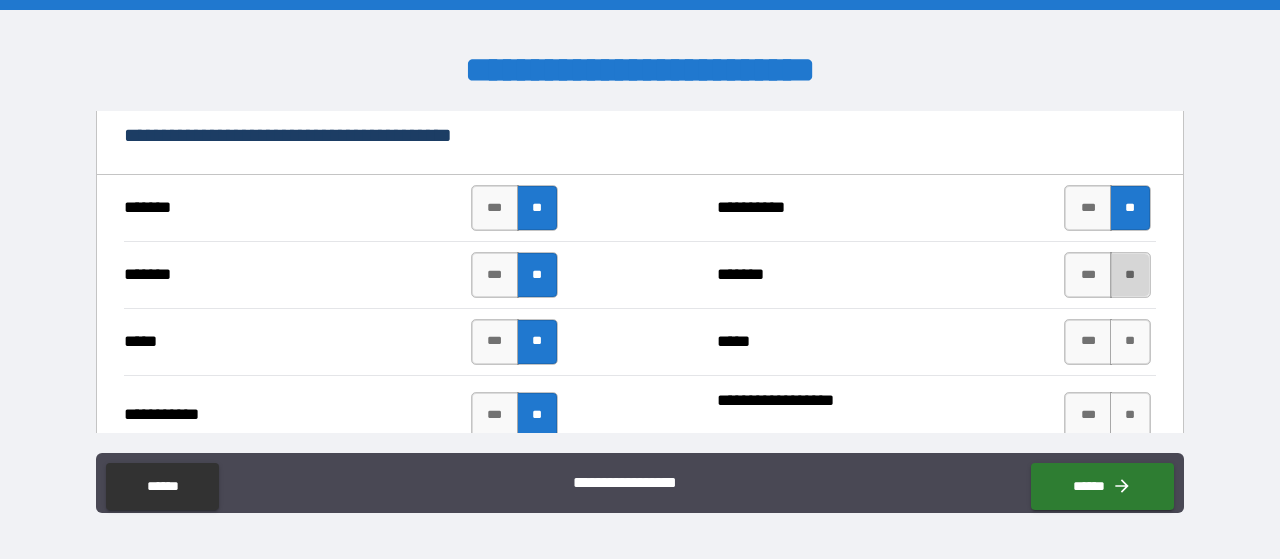 click on "**" at bounding box center [1130, 275] 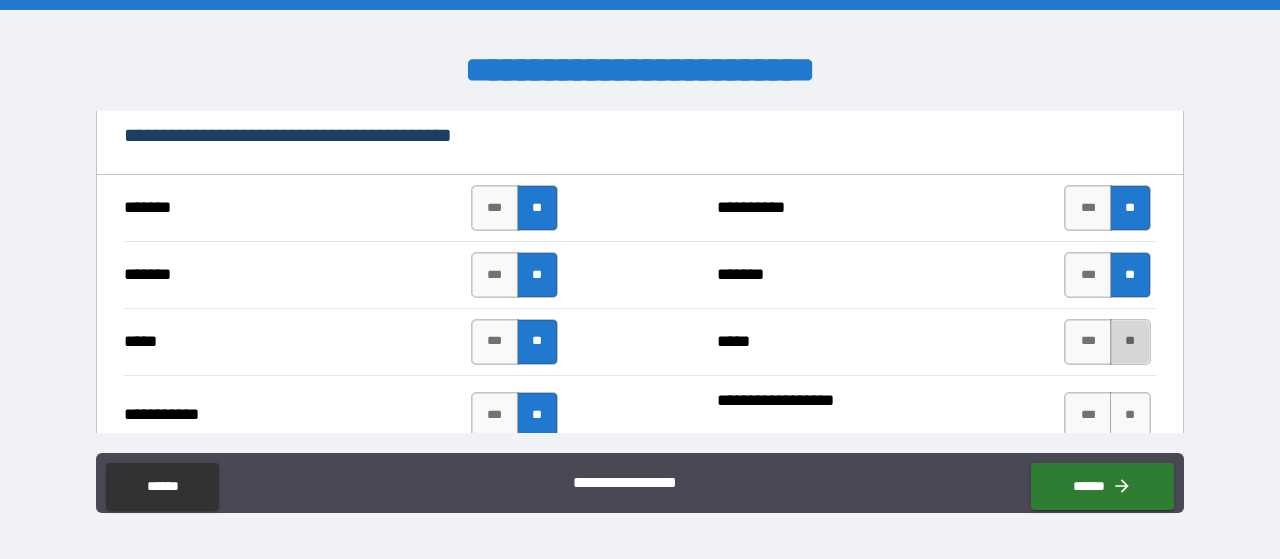 click on "**" at bounding box center (1130, 342) 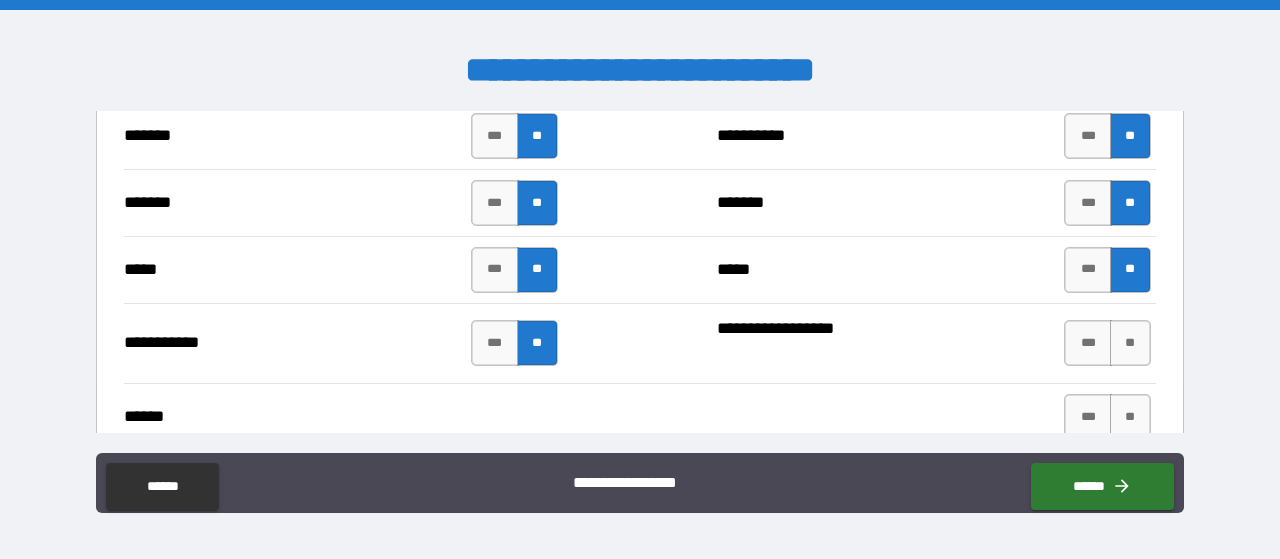 scroll, scrollTop: 1636, scrollLeft: 0, axis: vertical 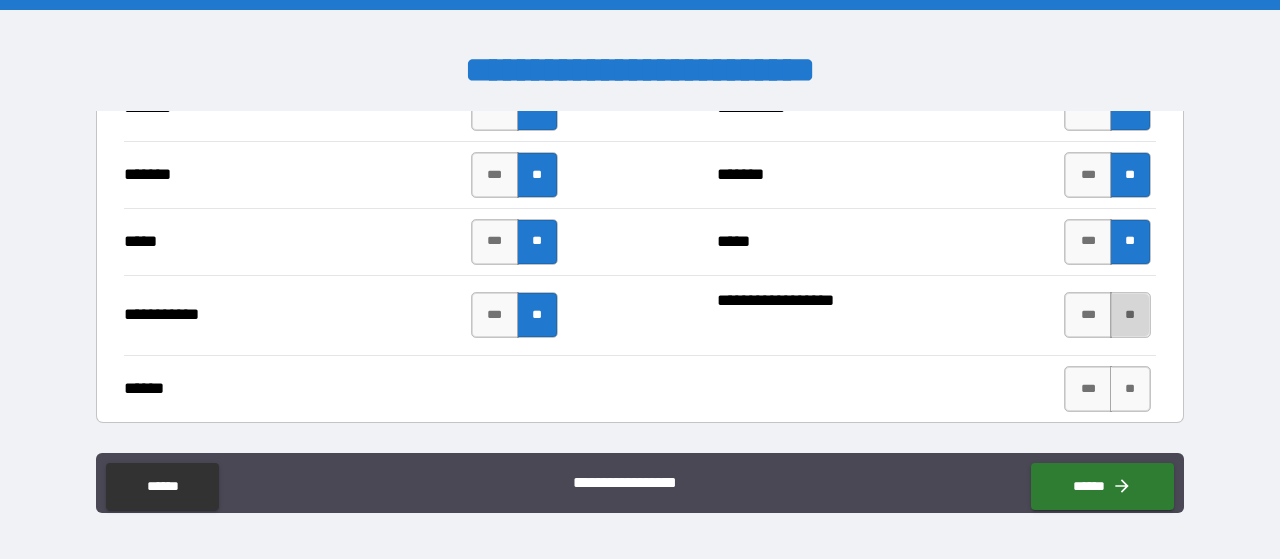 click on "**" at bounding box center (1130, 315) 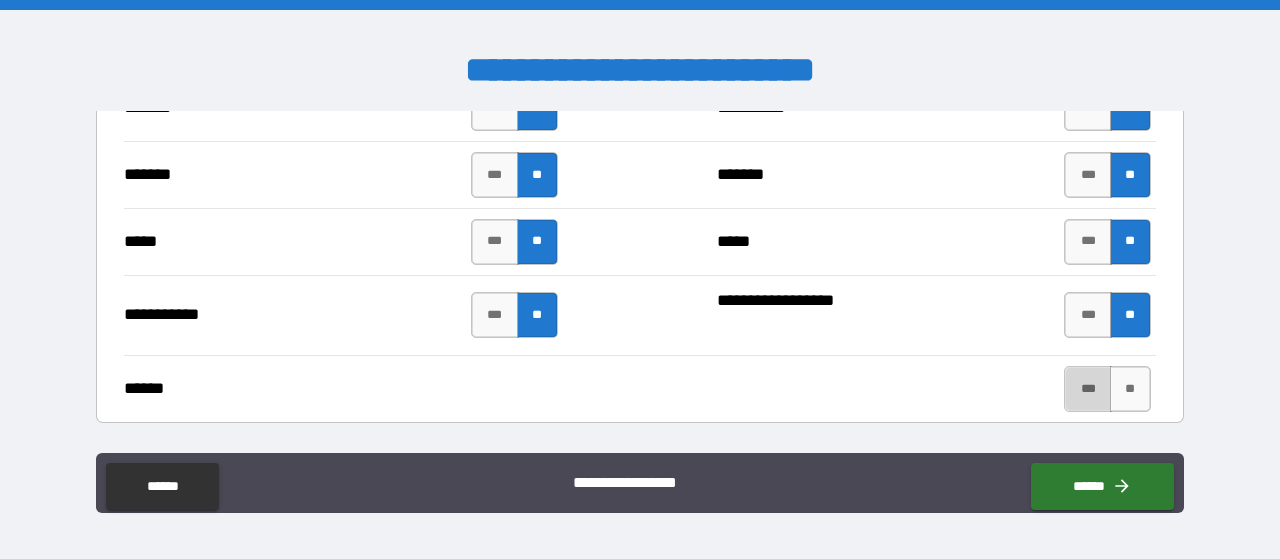 click on "***" at bounding box center (1088, 389) 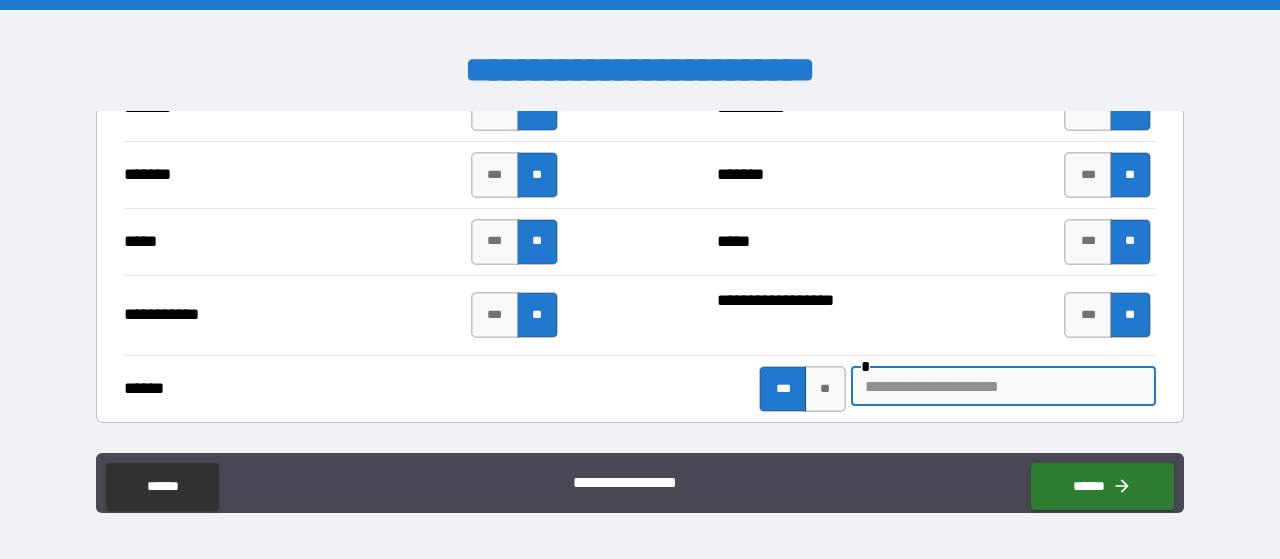 click at bounding box center [1003, 386] 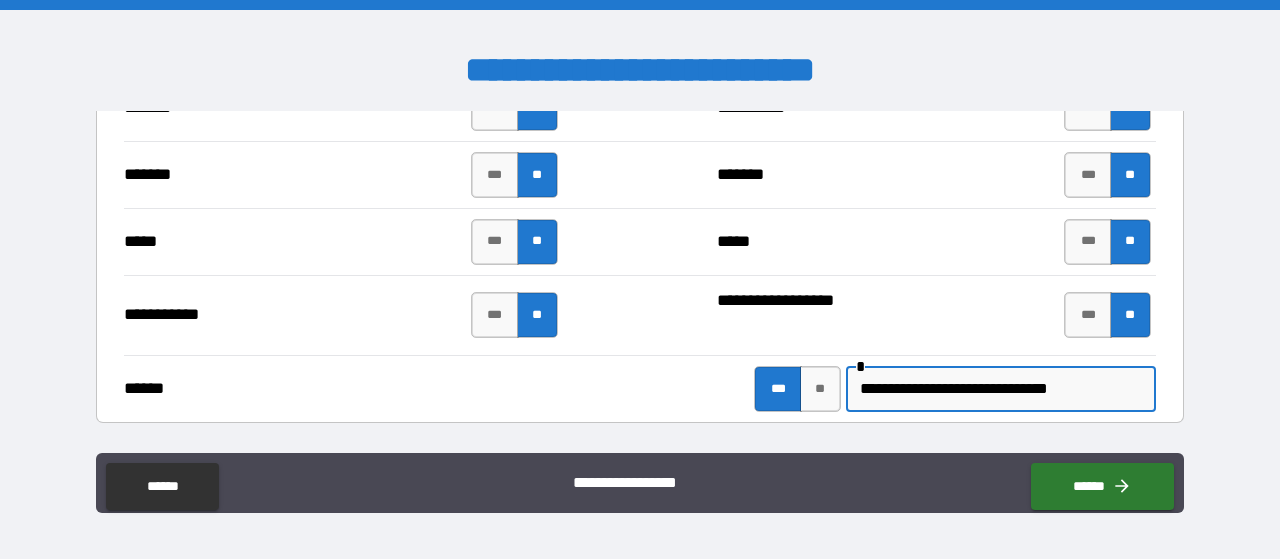 scroll, scrollTop: 0, scrollLeft: 0, axis: both 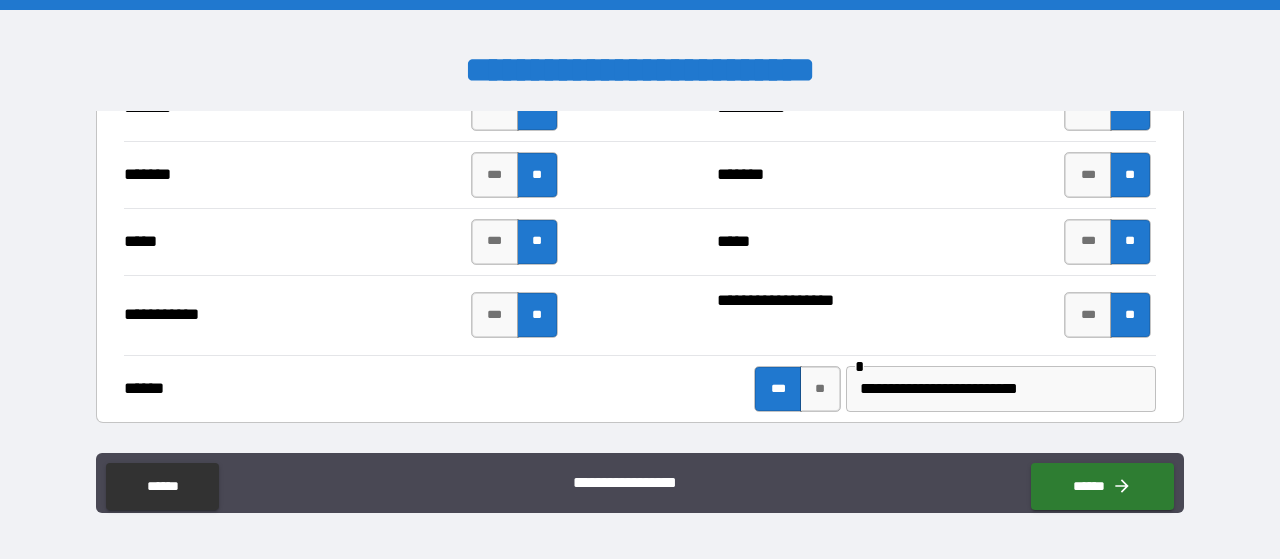 drag, startPoint x: 959, startPoint y: 425, endPoint x: 1237, endPoint y: 495, distance: 286.67752 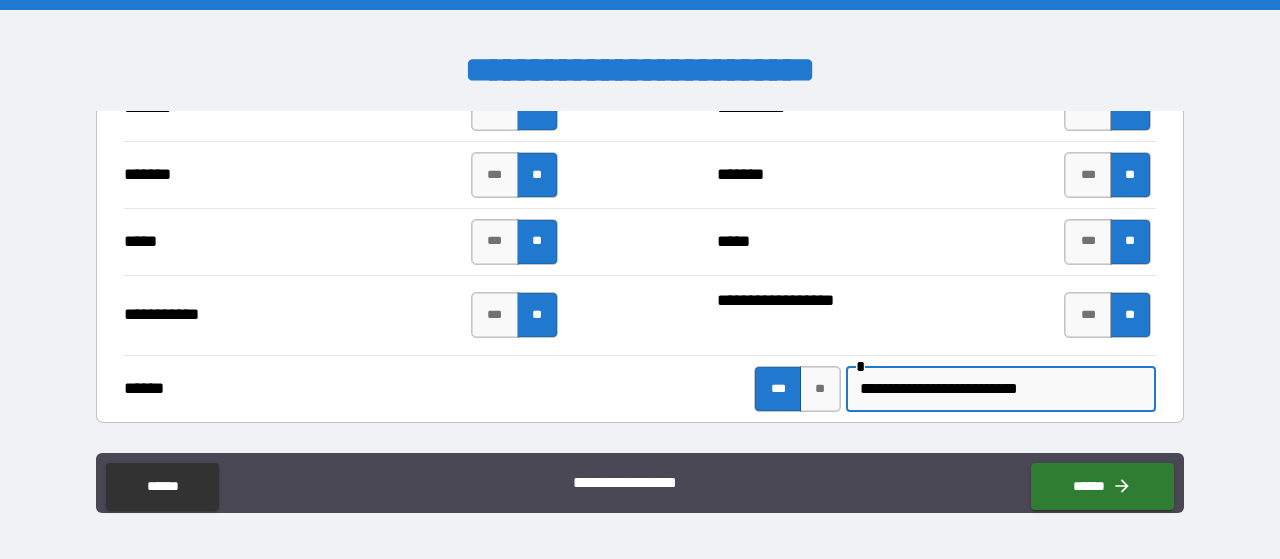 click on "**********" at bounding box center (998, 389) 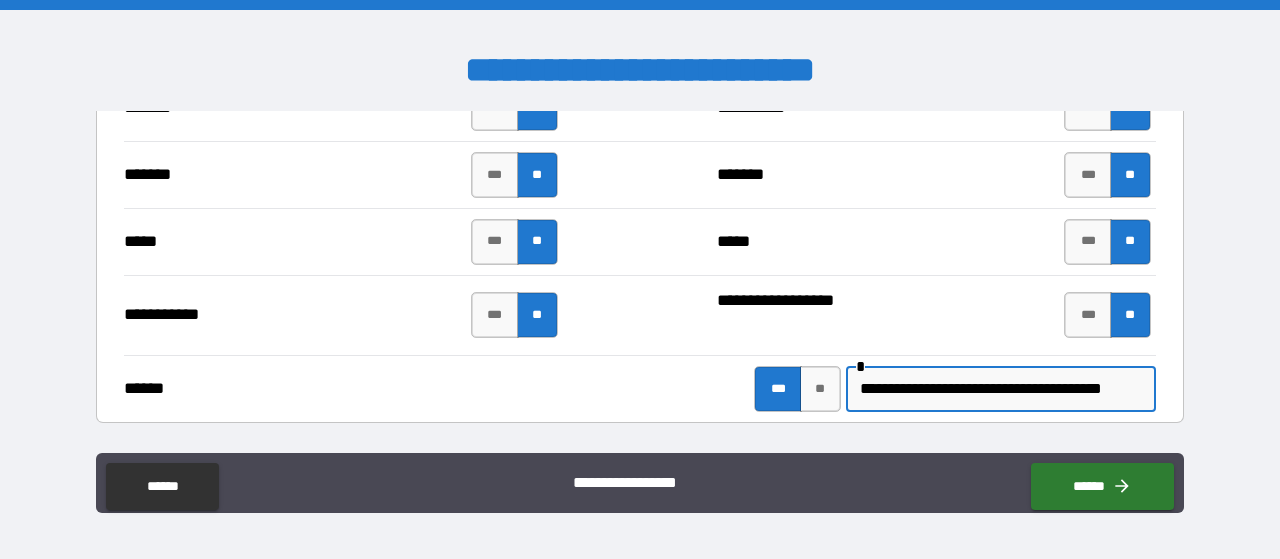 scroll, scrollTop: 0, scrollLeft: 106, axis: horizontal 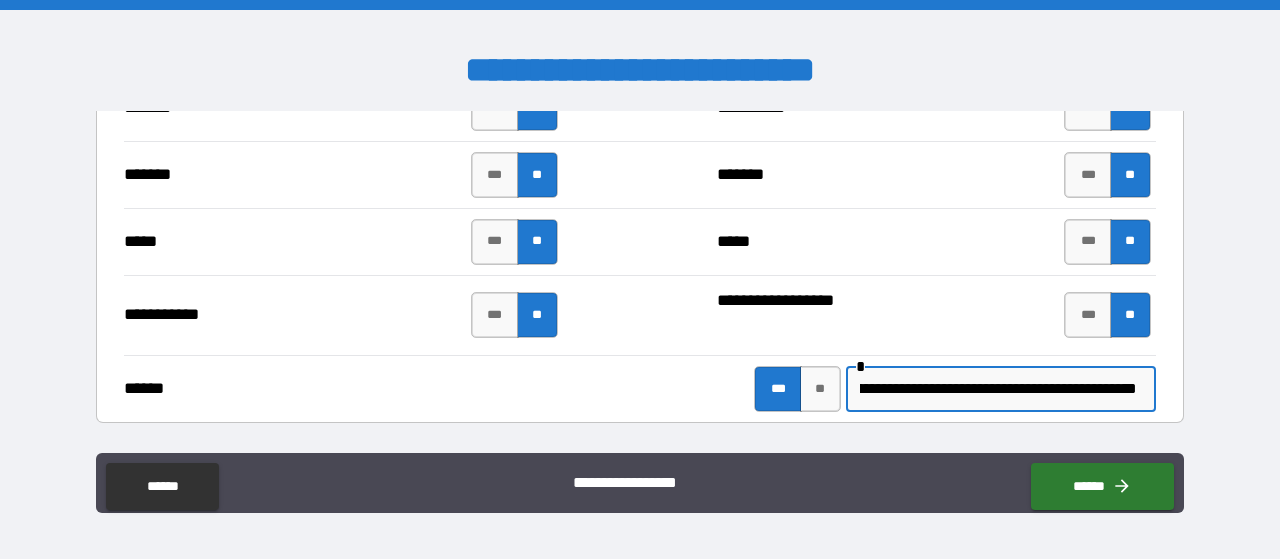 click on "**********" at bounding box center (998, 389) 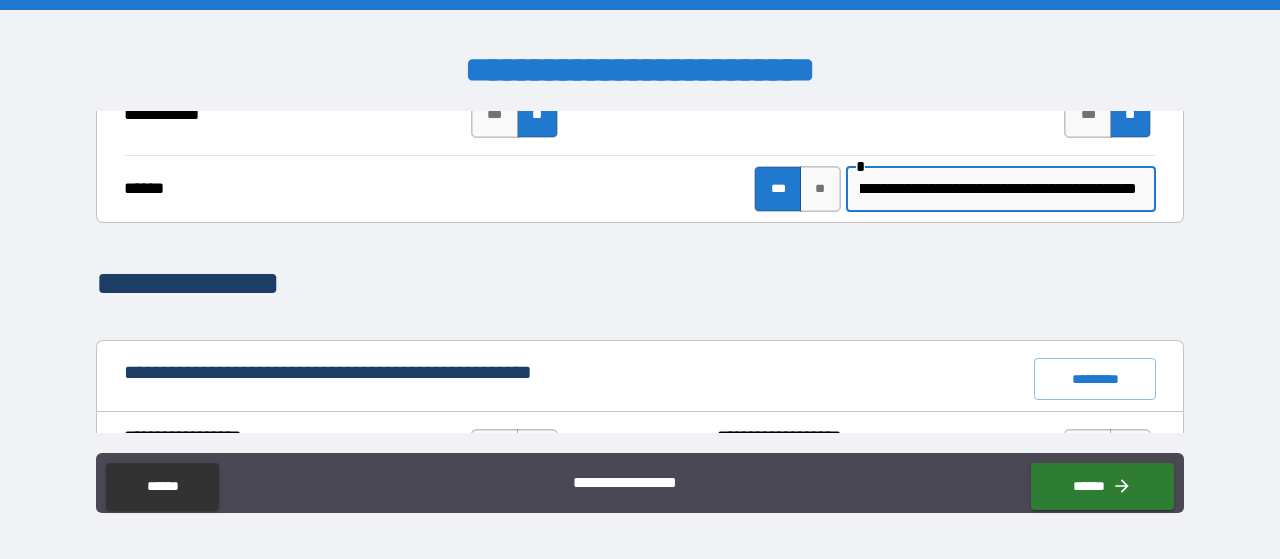 scroll, scrollTop: 1936, scrollLeft: 0, axis: vertical 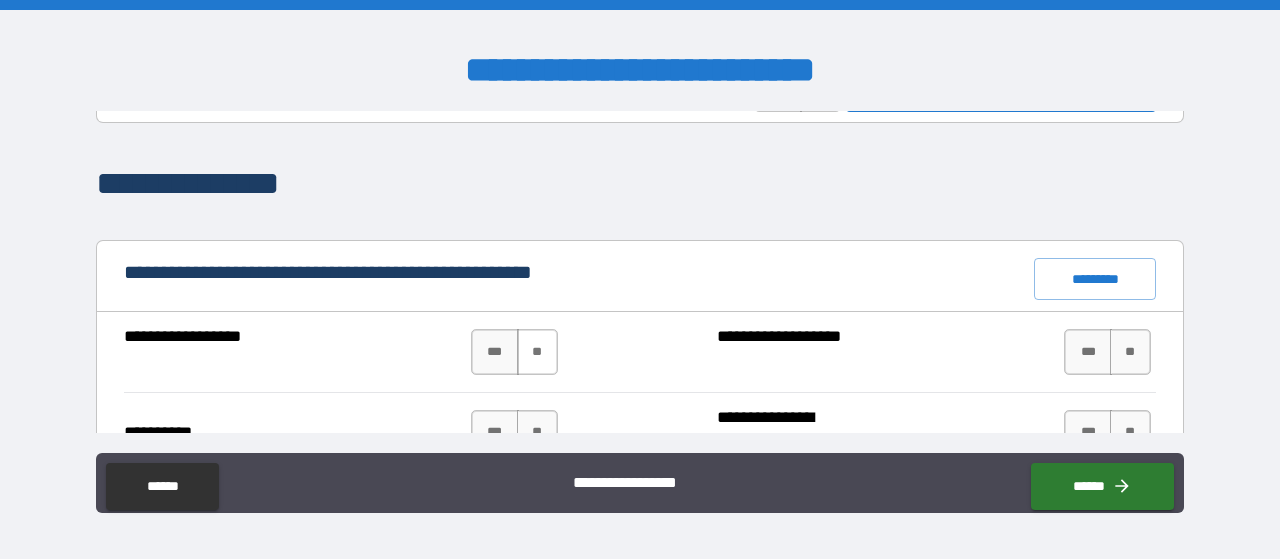 type on "**********" 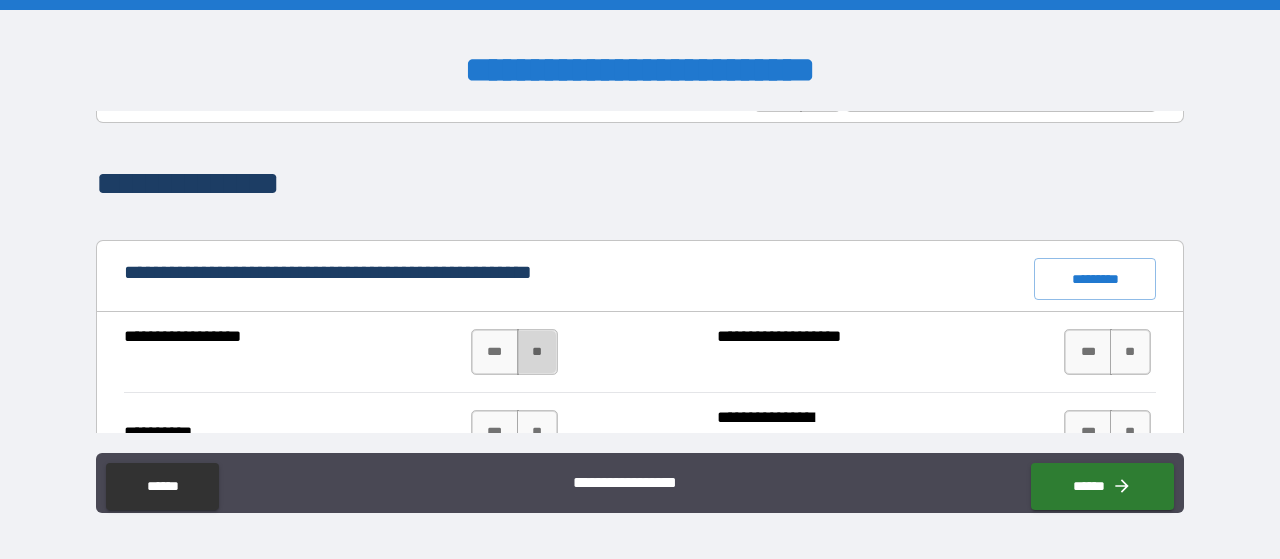 click on "**" at bounding box center (537, 352) 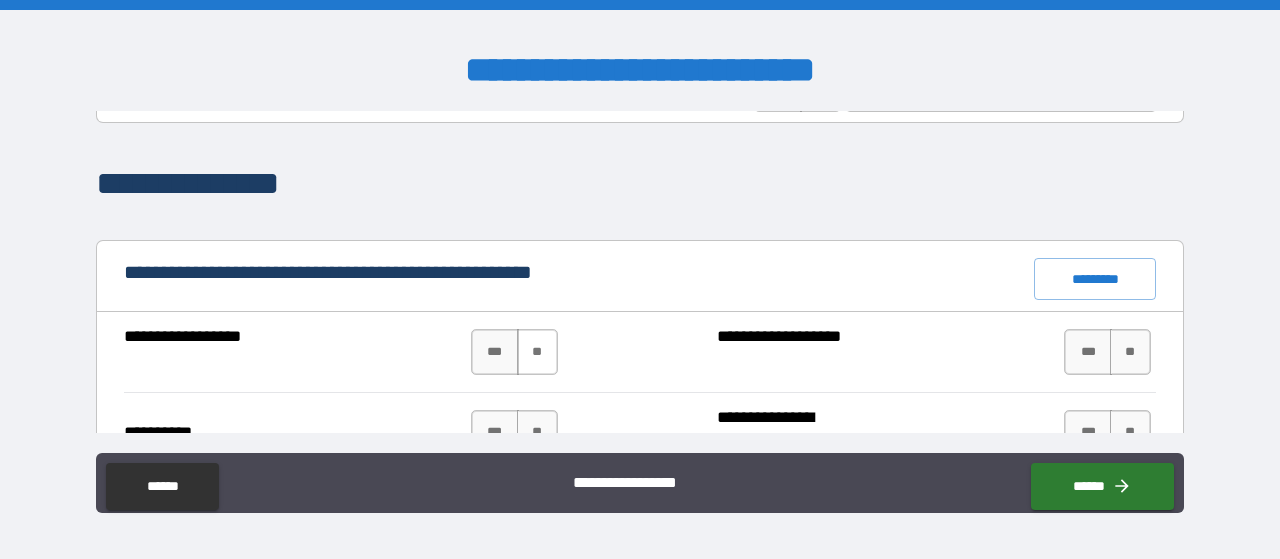 click on "**" at bounding box center (537, 352) 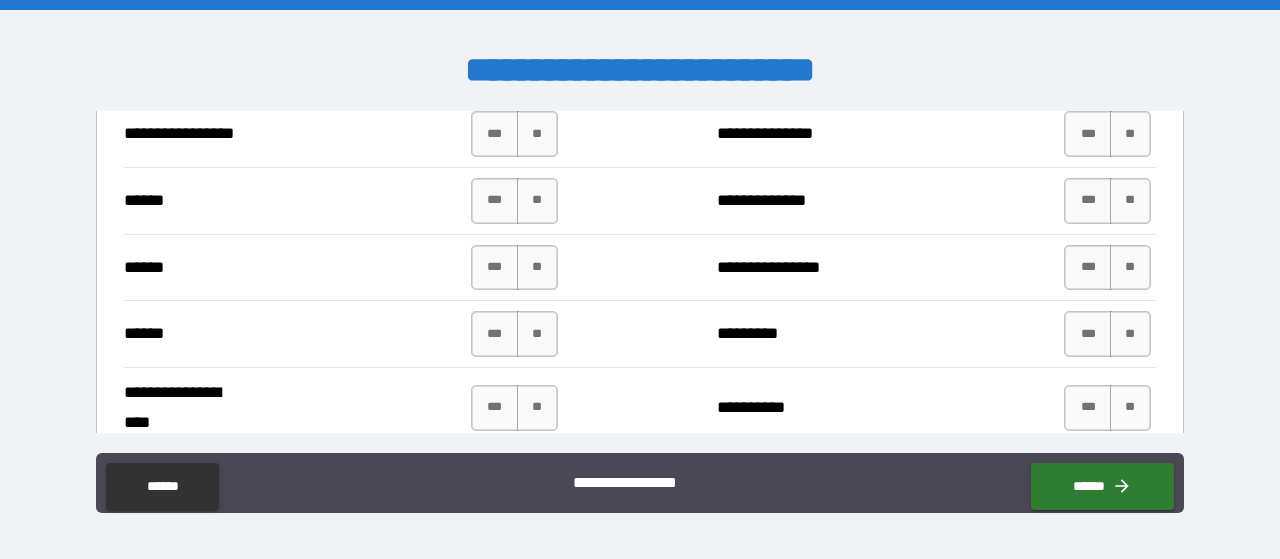 scroll, scrollTop: 2636, scrollLeft: 0, axis: vertical 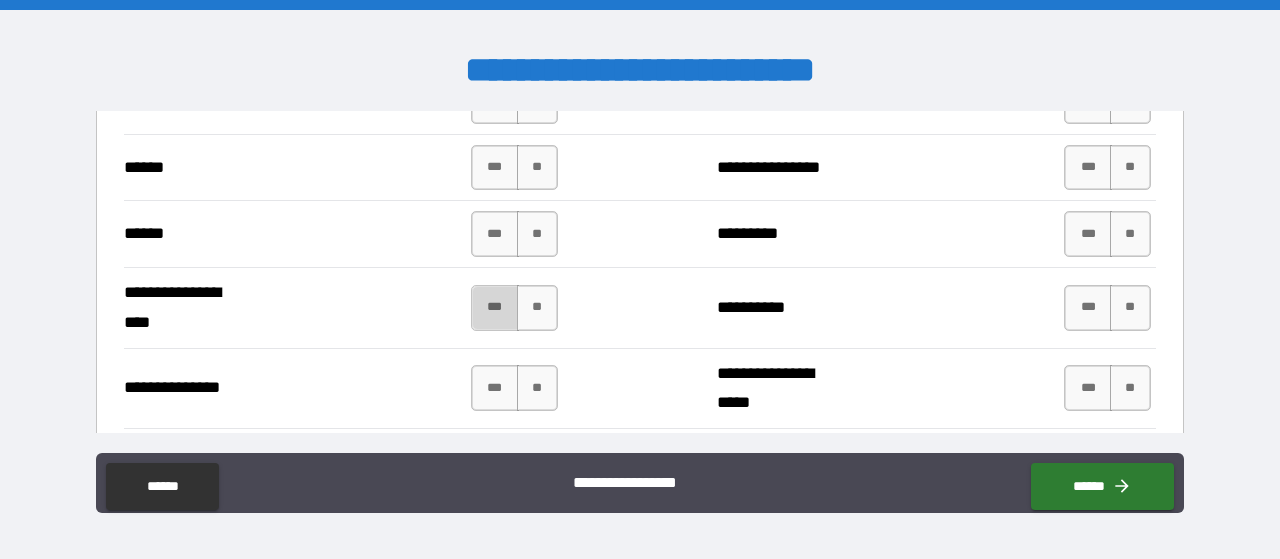 click on "***" at bounding box center [495, 308] 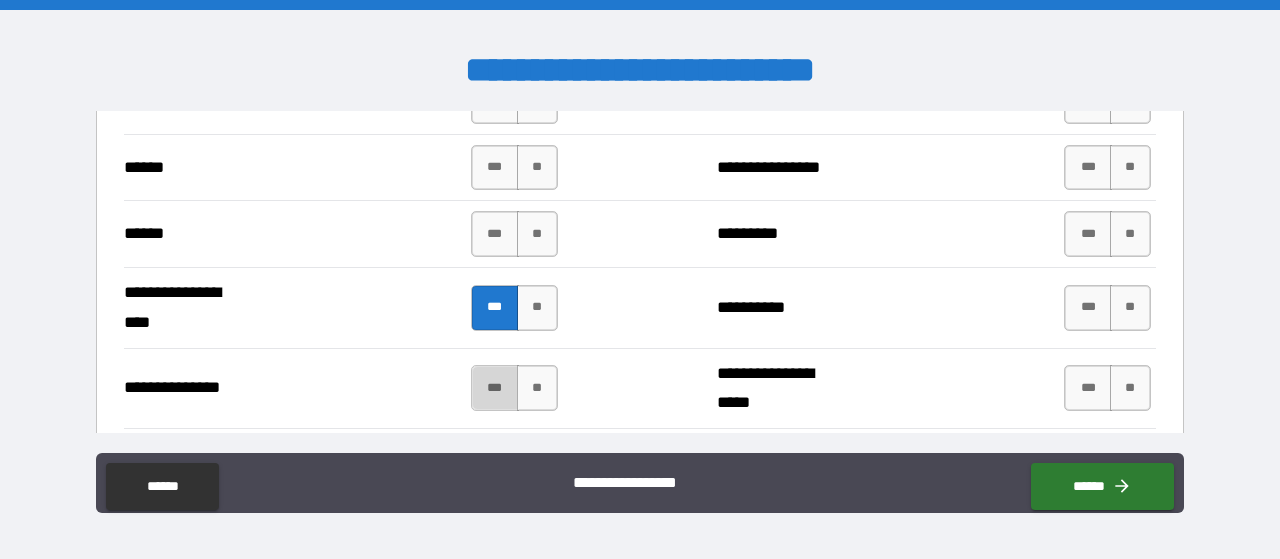 click on "***" at bounding box center (495, 388) 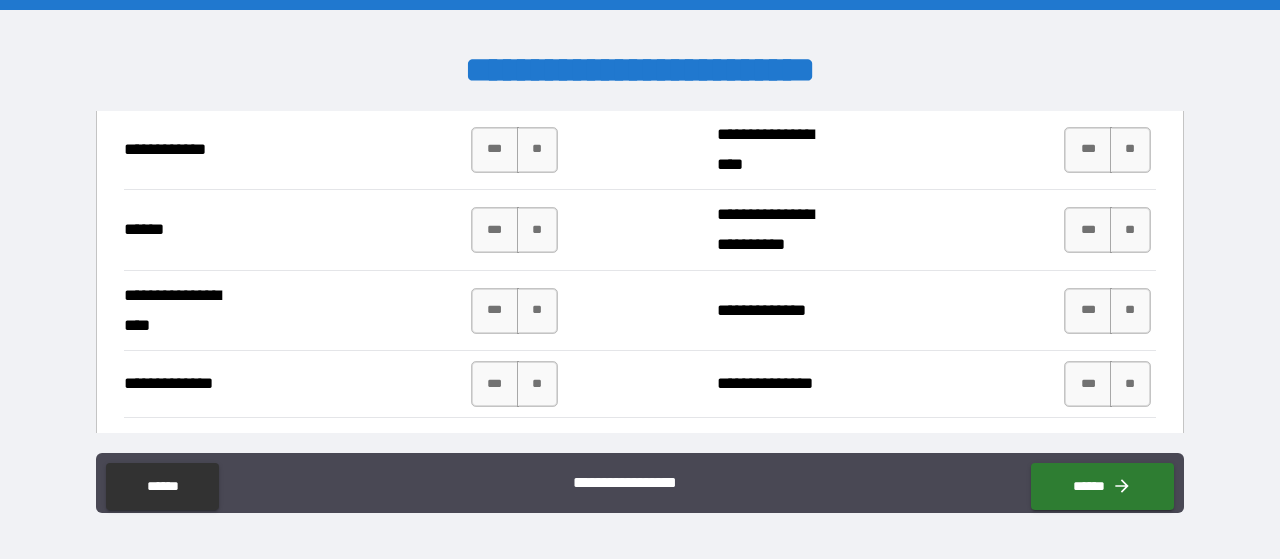 scroll, scrollTop: 3336, scrollLeft: 0, axis: vertical 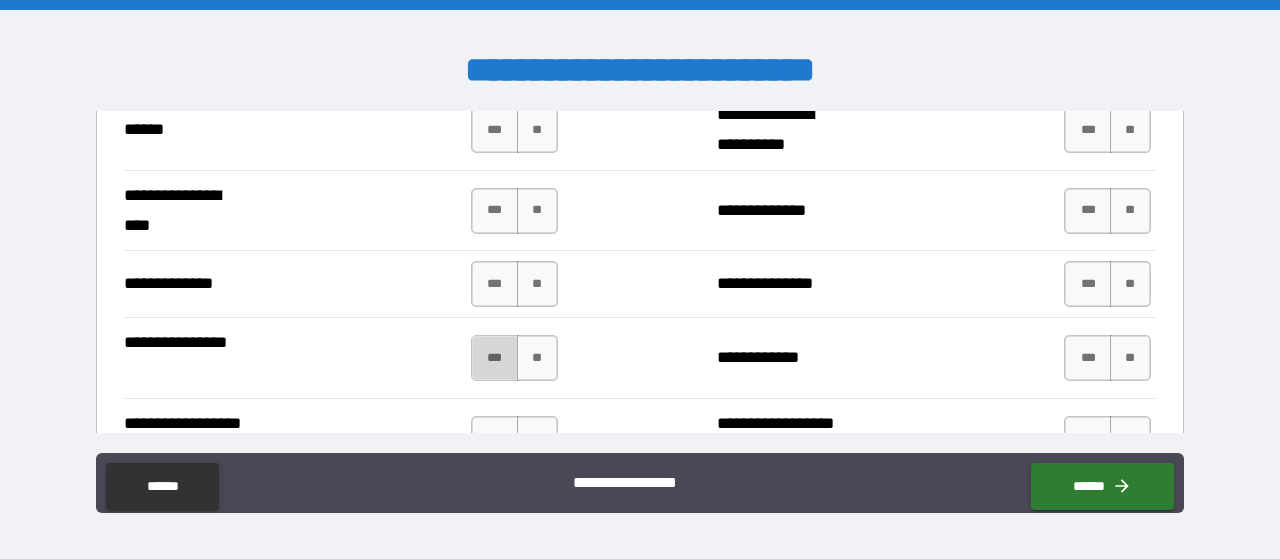 click on "***" at bounding box center [495, 358] 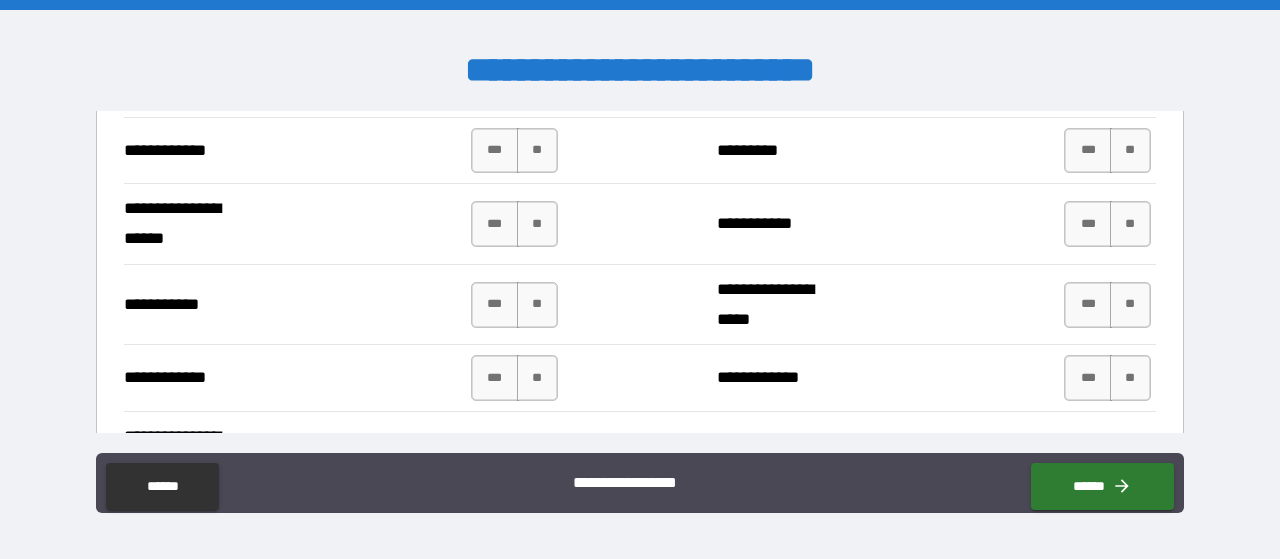 scroll, scrollTop: 4236, scrollLeft: 0, axis: vertical 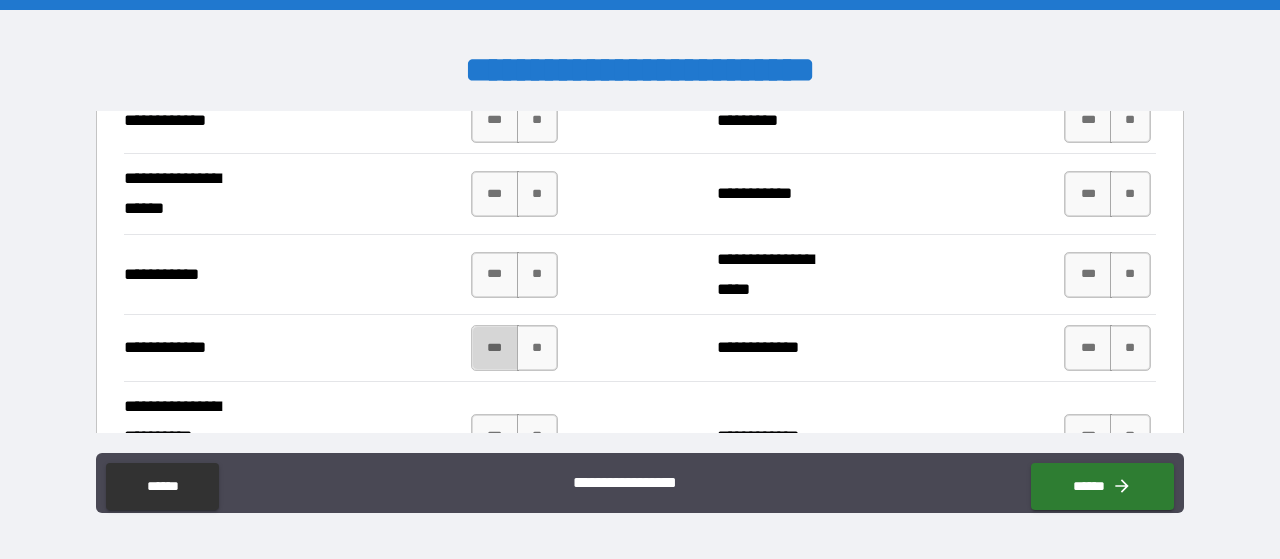 click on "***" at bounding box center (495, 348) 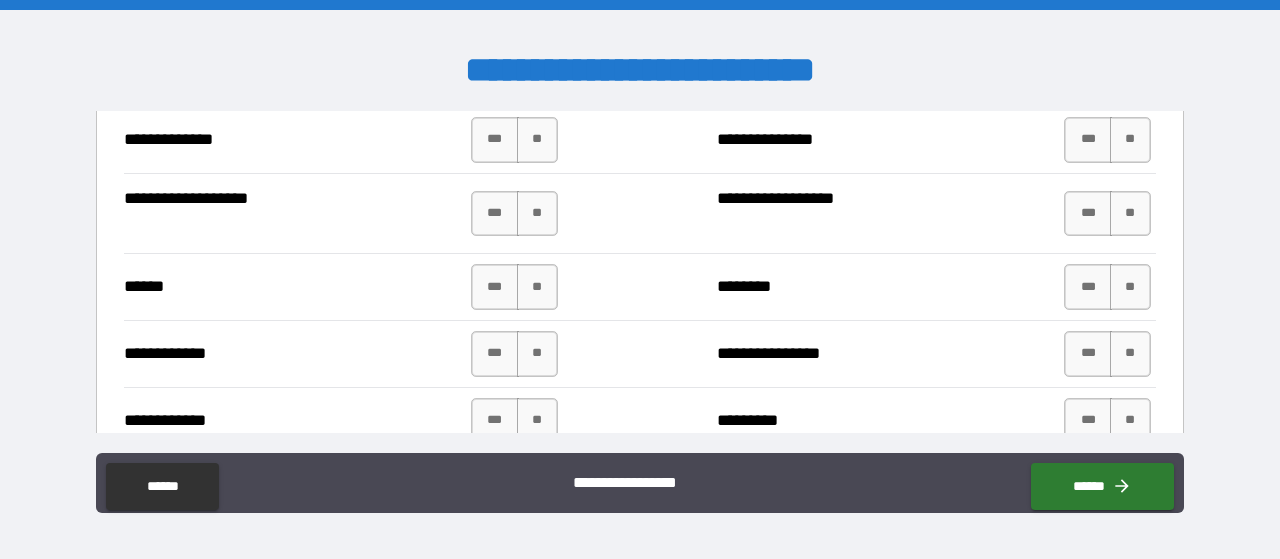 scroll, scrollTop: 4036, scrollLeft: 0, axis: vertical 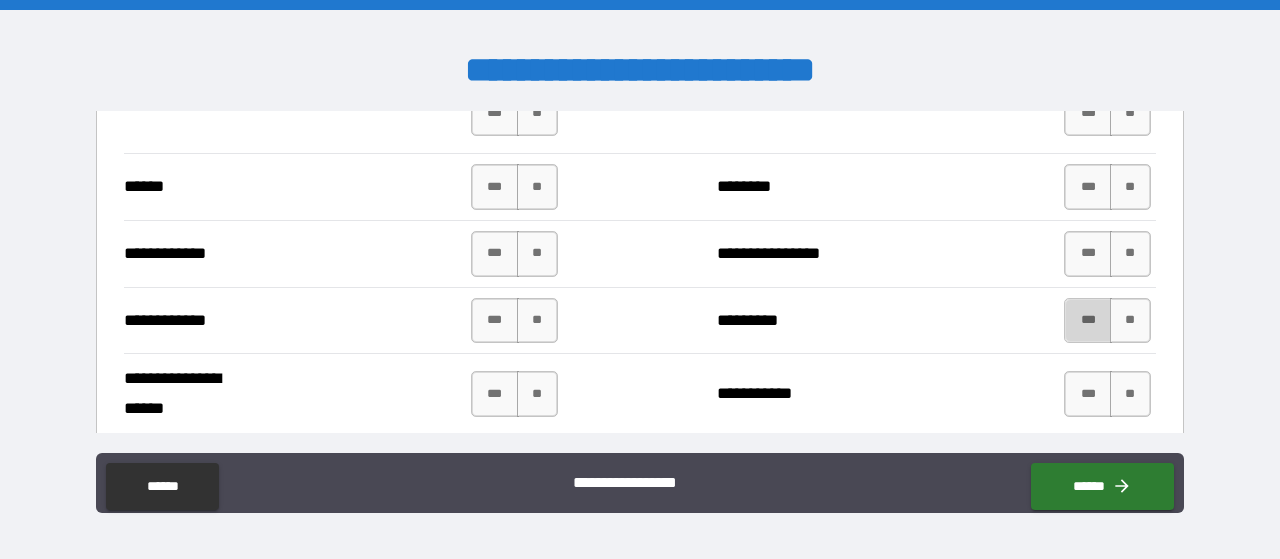 click on "***" at bounding box center [1088, 321] 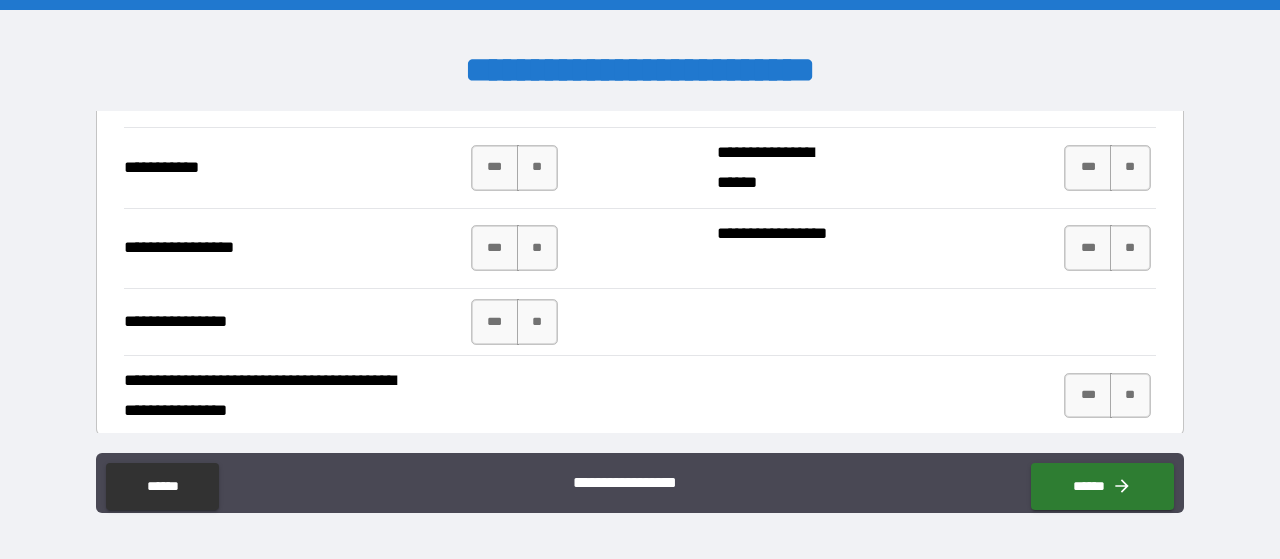 scroll, scrollTop: 4836, scrollLeft: 0, axis: vertical 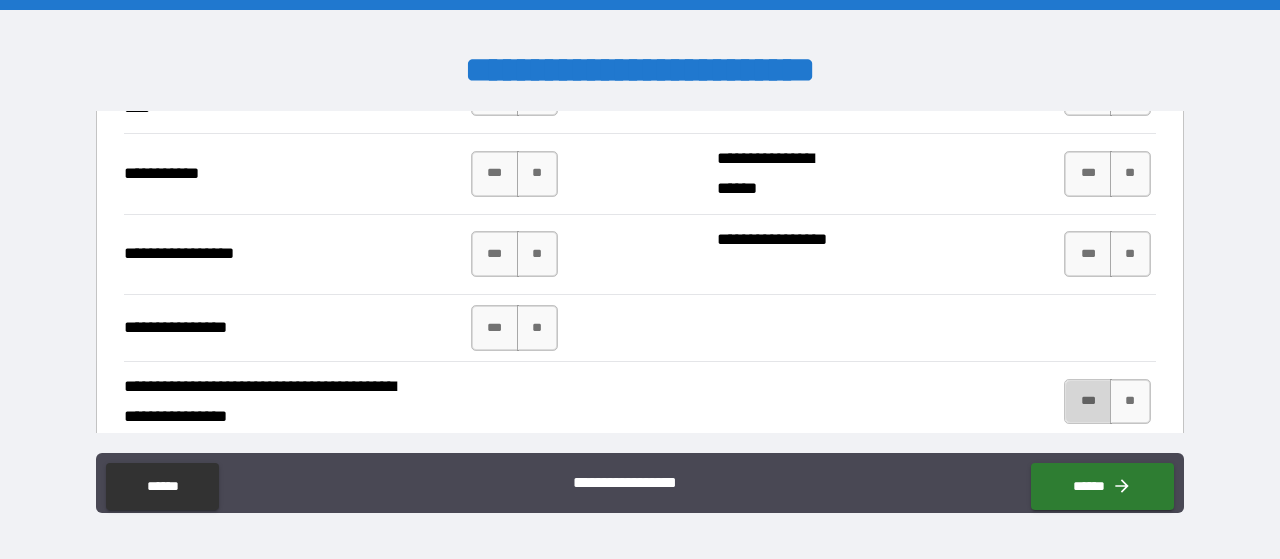 click on "***" at bounding box center (1088, 402) 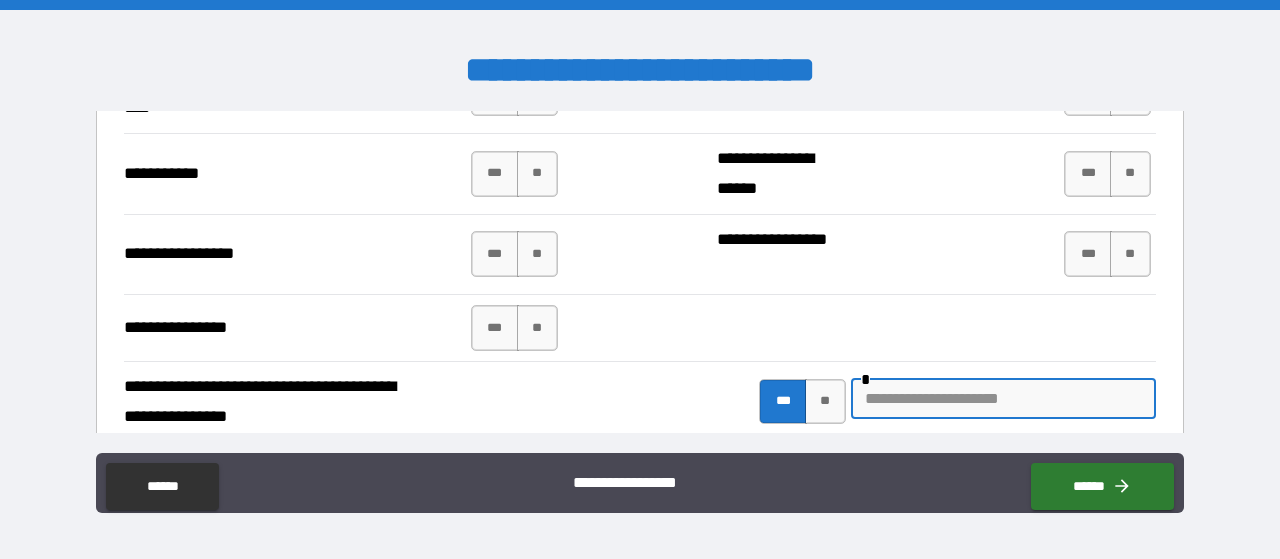 click at bounding box center (1003, 399) 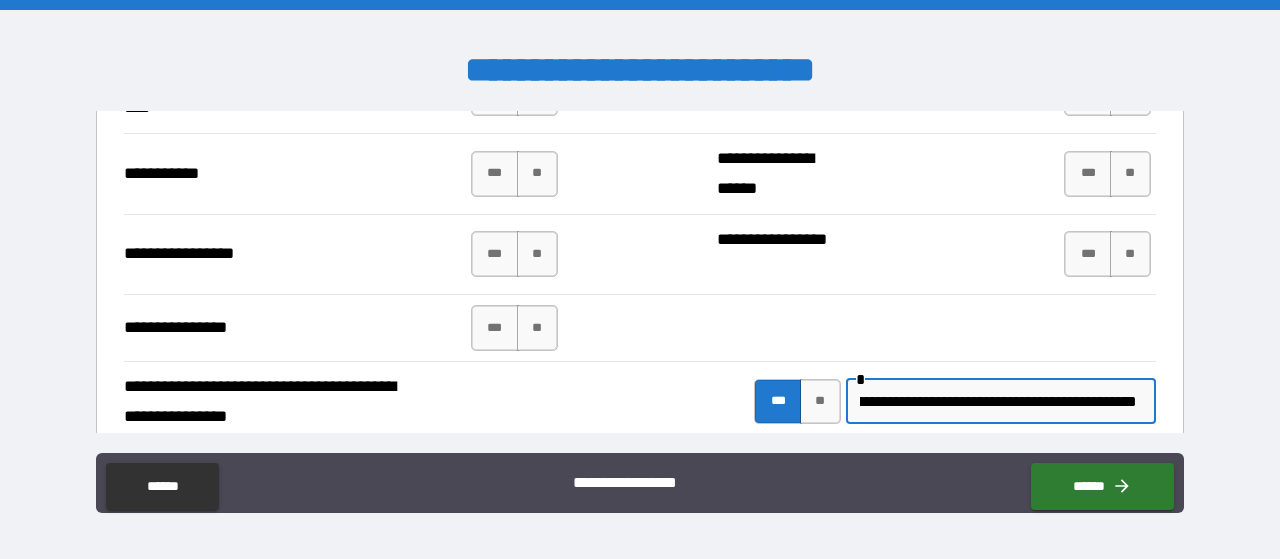scroll, scrollTop: 0, scrollLeft: 237, axis: horizontal 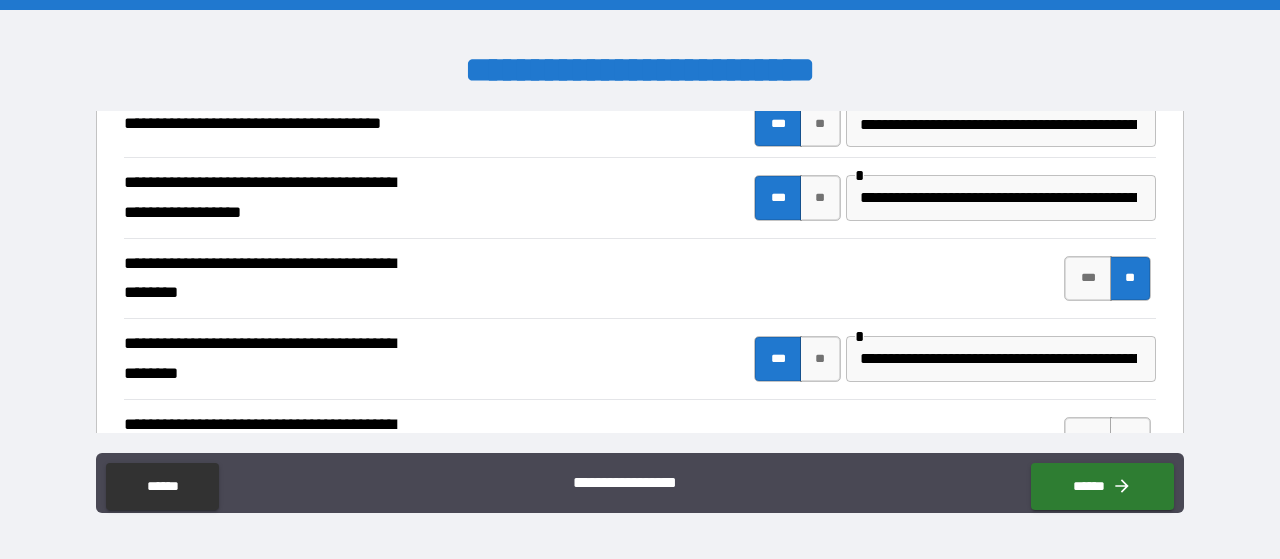 click on "**********" at bounding box center [640, 282] 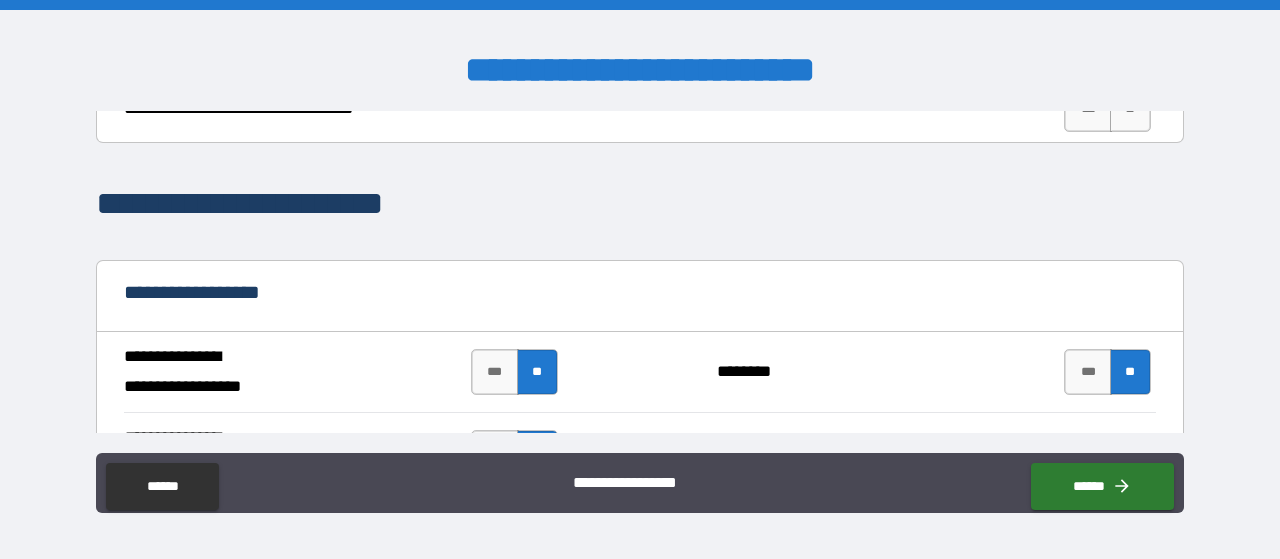 scroll, scrollTop: 1226, scrollLeft: 0, axis: vertical 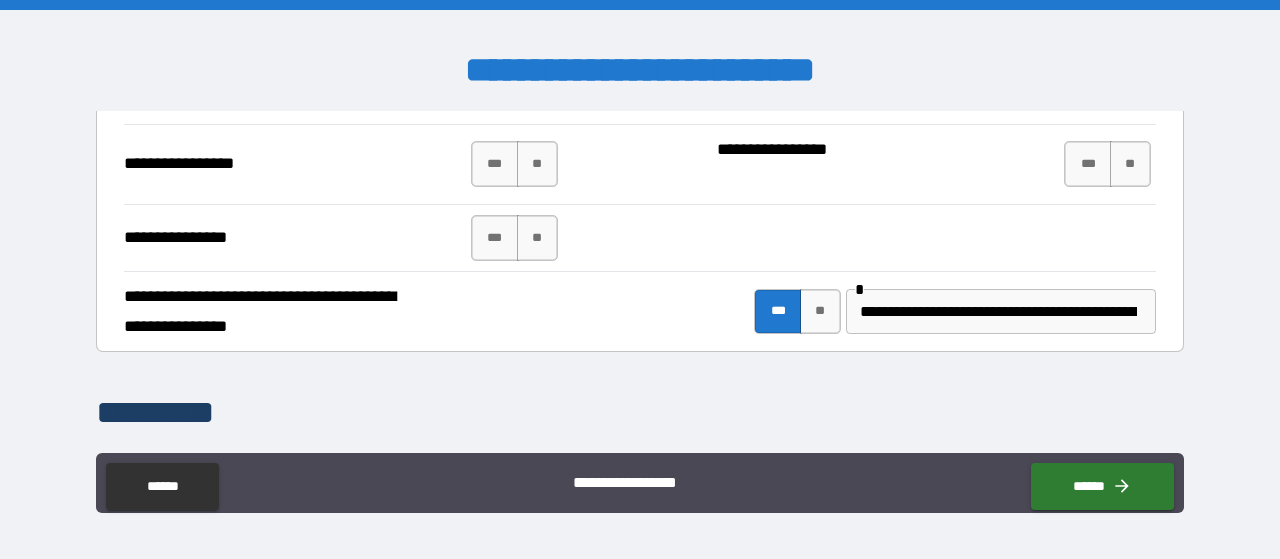 click on "**********" at bounding box center [998, 312] 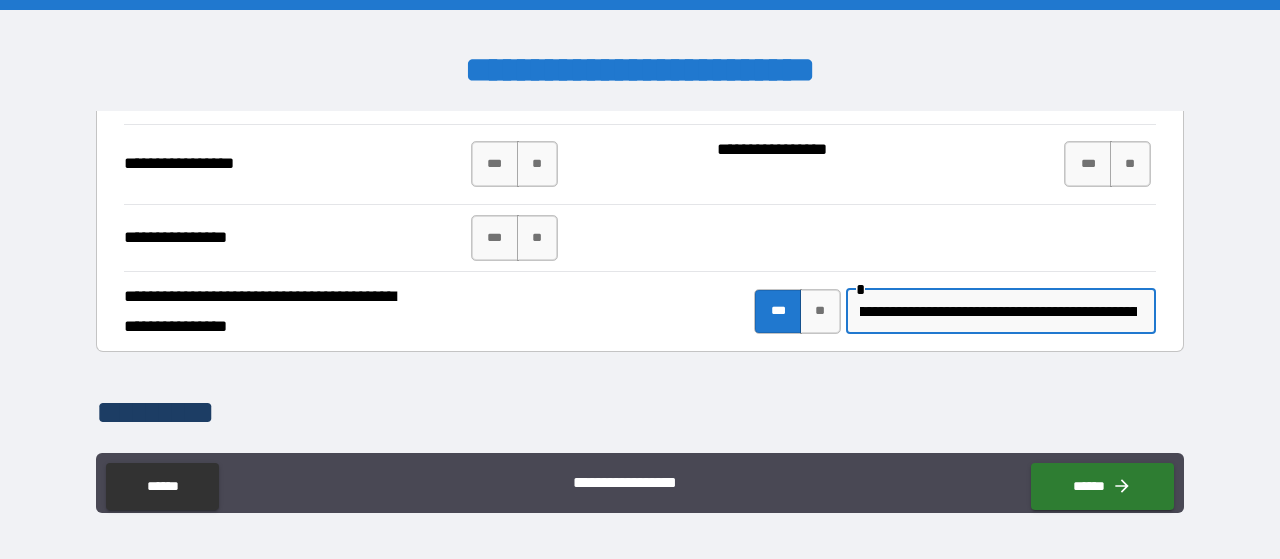 scroll, scrollTop: 0, scrollLeft: 0, axis: both 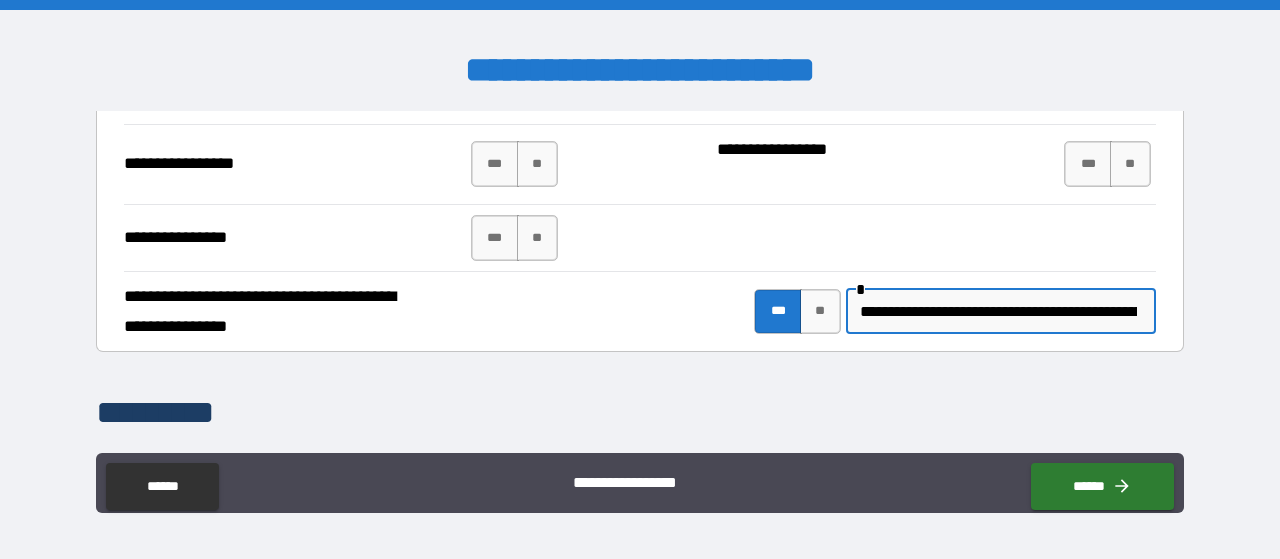 click on "**********" at bounding box center [998, 312] 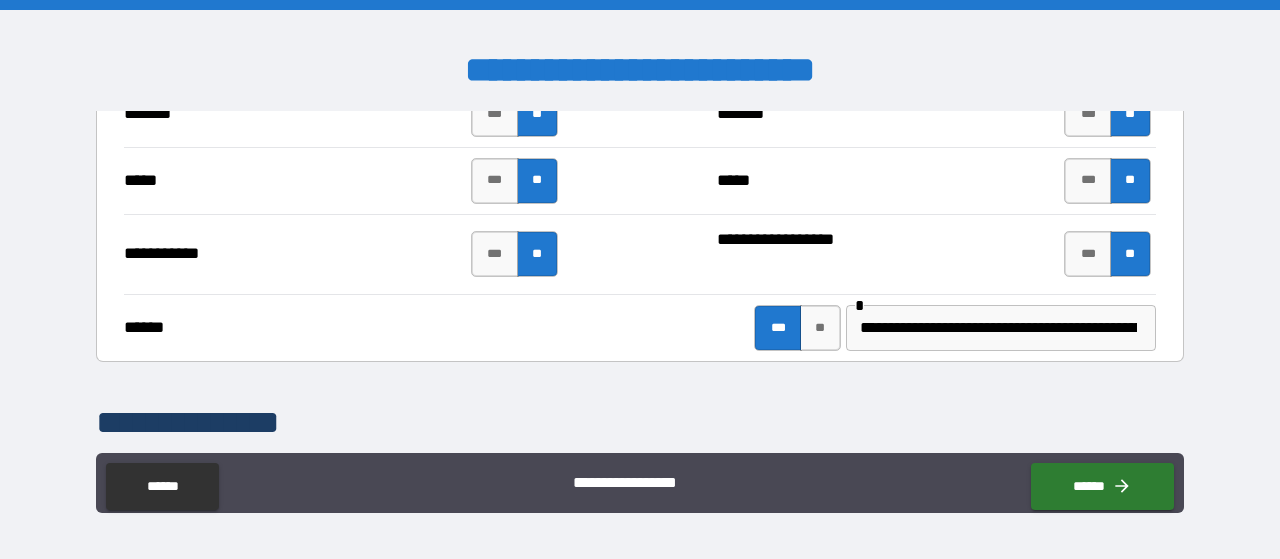 scroll, scrollTop: 1980, scrollLeft: 0, axis: vertical 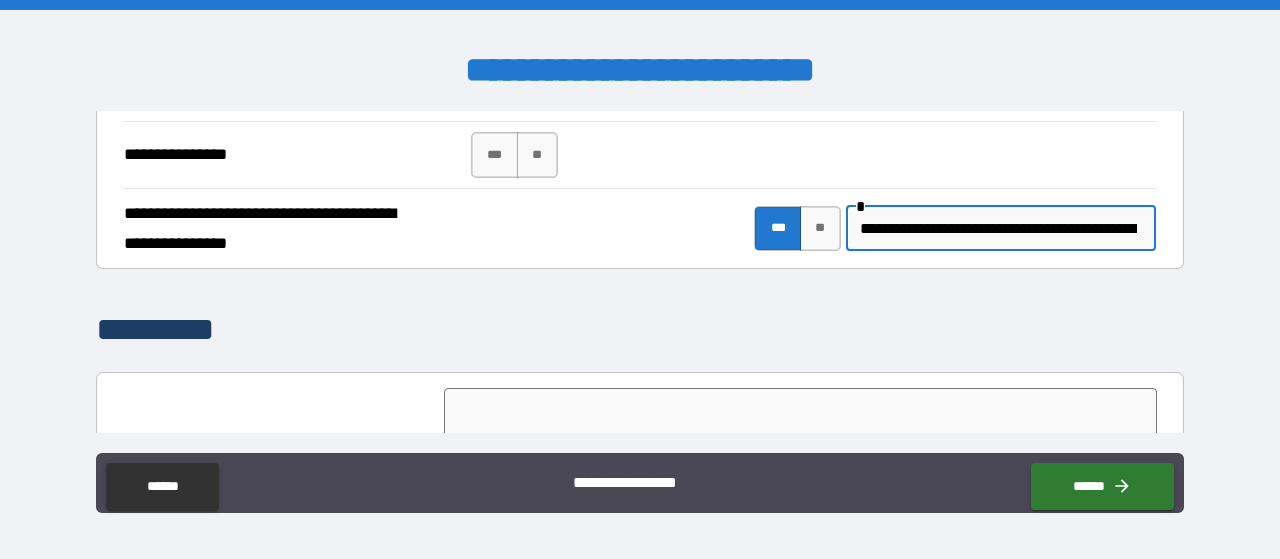 click on "**********" at bounding box center (640, 282) 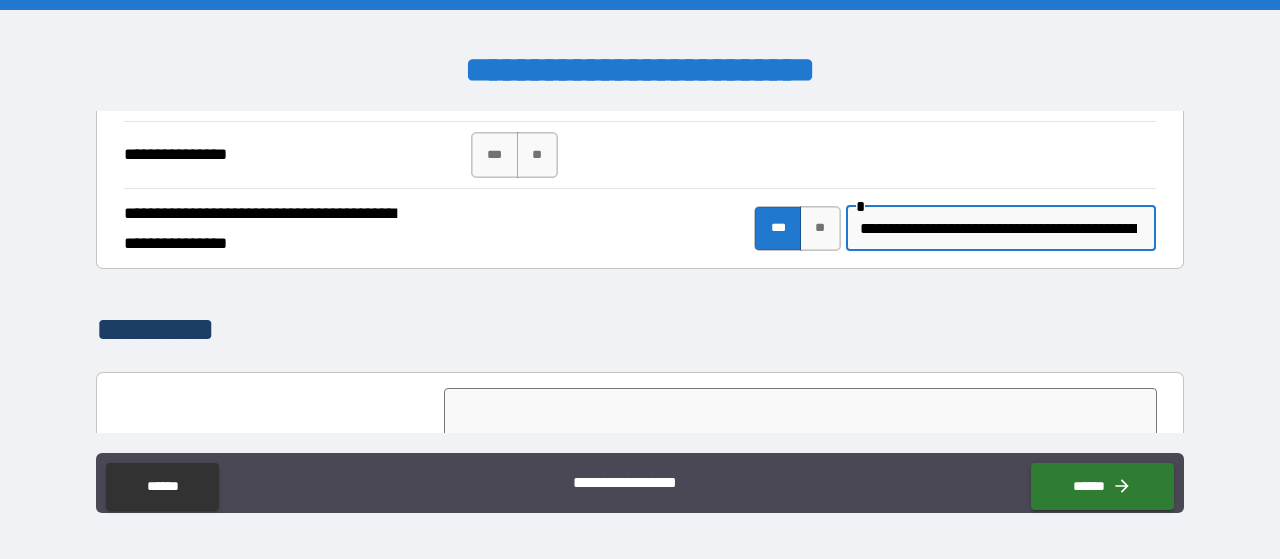 click on "**********" at bounding box center [998, 229] 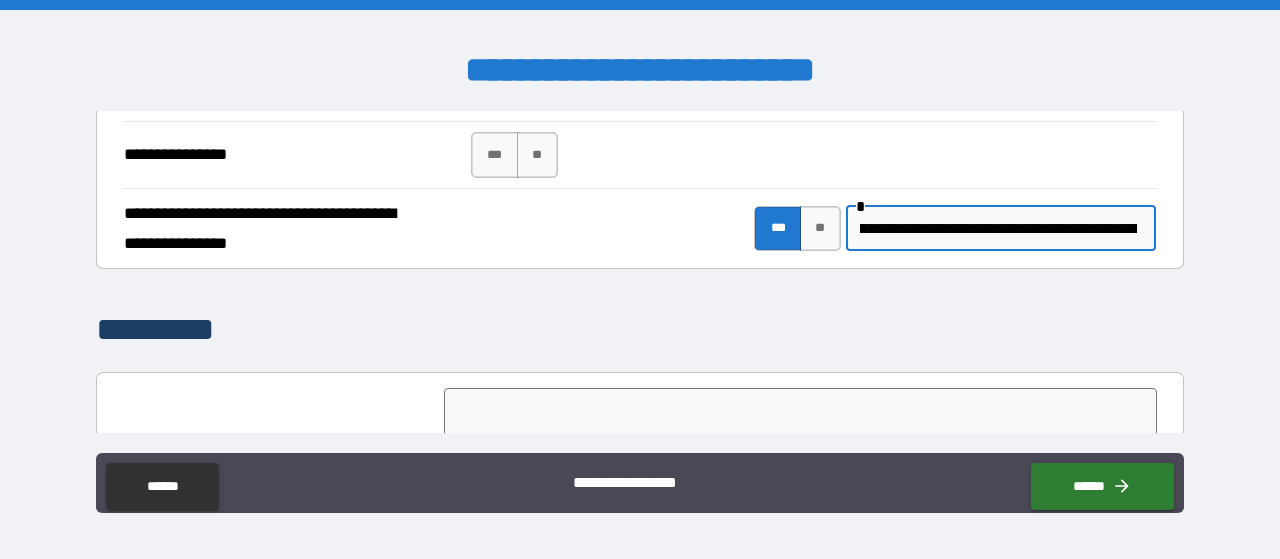 scroll, scrollTop: 0, scrollLeft: 14, axis: horizontal 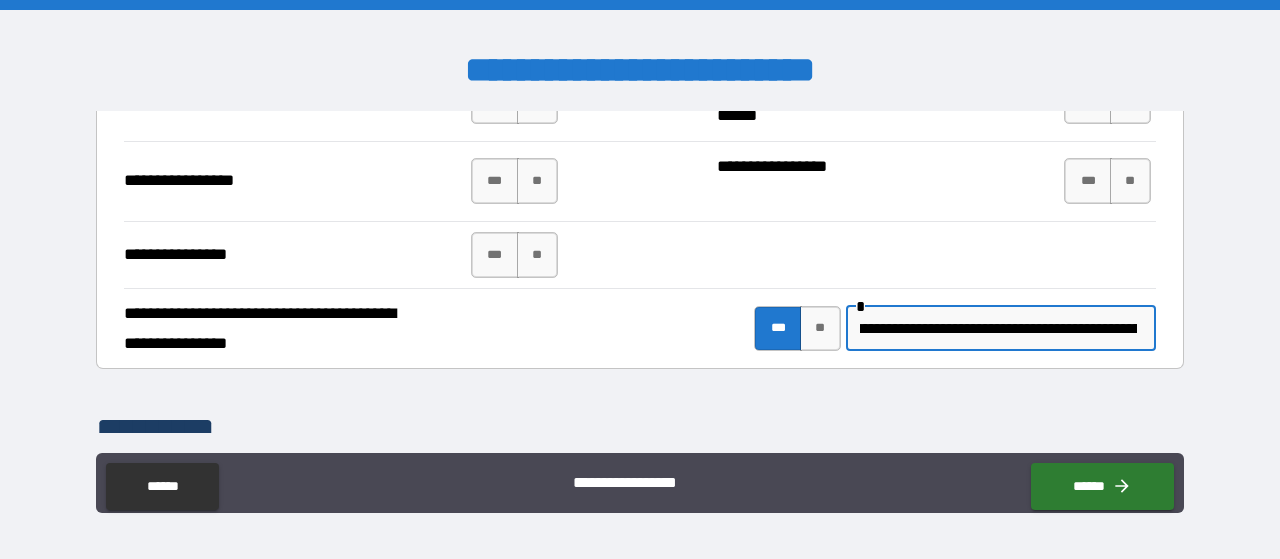 click on "**********" at bounding box center [998, 329] 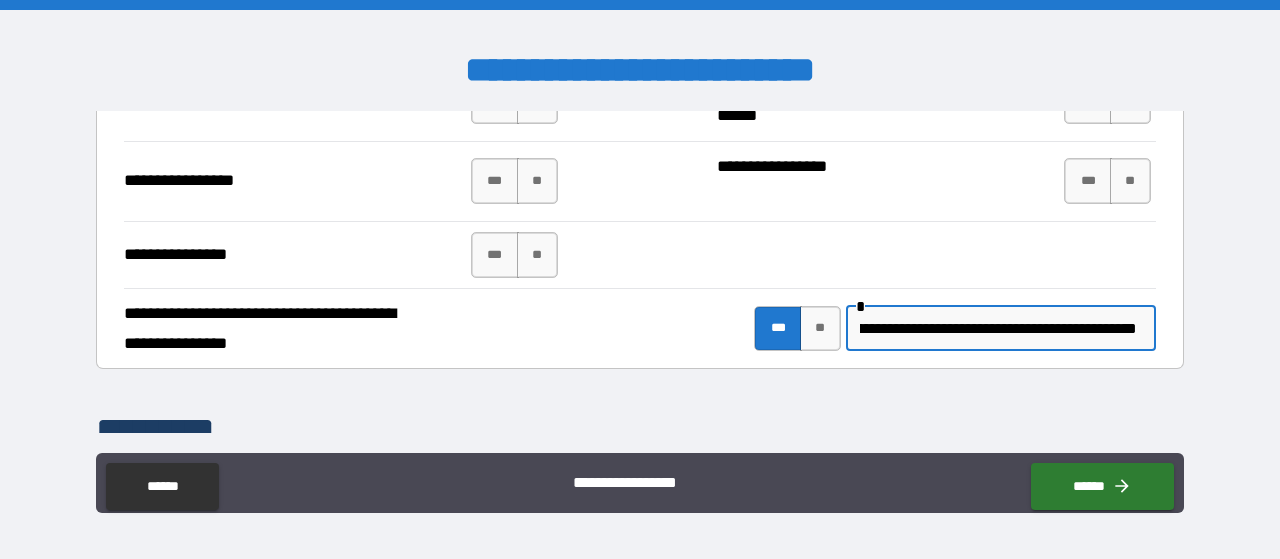 scroll, scrollTop: 0, scrollLeft: 636, axis: horizontal 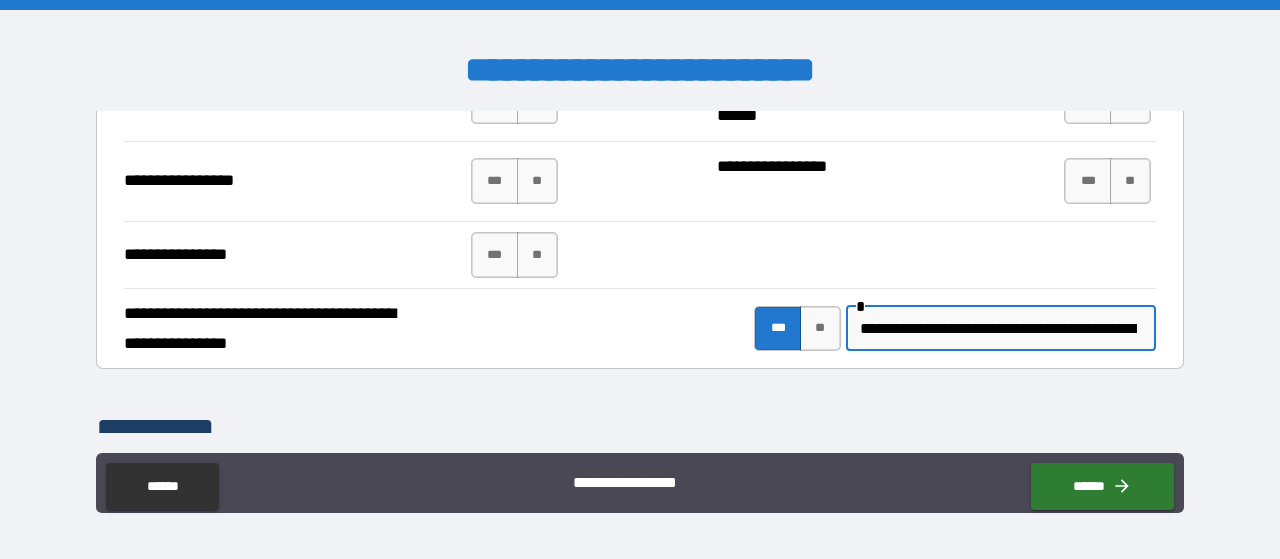 drag, startPoint x: 1124, startPoint y: 325, endPoint x: 820, endPoint y: 341, distance: 304.42078 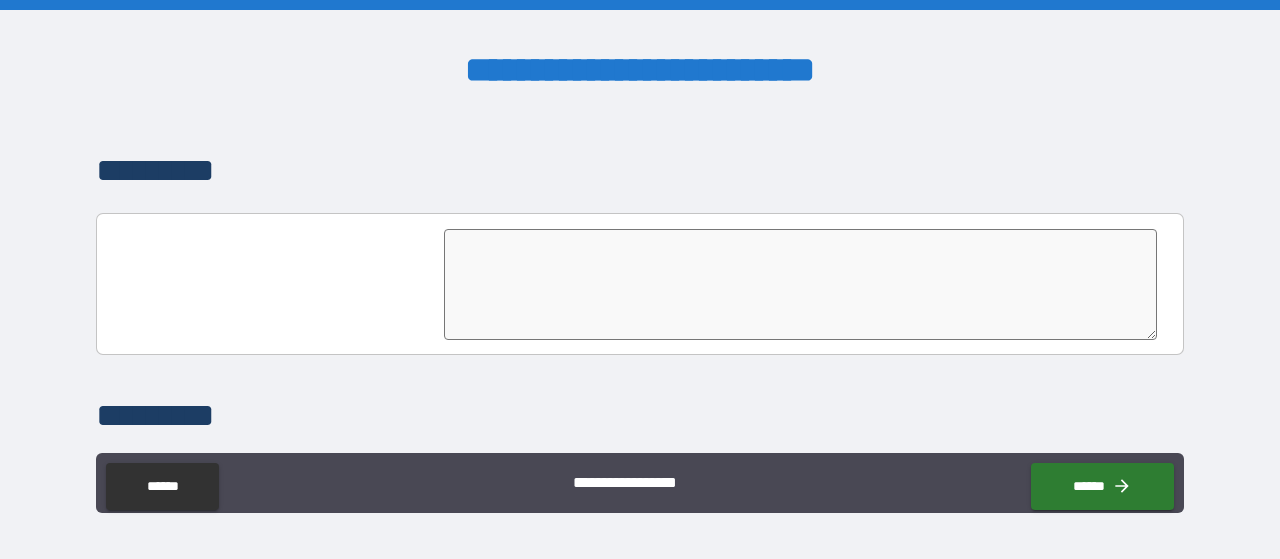 scroll, scrollTop: 5209, scrollLeft: 0, axis: vertical 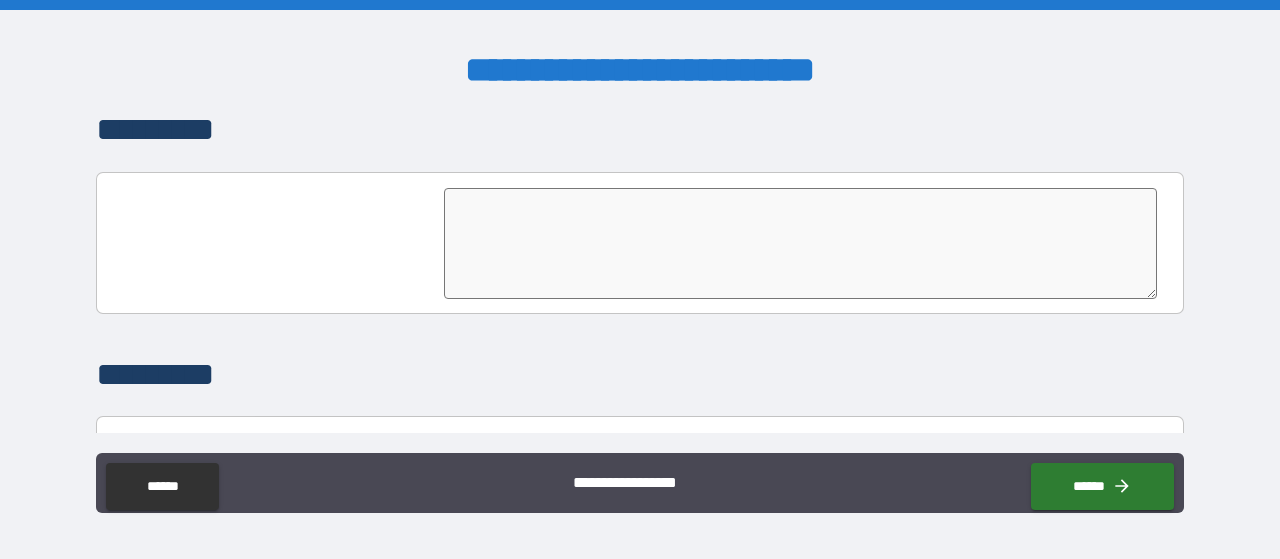 click at bounding box center [800, 243] 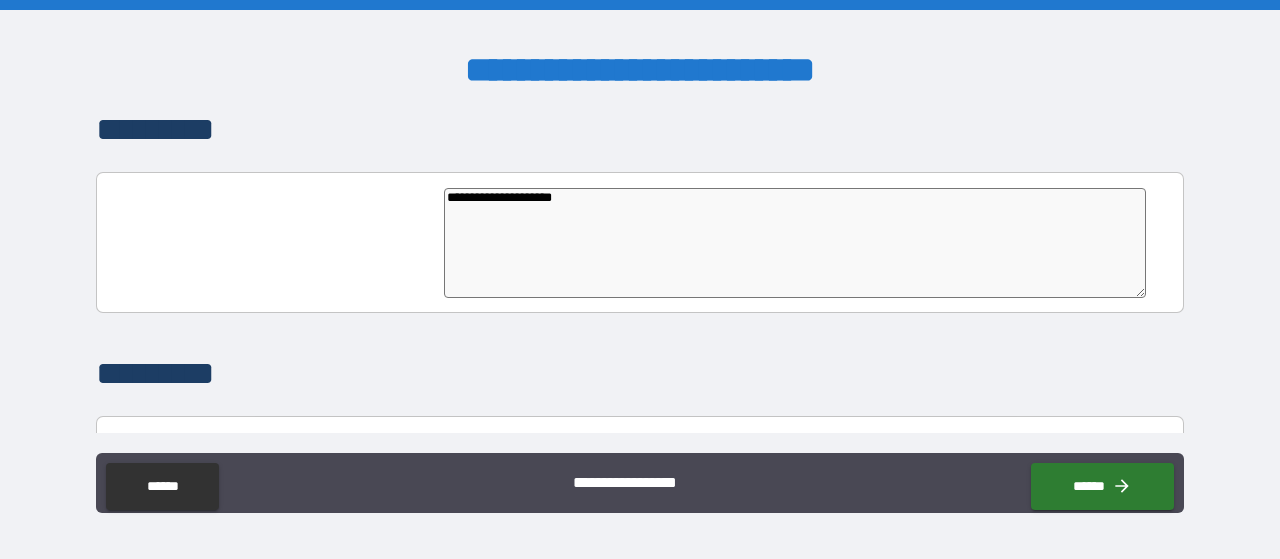 type on "*" 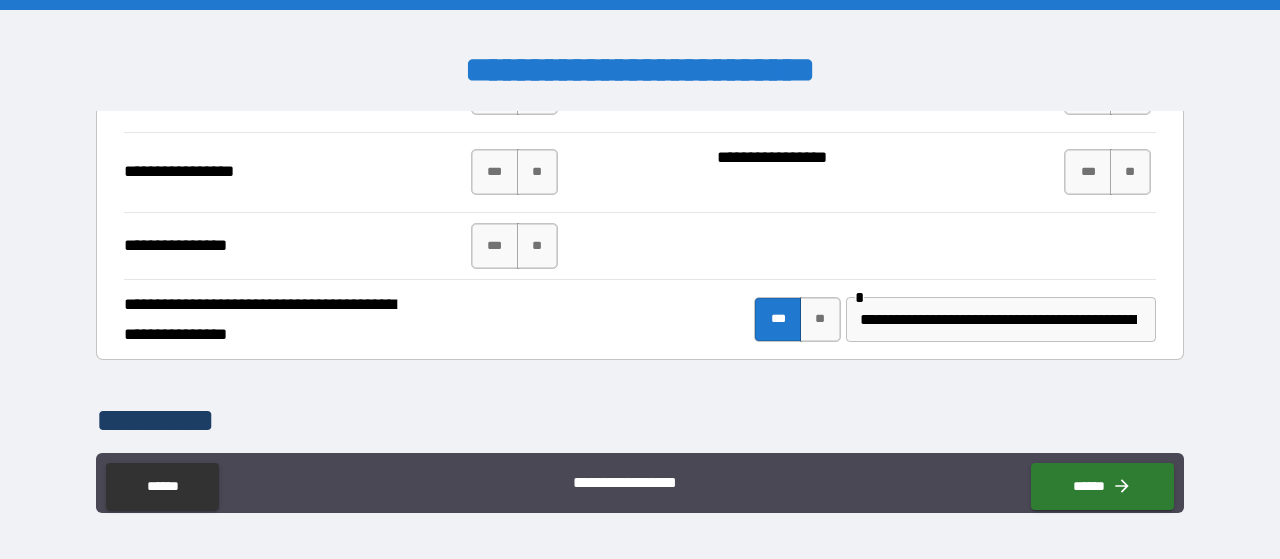 scroll, scrollTop: 4909, scrollLeft: 0, axis: vertical 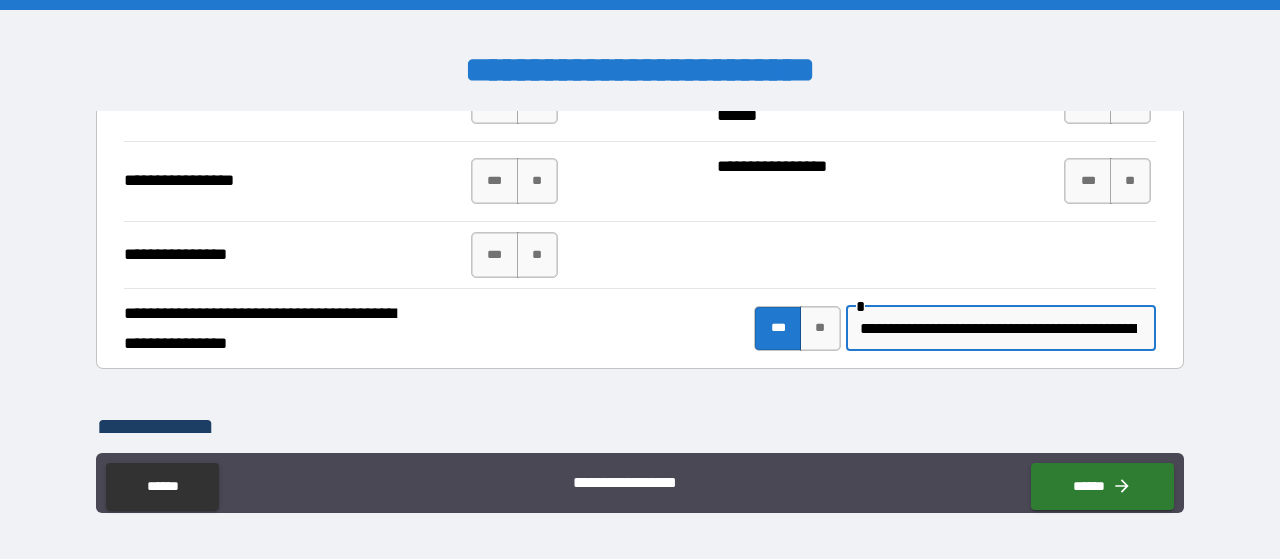 click on "**********" at bounding box center [998, 329] 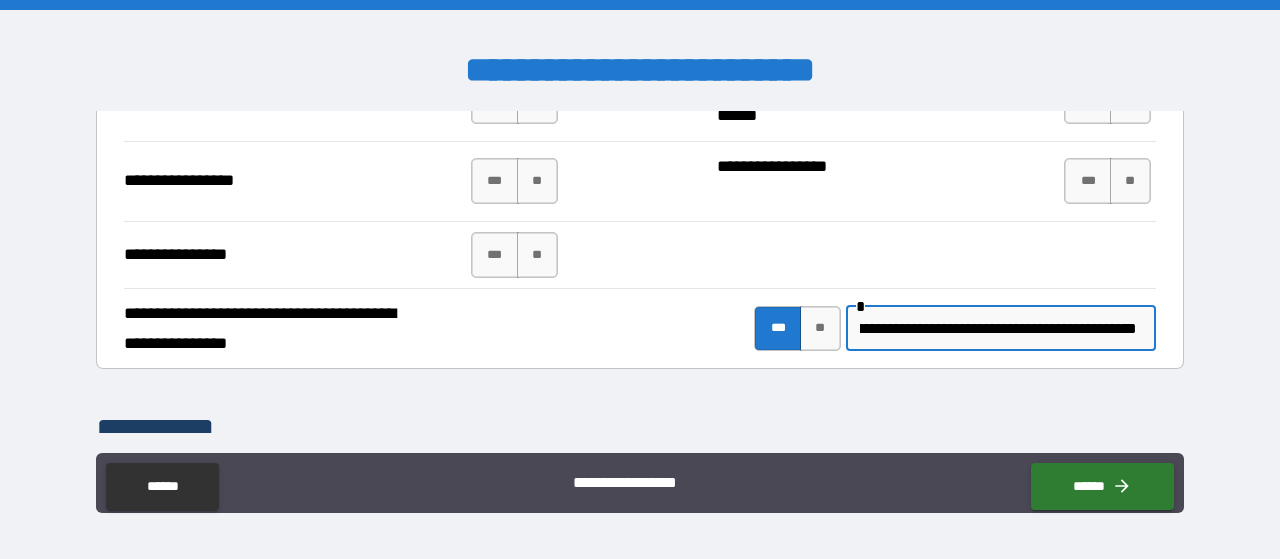 scroll, scrollTop: 0, scrollLeft: 636, axis: horizontal 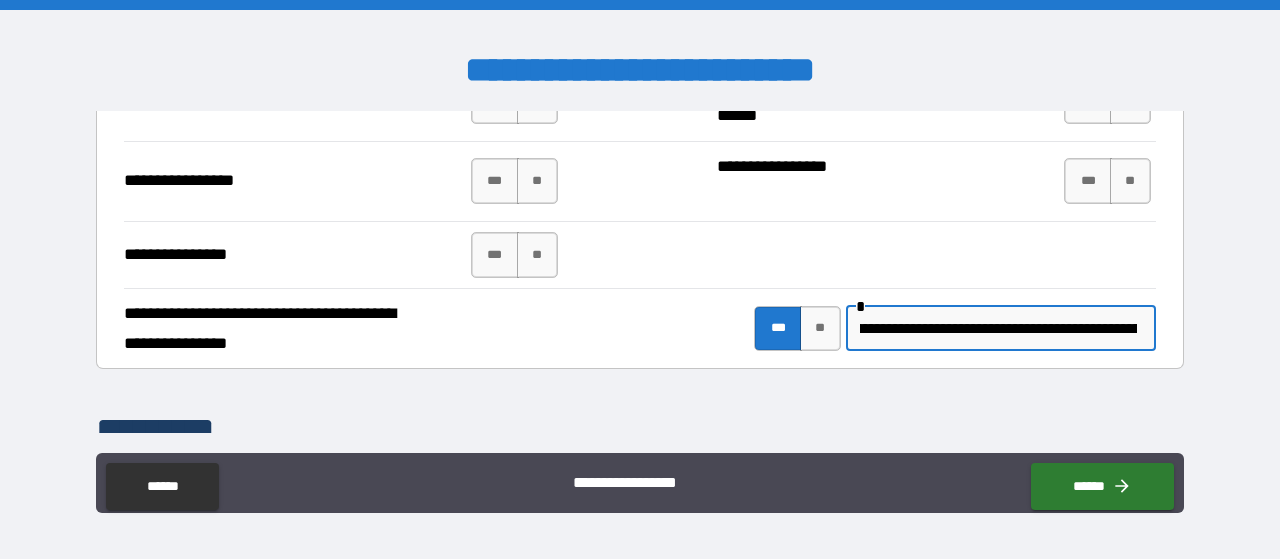 drag, startPoint x: 852, startPoint y: 310, endPoint x: 1097, endPoint y: 305, distance: 245.05101 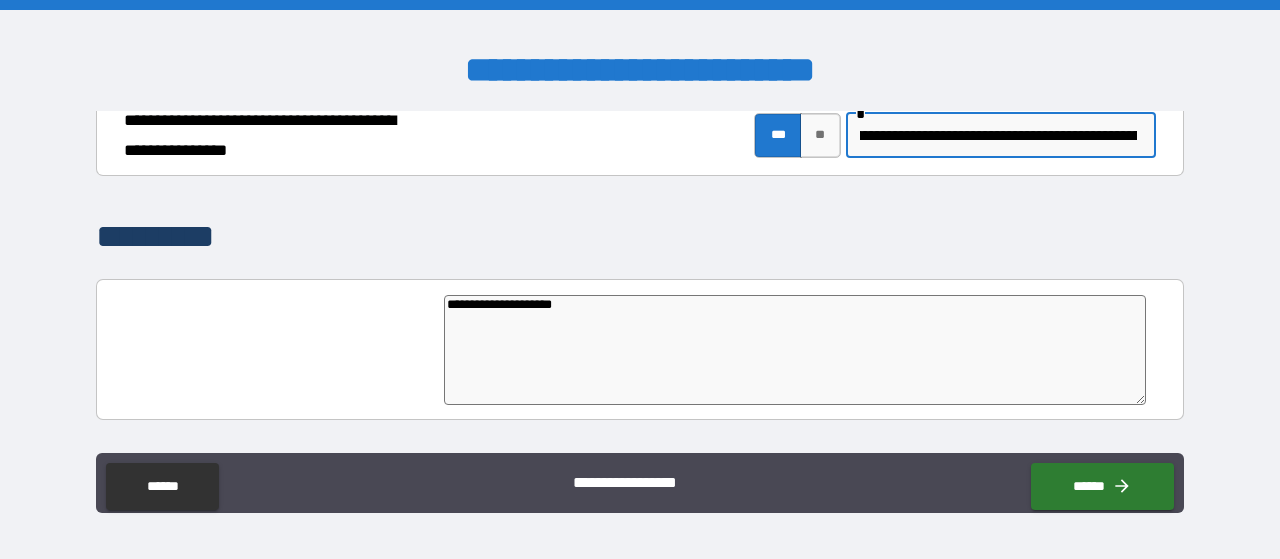 scroll, scrollTop: 5109, scrollLeft: 0, axis: vertical 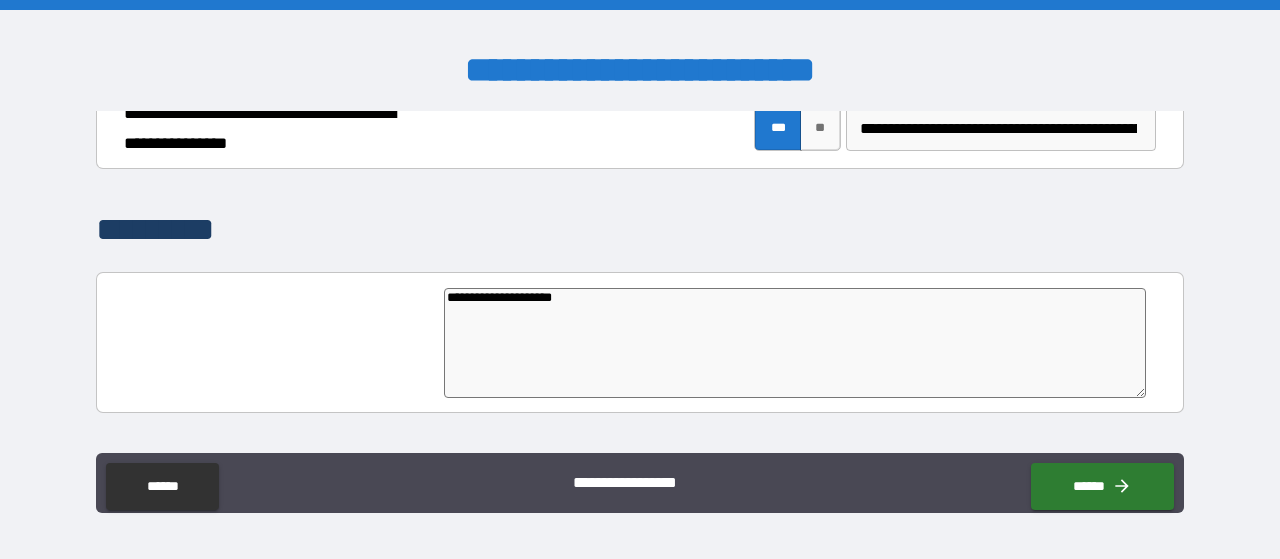 type on "*" 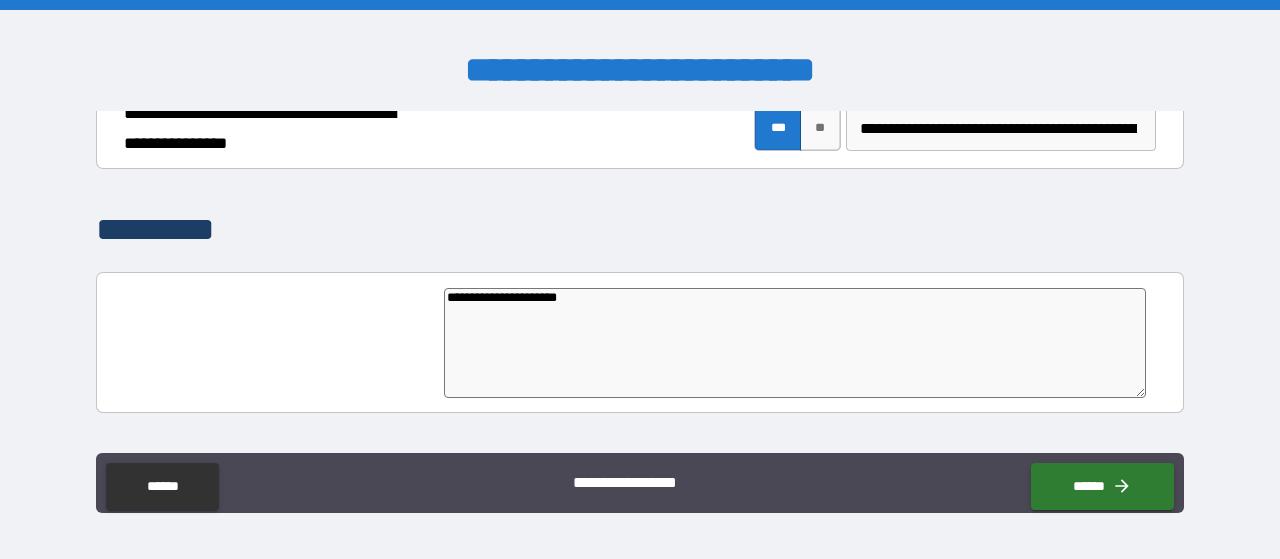 type on "**********" 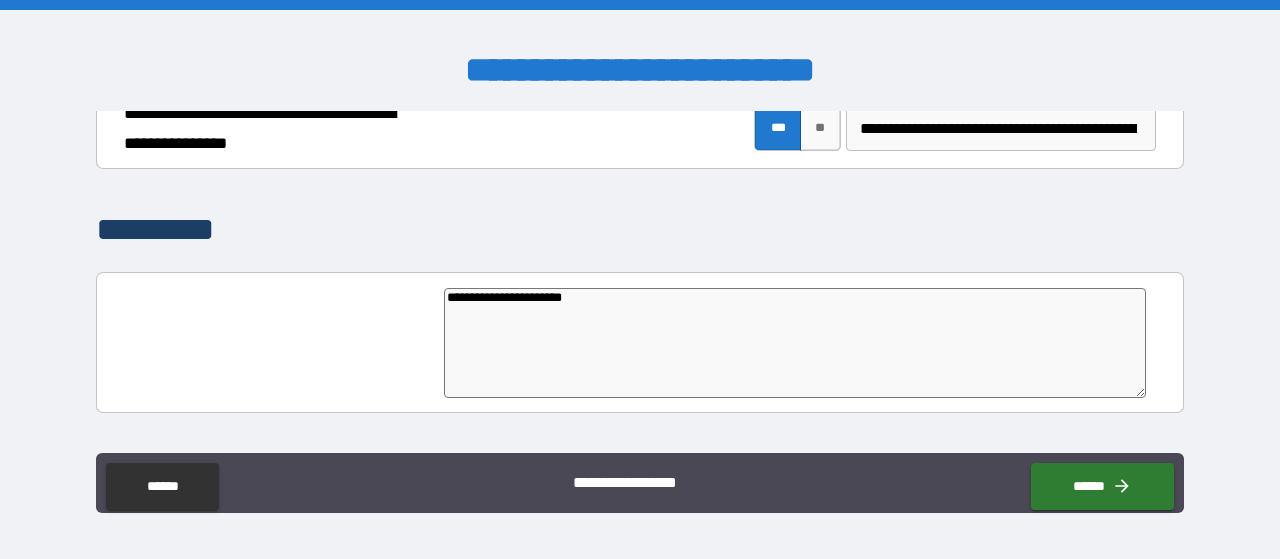 type on "*" 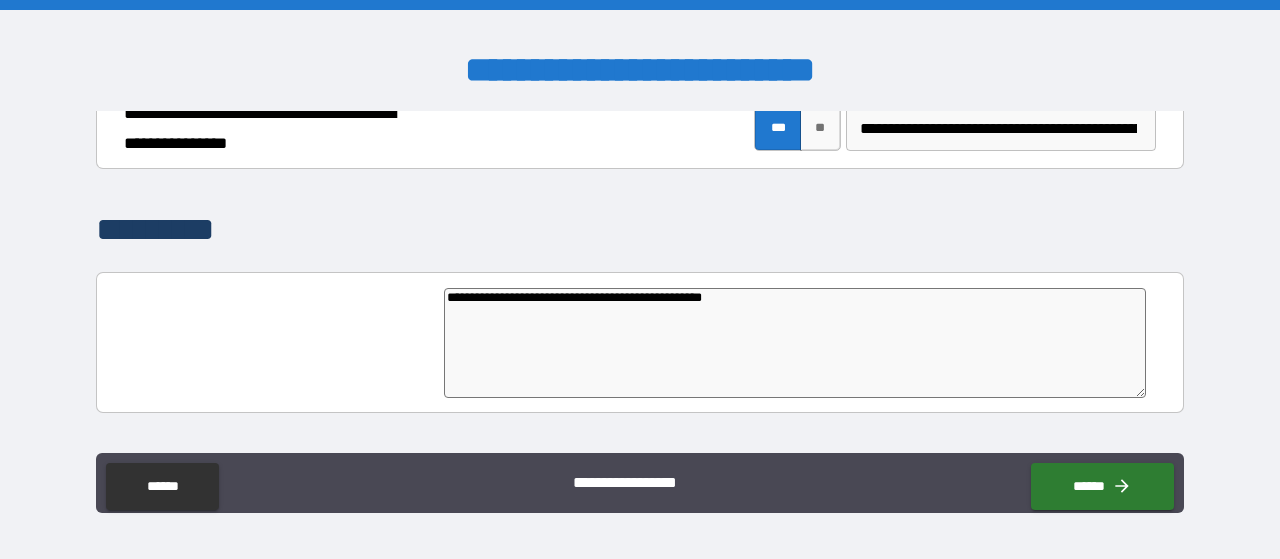 type on "*" 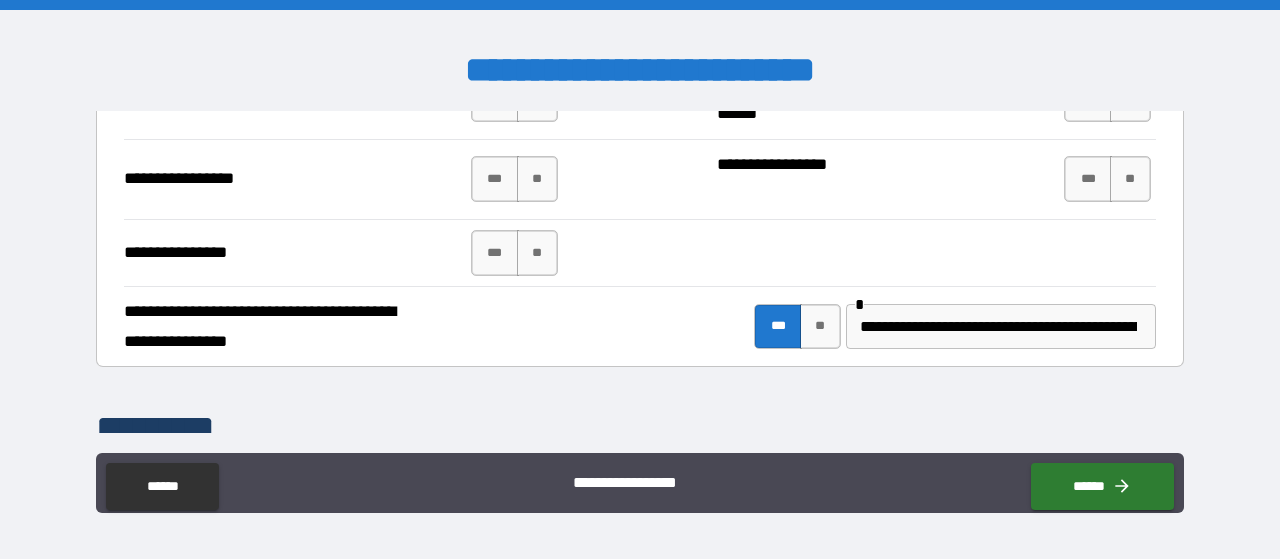 scroll, scrollTop: 4909, scrollLeft: 0, axis: vertical 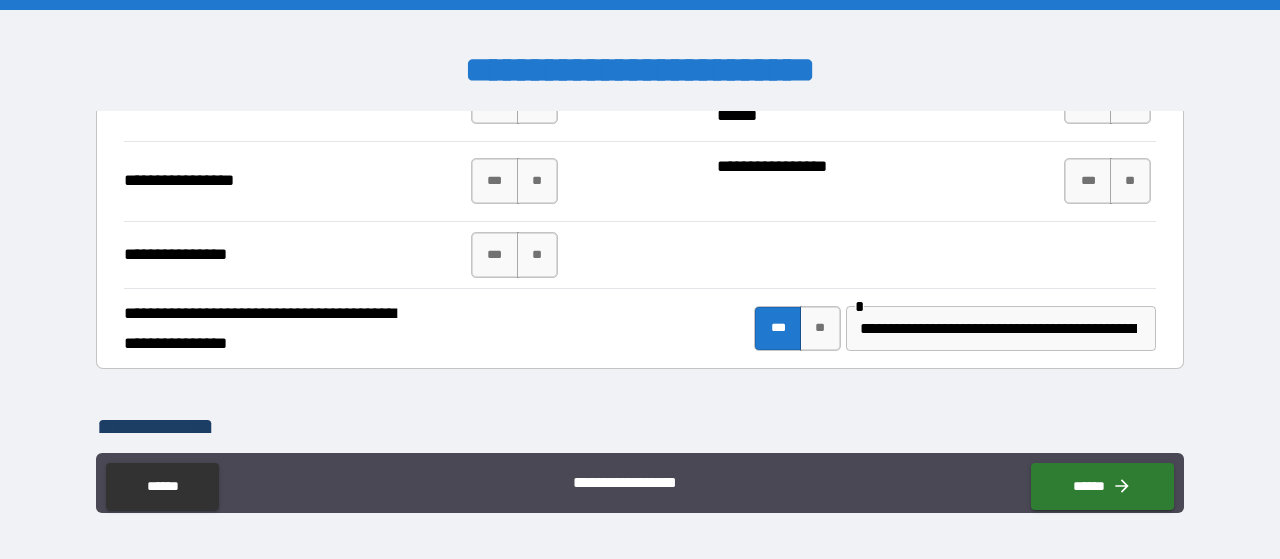 type on "**********" 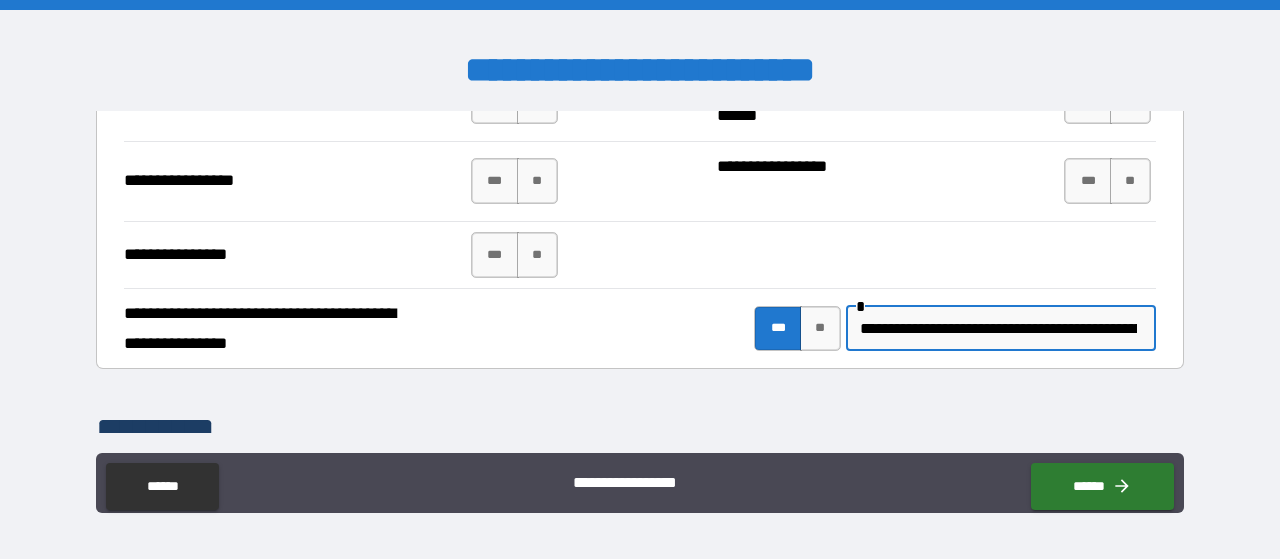click on "**********" at bounding box center [998, 329] 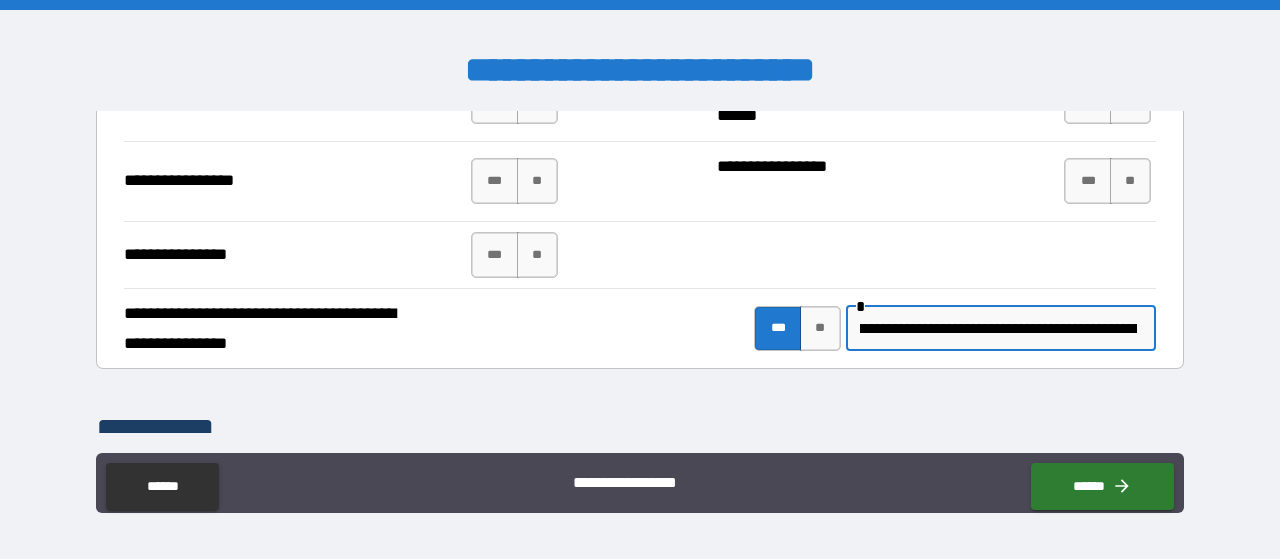 scroll, scrollTop: 0, scrollLeft: 86, axis: horizontal 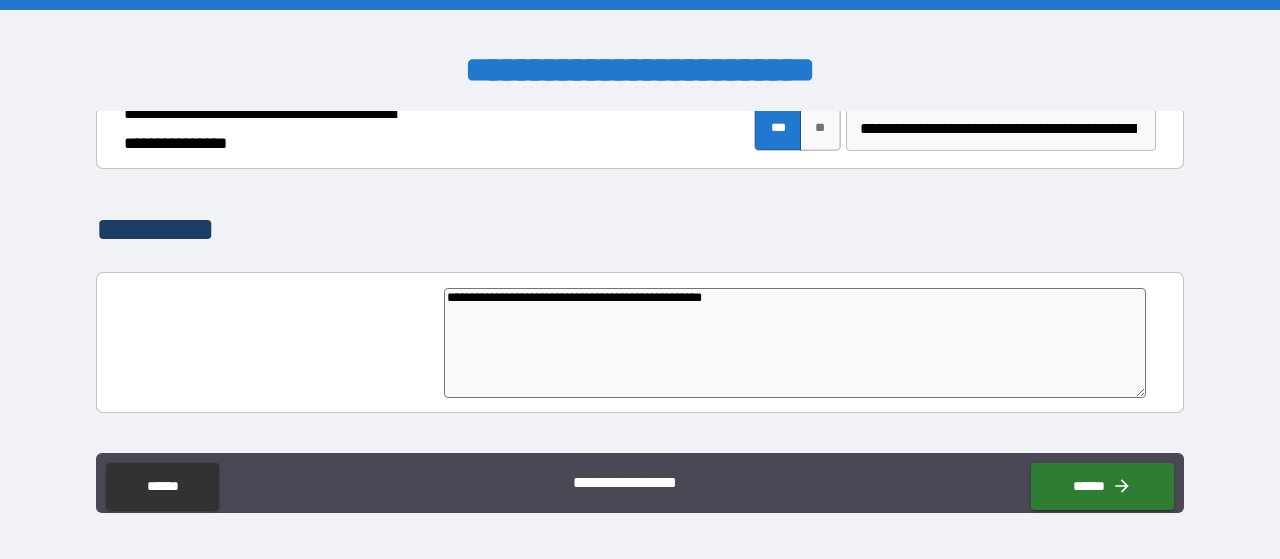 type on "*" 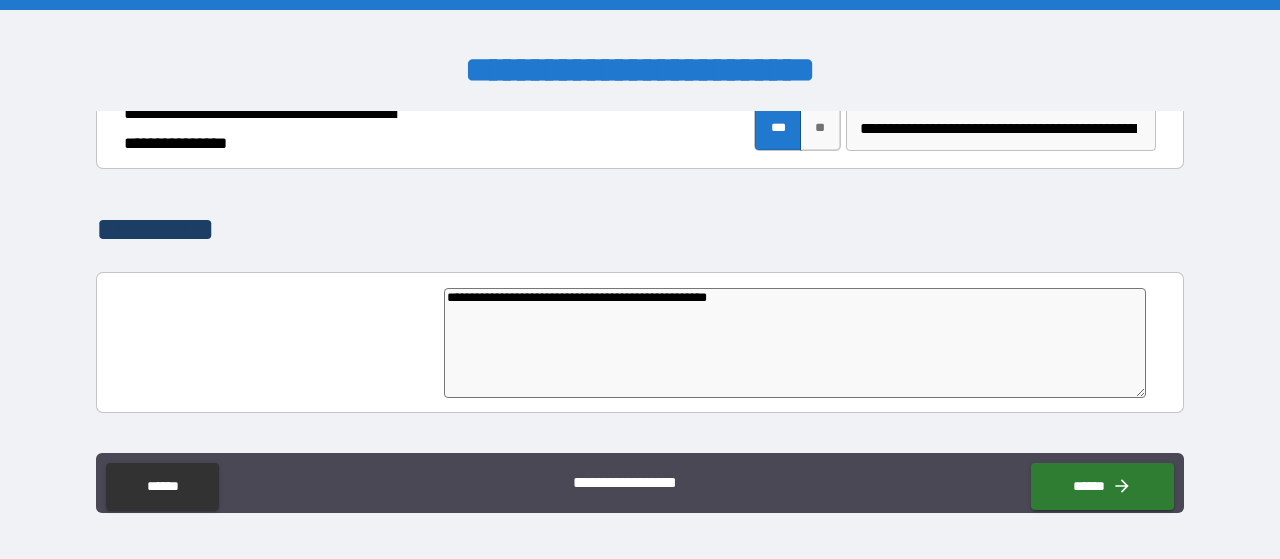 type on "*" 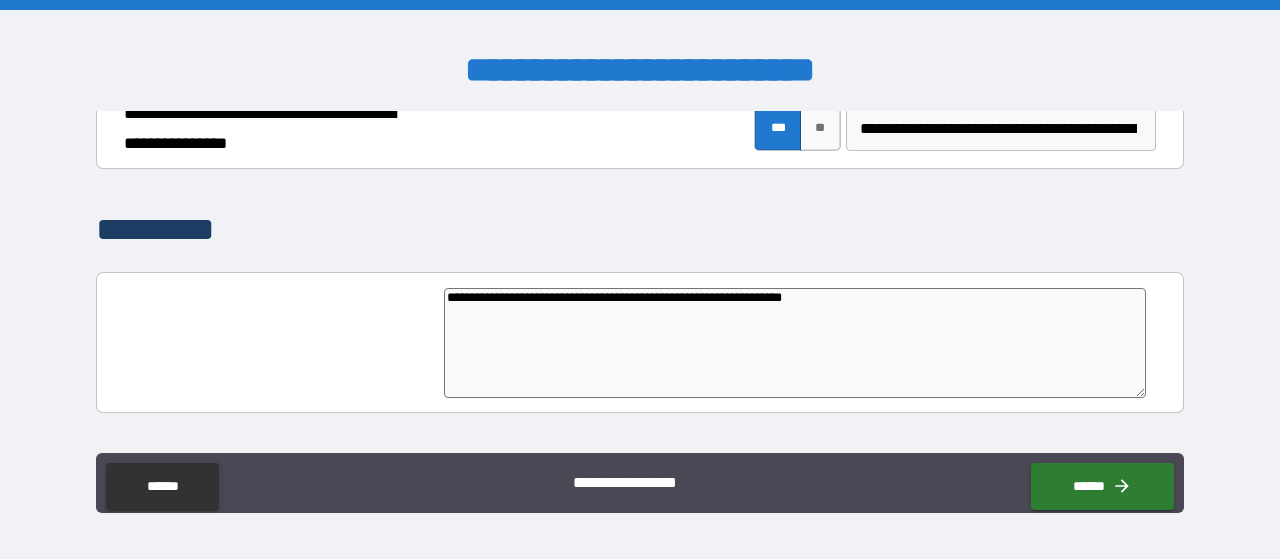 type on "*" 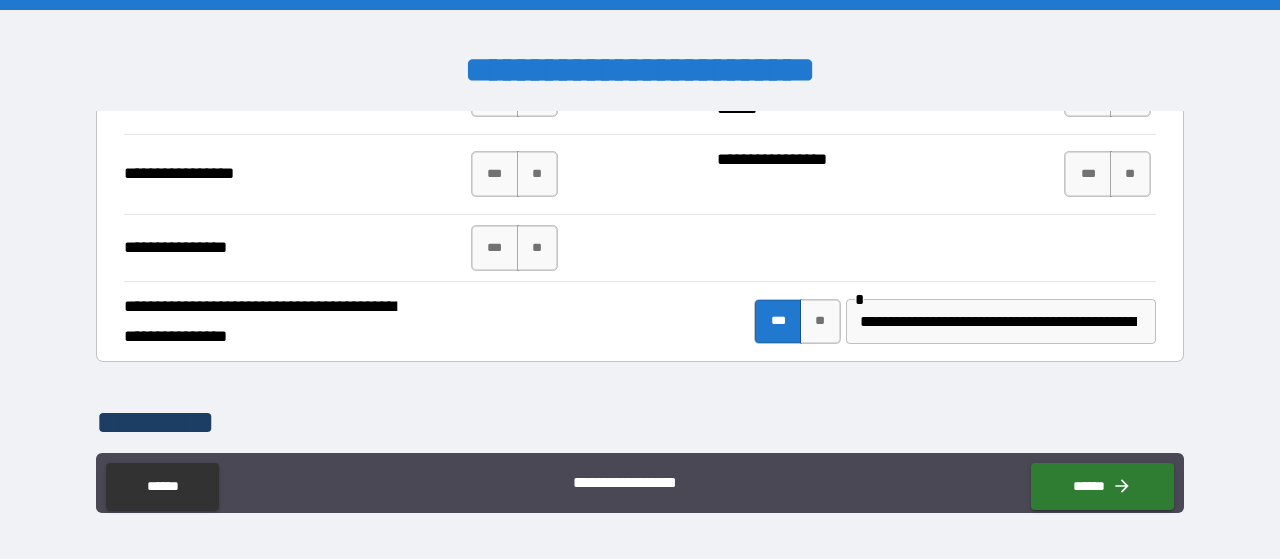 scroll, scrollTop: 4909, scrollLeft: 0, axis: vertical 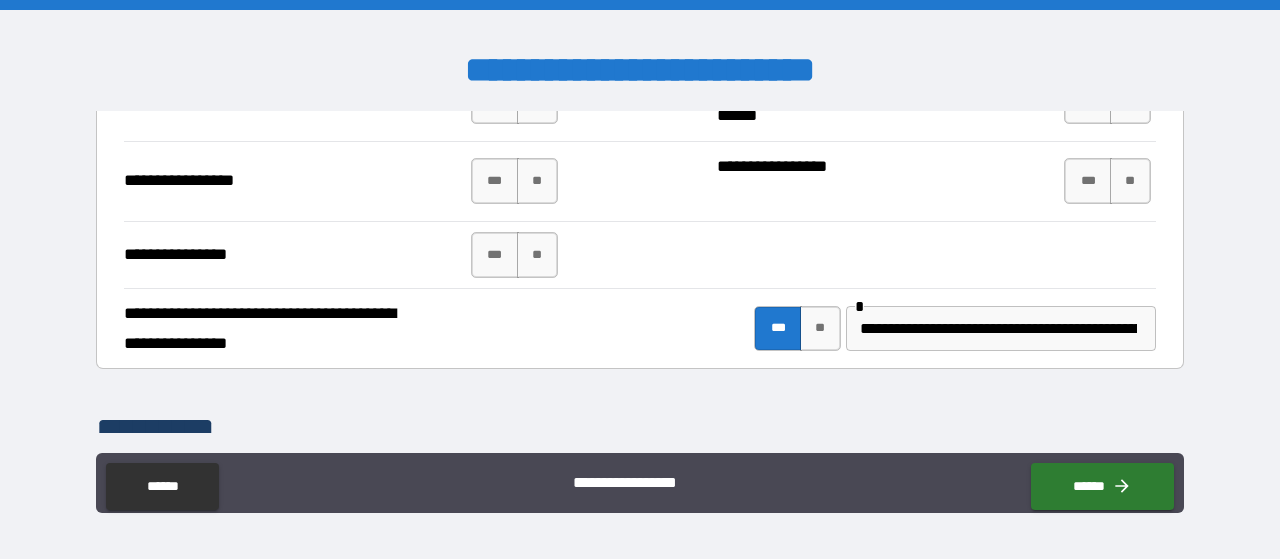 type on "**********" 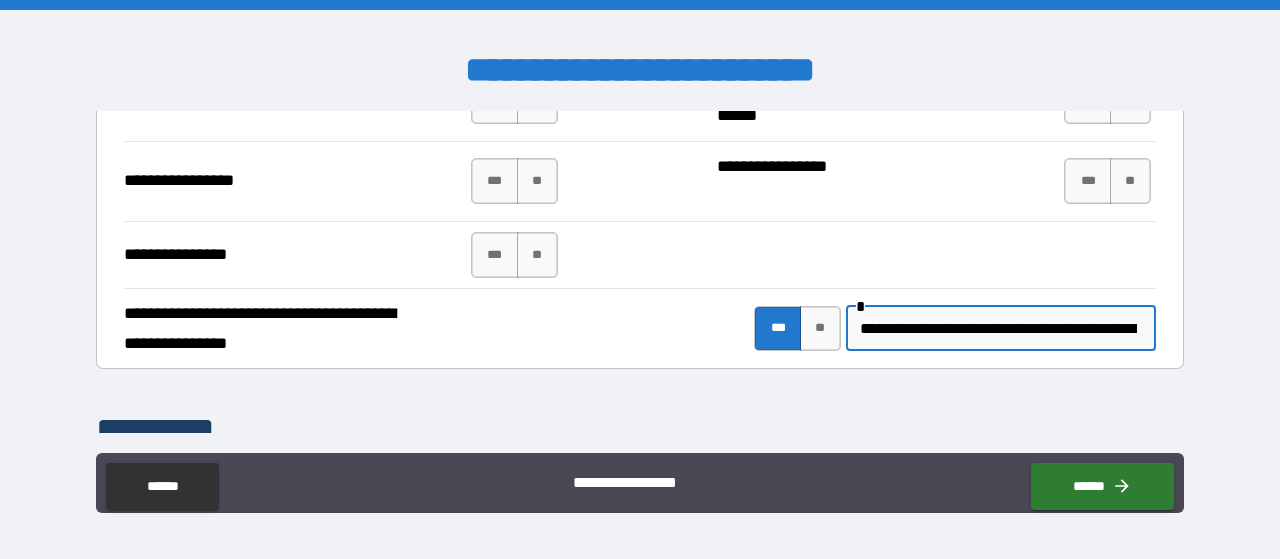 click on "**********" at bounding box center (998, 329) 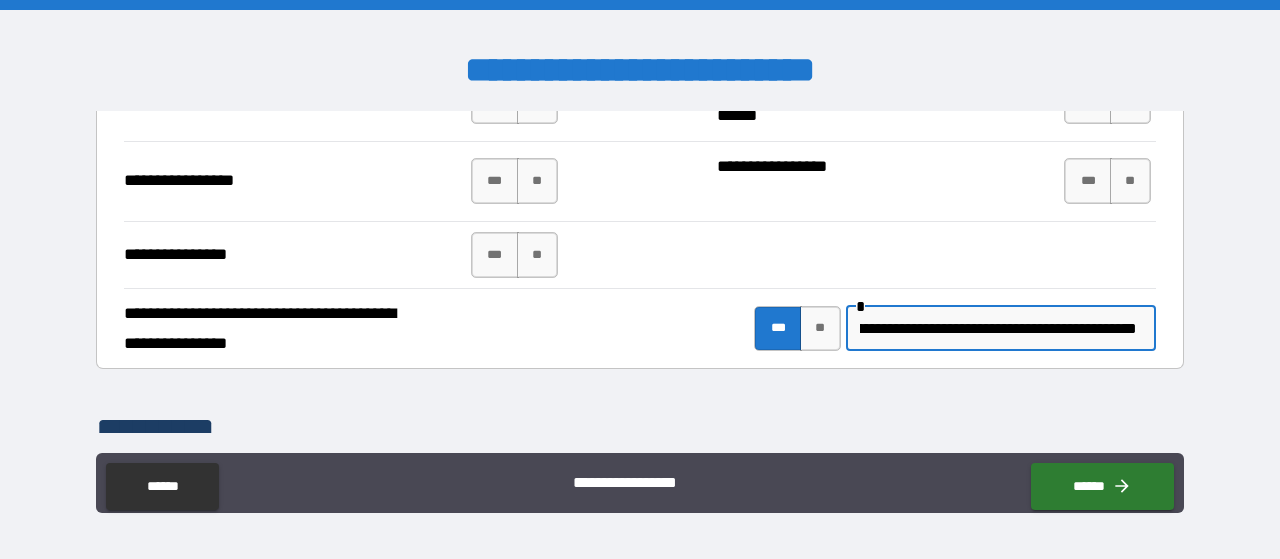 scroll, scrollTop: 0, scrollLeft: 289, axis: horizontal 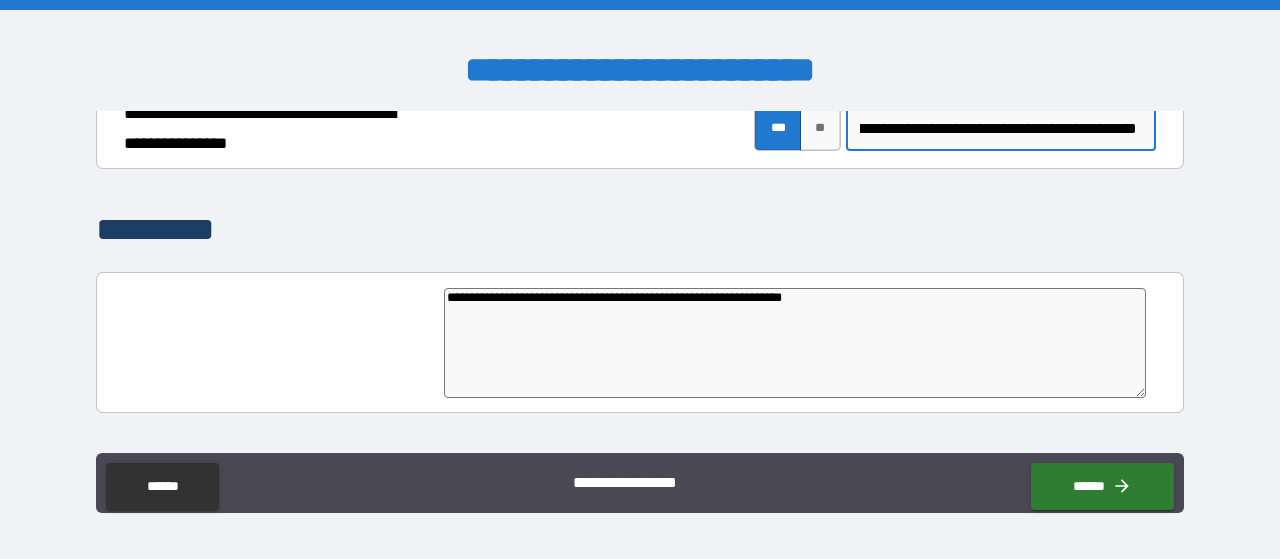 type on "**********" 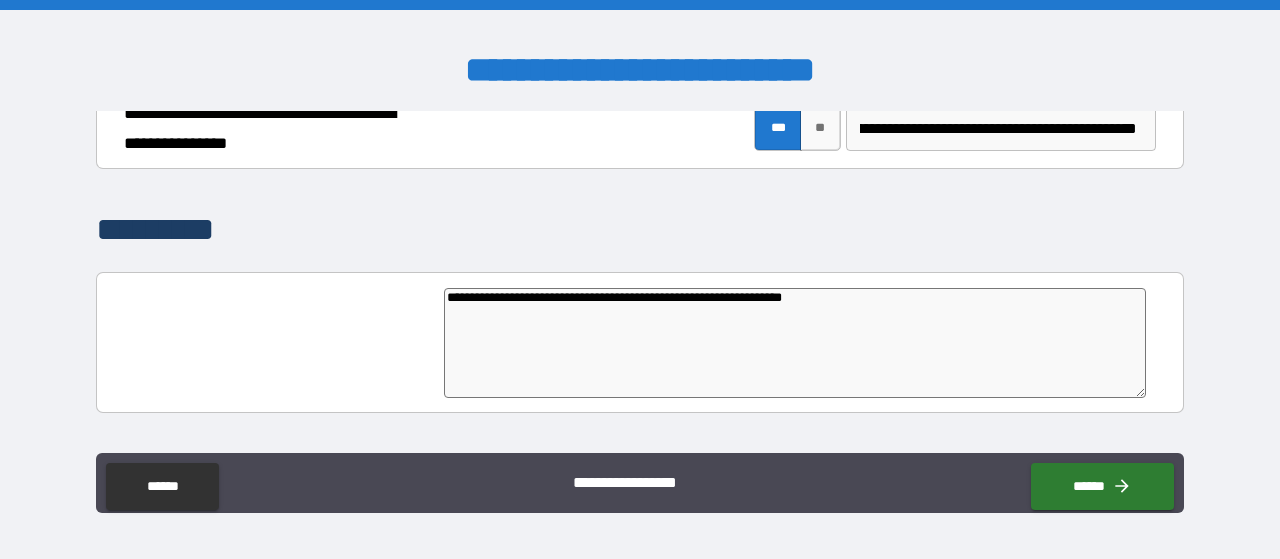 scroll, scrollTop: 0, scrollLeft: 0, axis: both 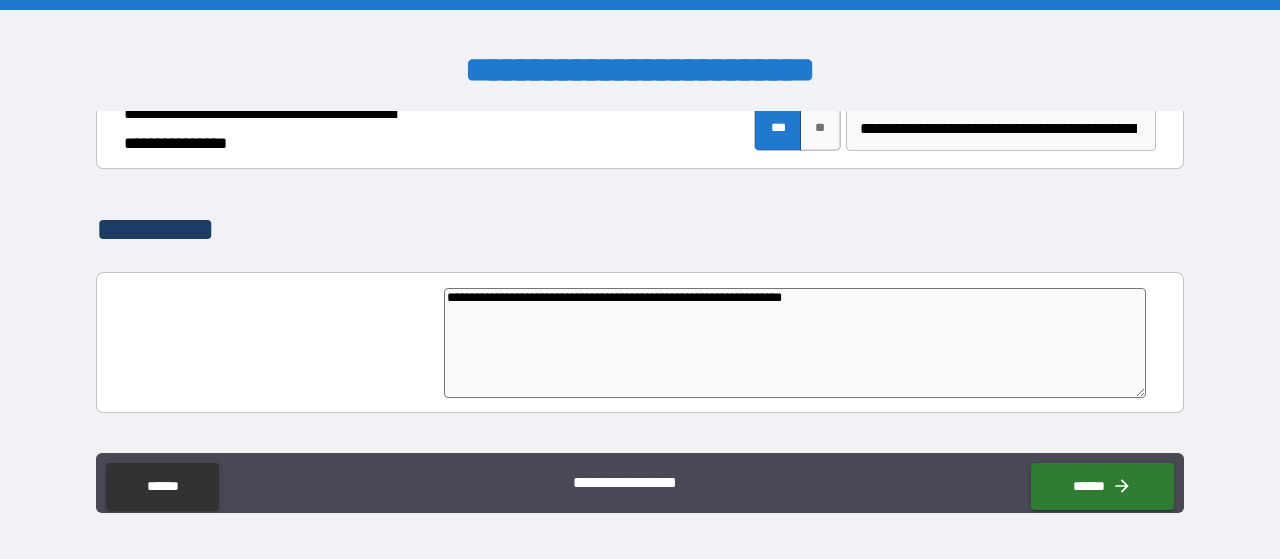 type on "*" 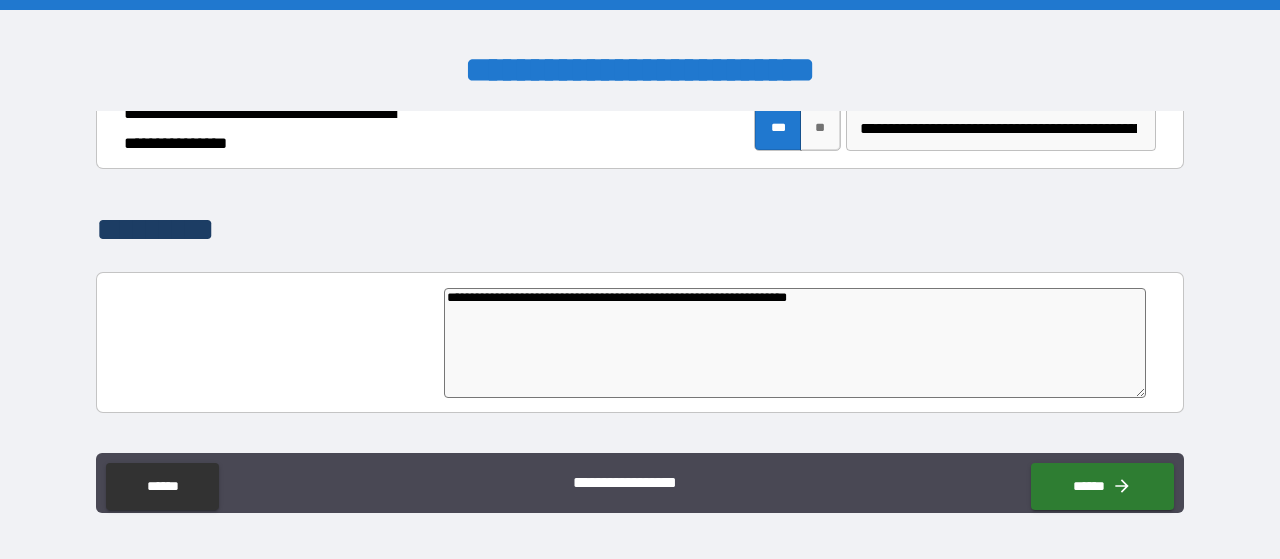 type on "*" 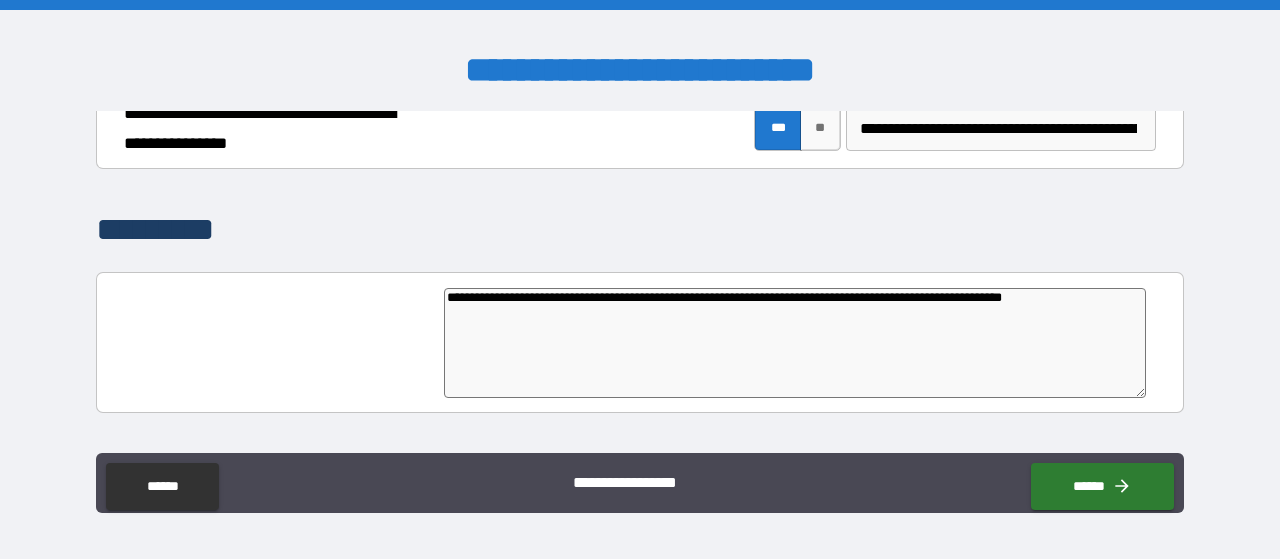 type on "*" 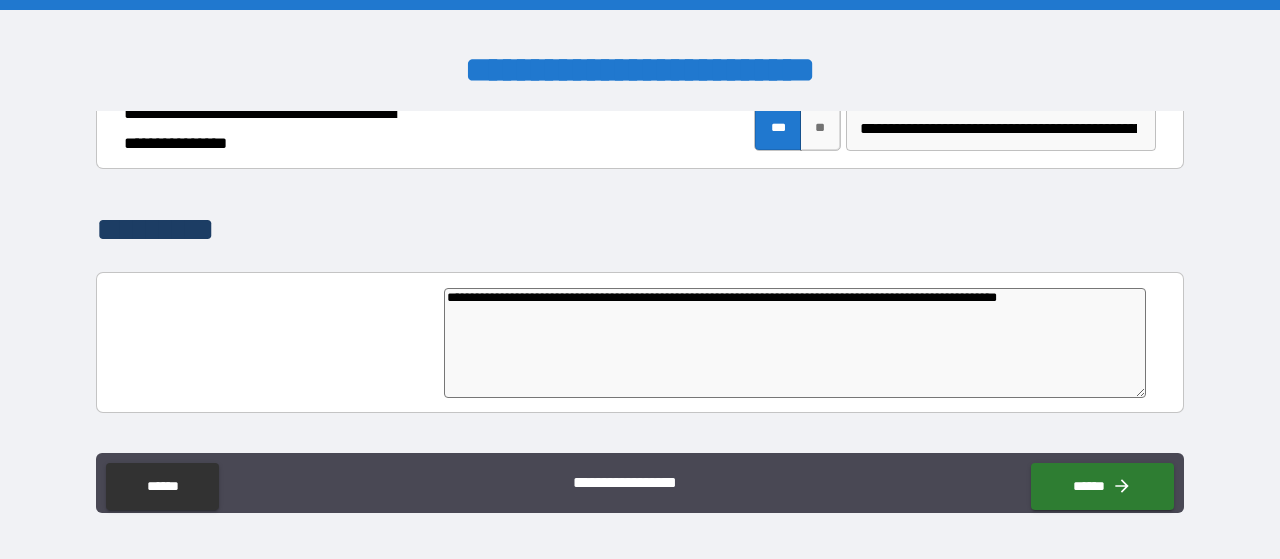 type on "*" 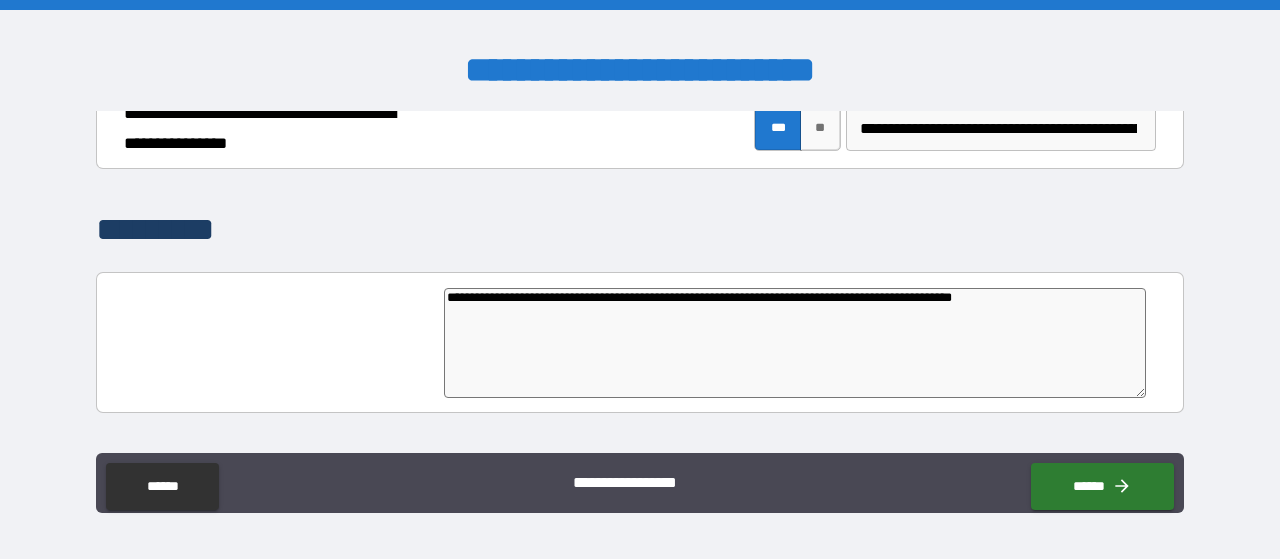 type on "**********" 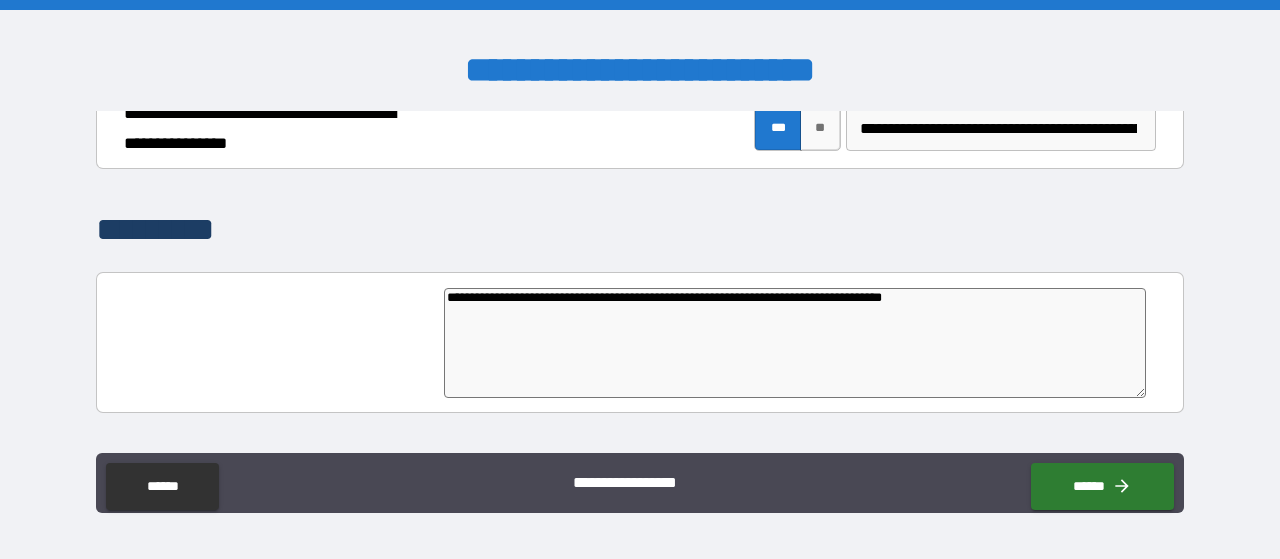 type on "**********" 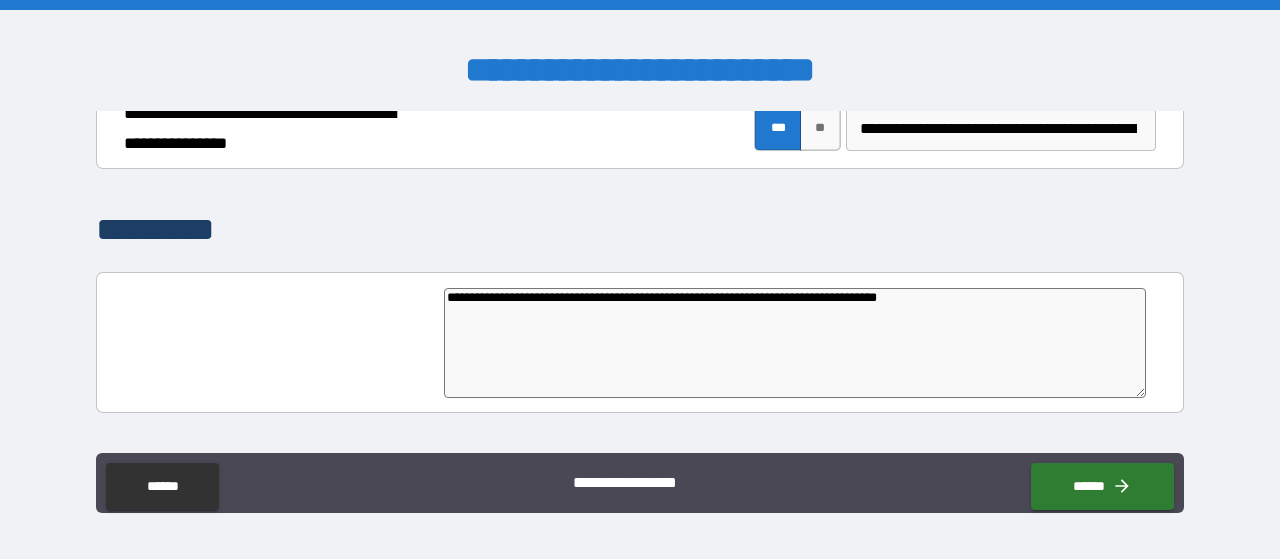 type on "*" 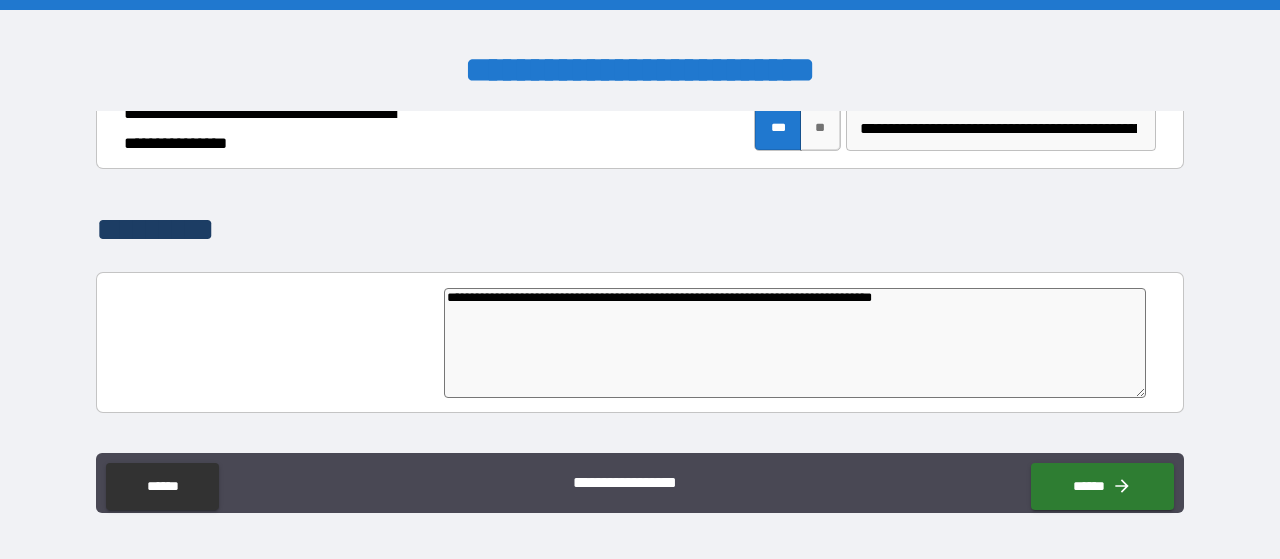 type on "*" 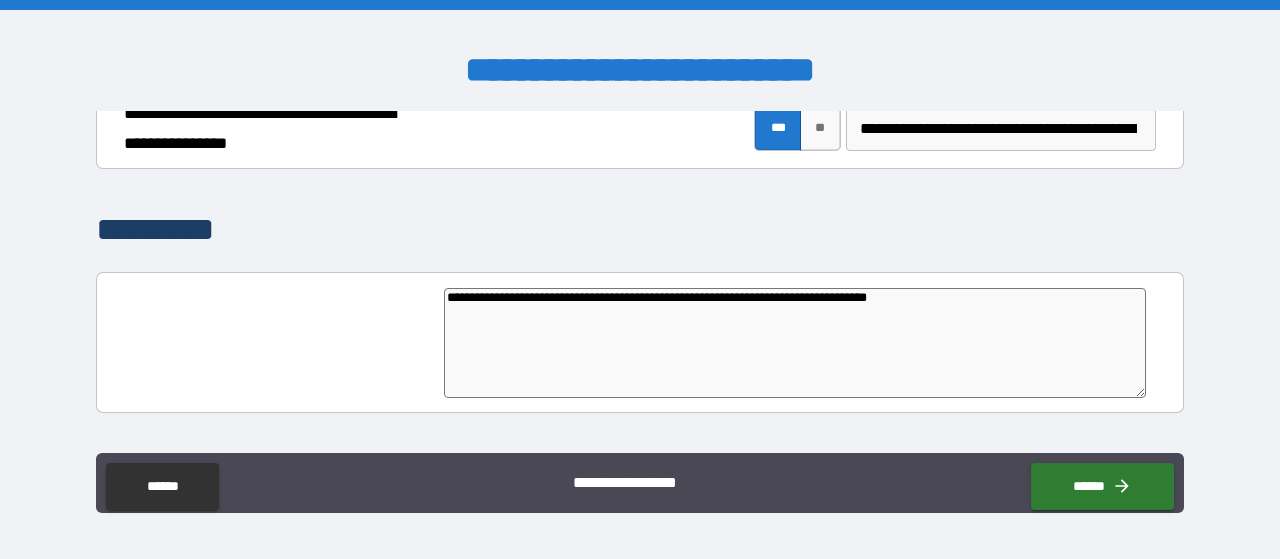 type on "*" 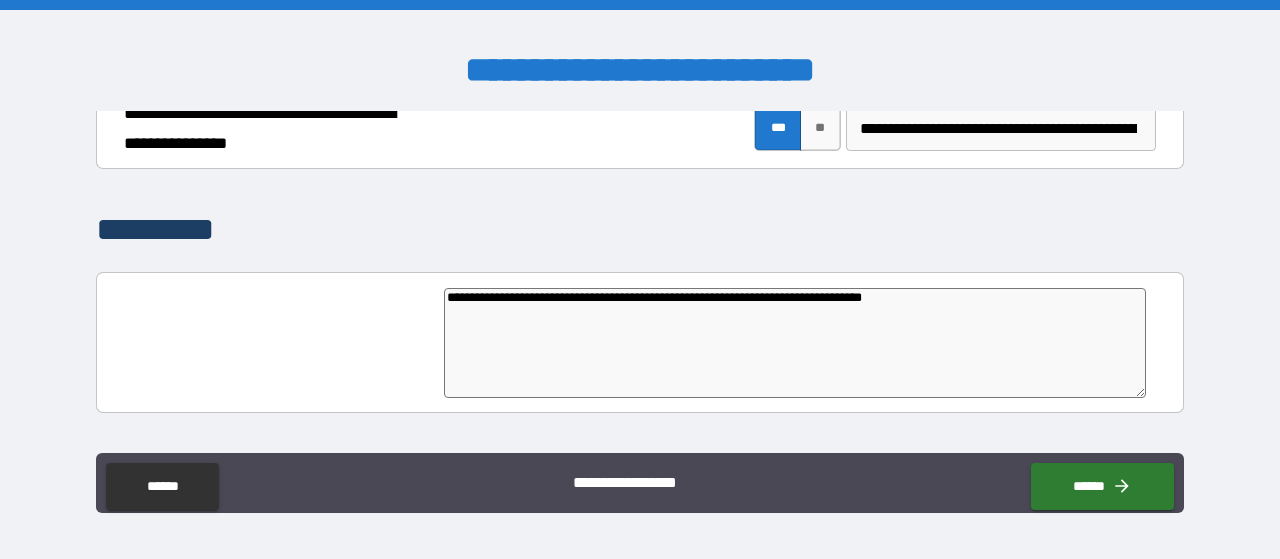 type on "*" 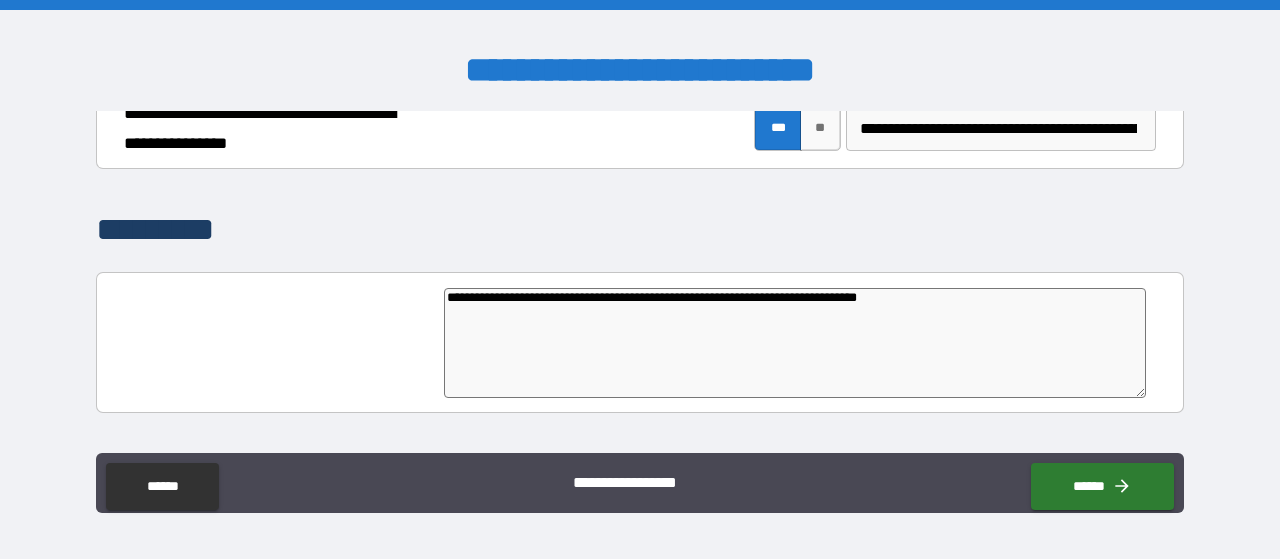 type on "*" 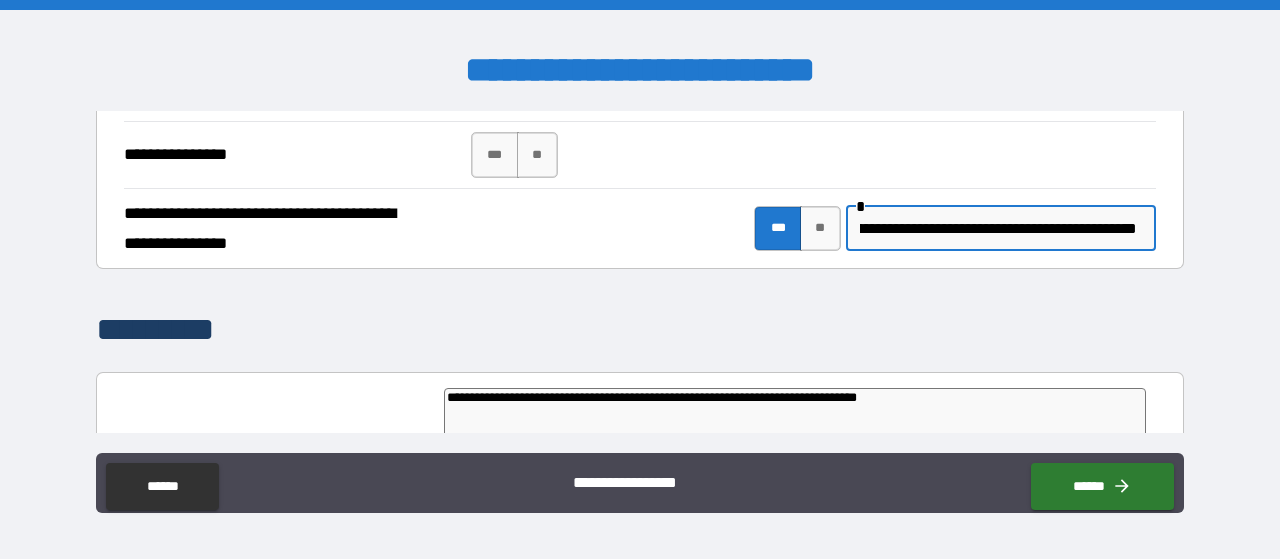 scroll, scrollTop: 0, scrollLeft: 289, axis: horizontal 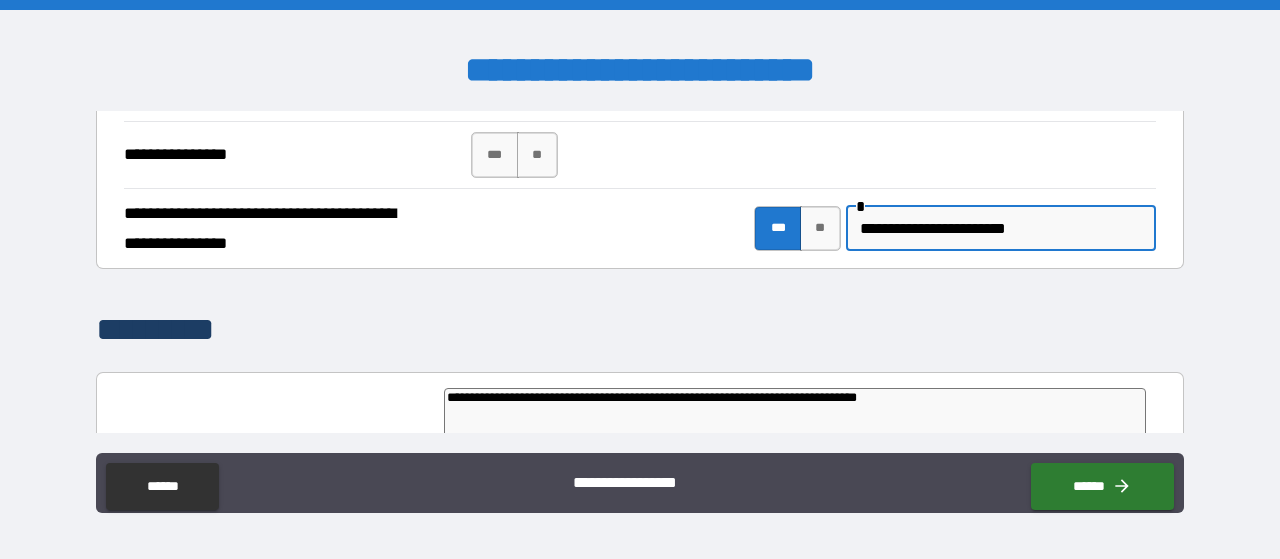 drag, startPoint x: 852, startPoint y: 213, endPoint x: 995, endPoint y: 215, distance: 143.01399 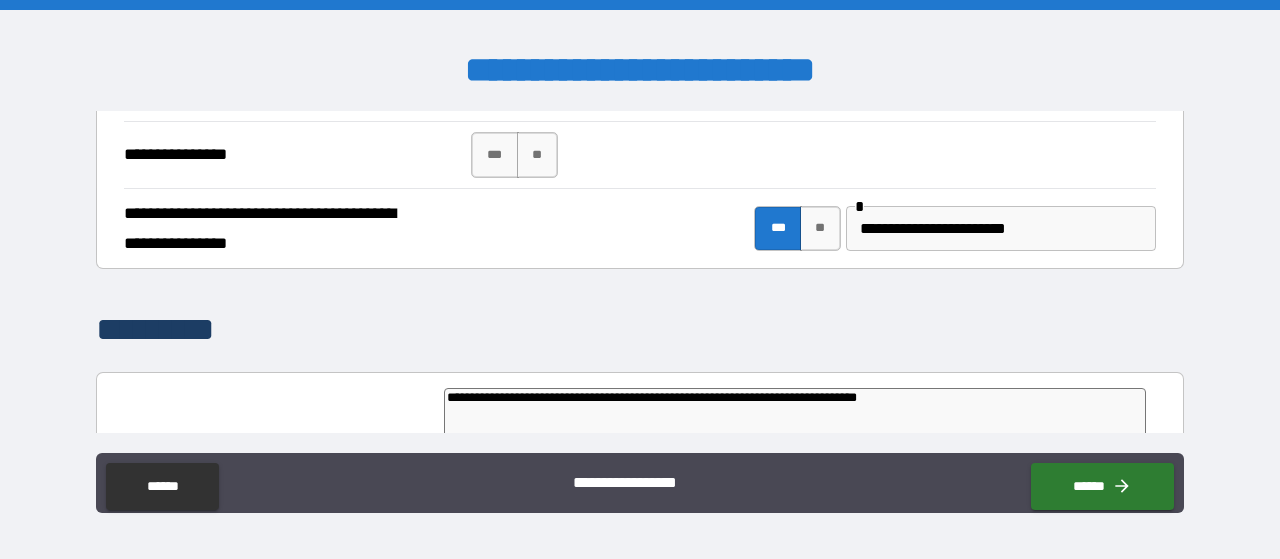 type on "*" 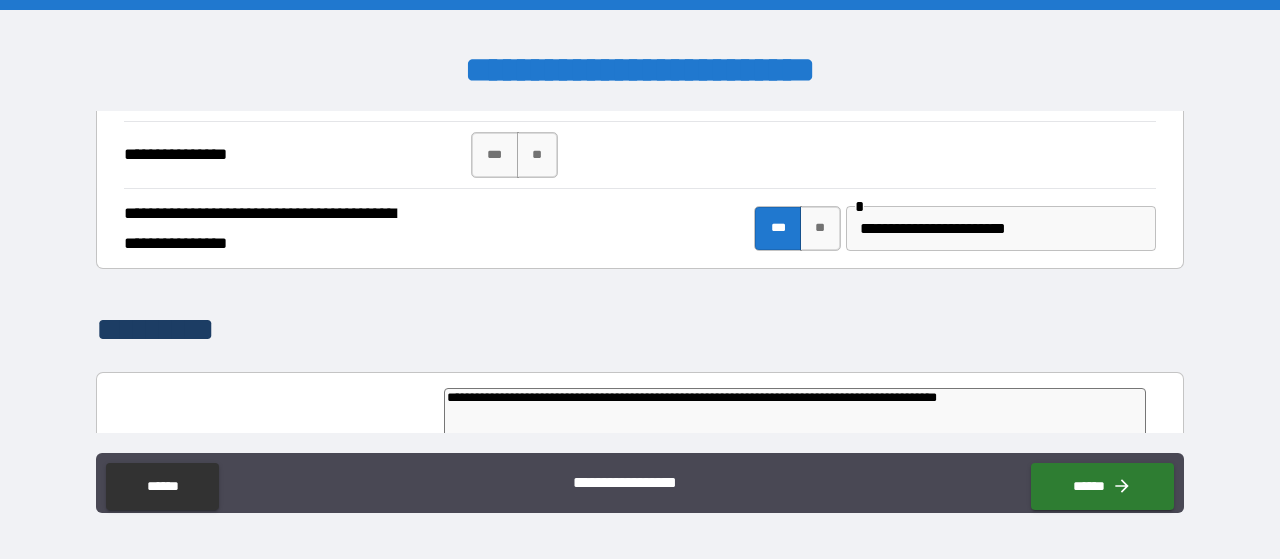 type on "*" 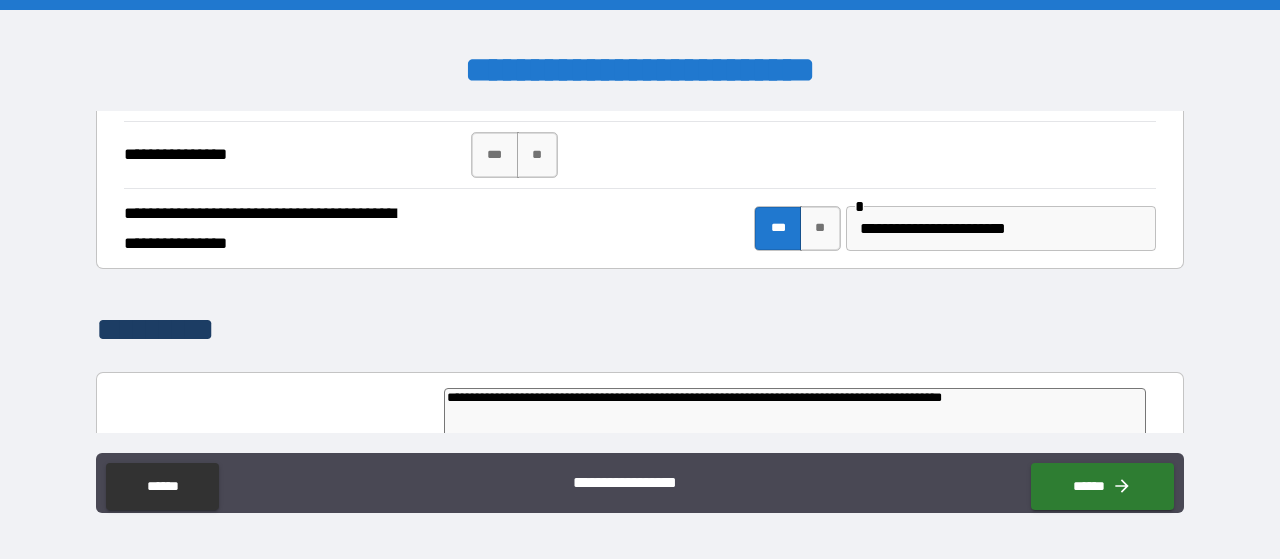 type on "*" 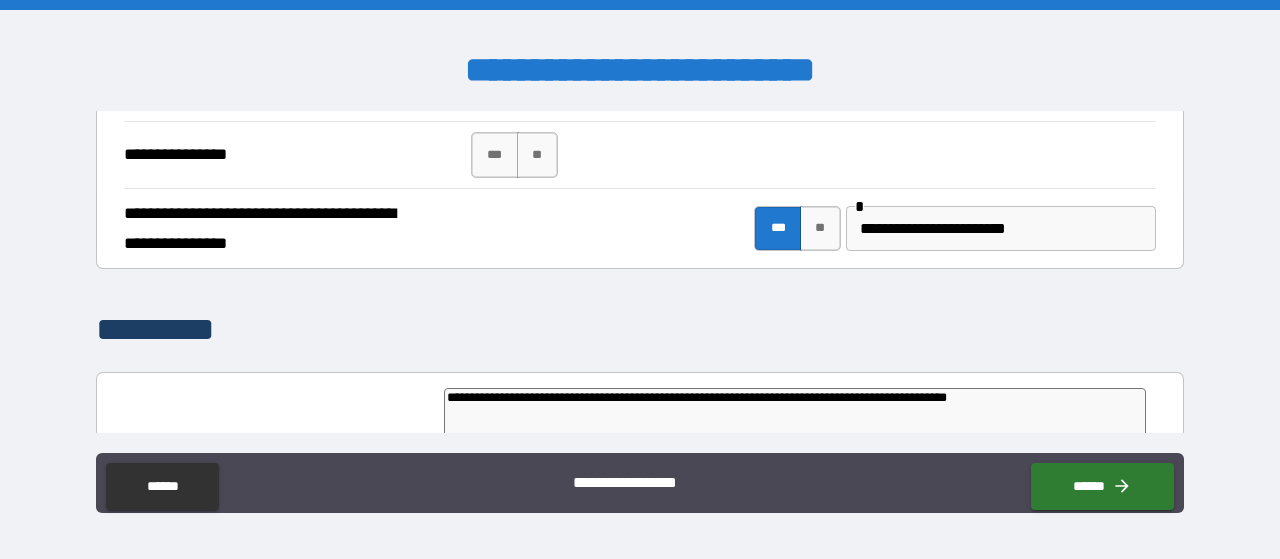 type on "*" 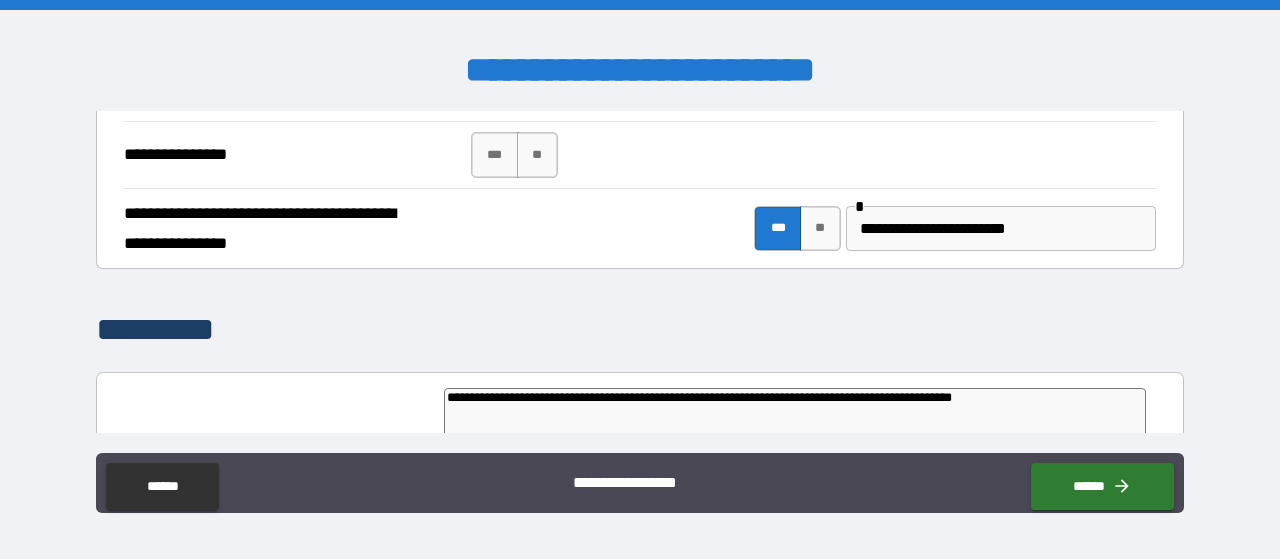 type on "*" 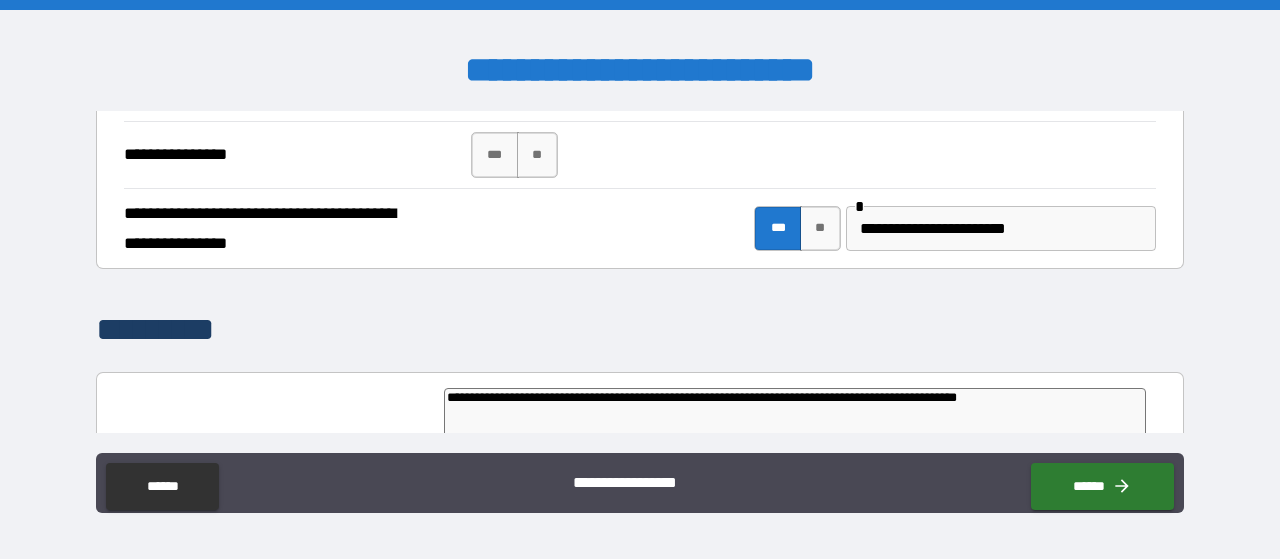 type on "*" 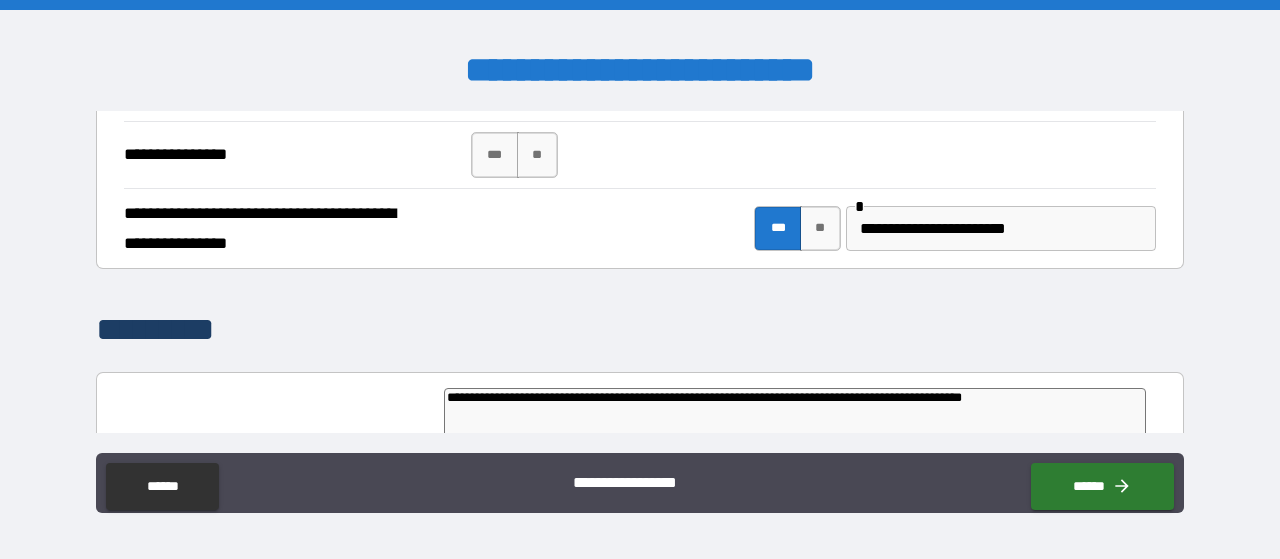 type on "*" 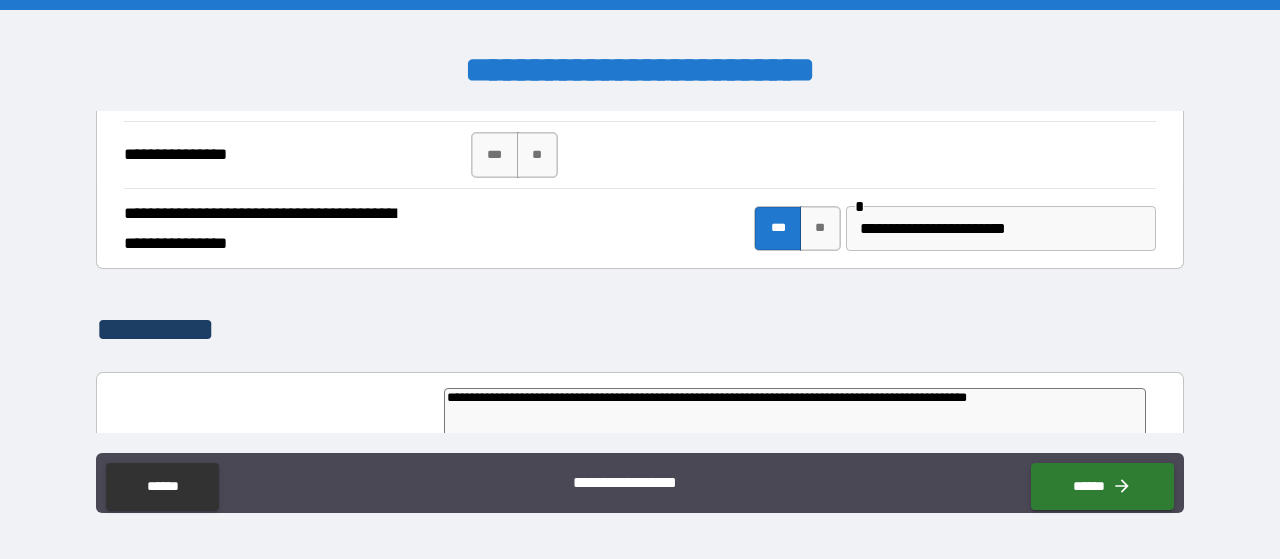 type on "*" 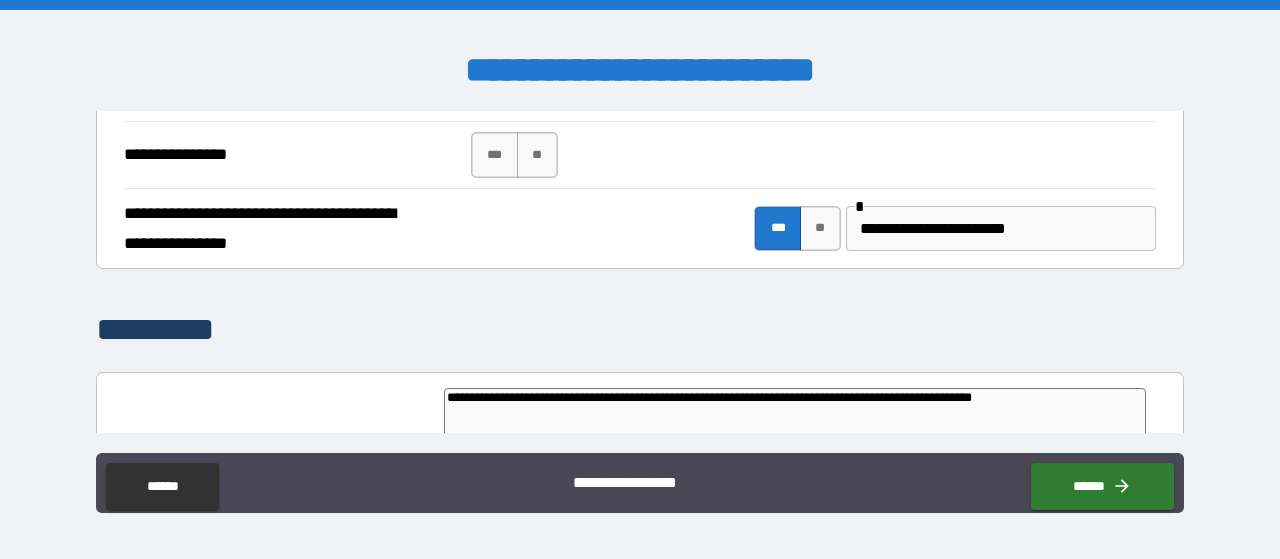 type on "*" 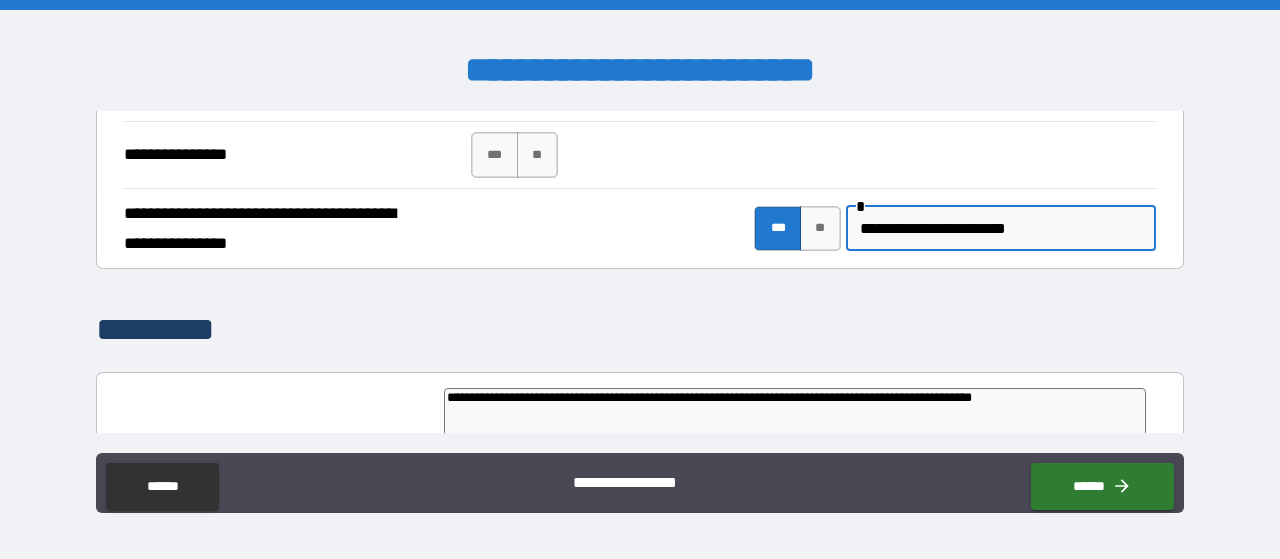 drag, startPoint x: 1072, startPoint y: 211, endPoint x: 847, endPoint y: 234, distance: 226.1725 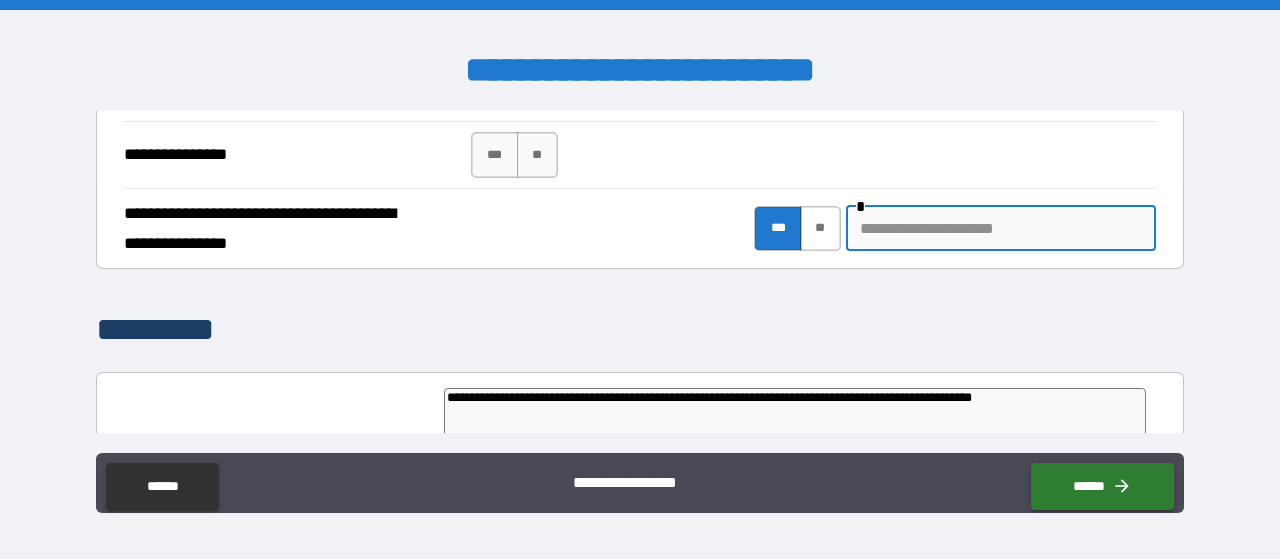 type 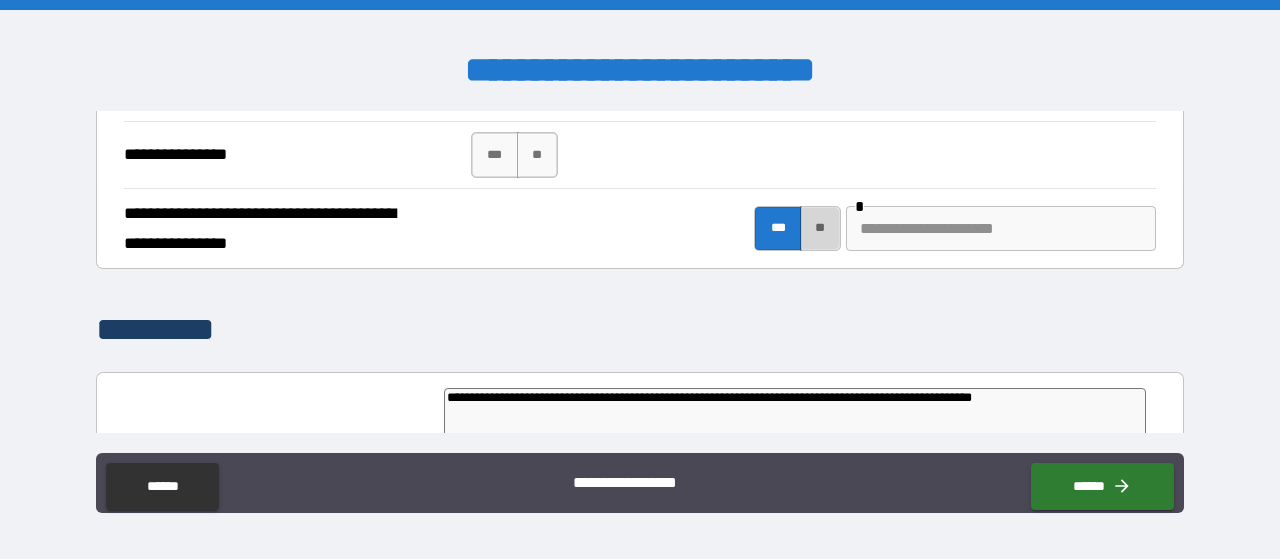 click on "**" at bounding box center [820, 229] 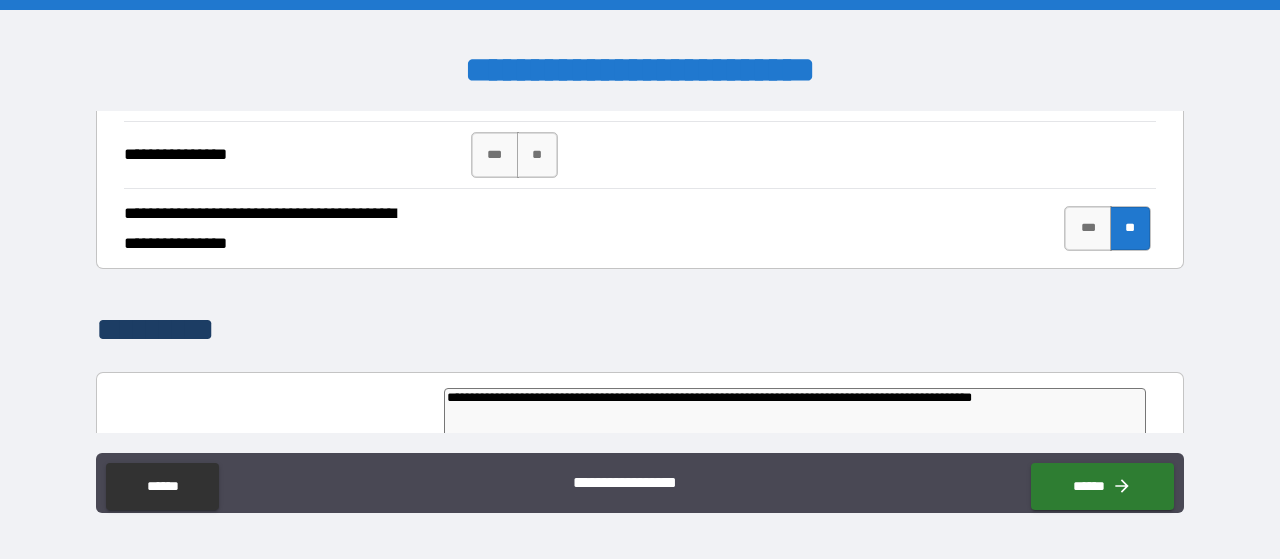 type on "*" 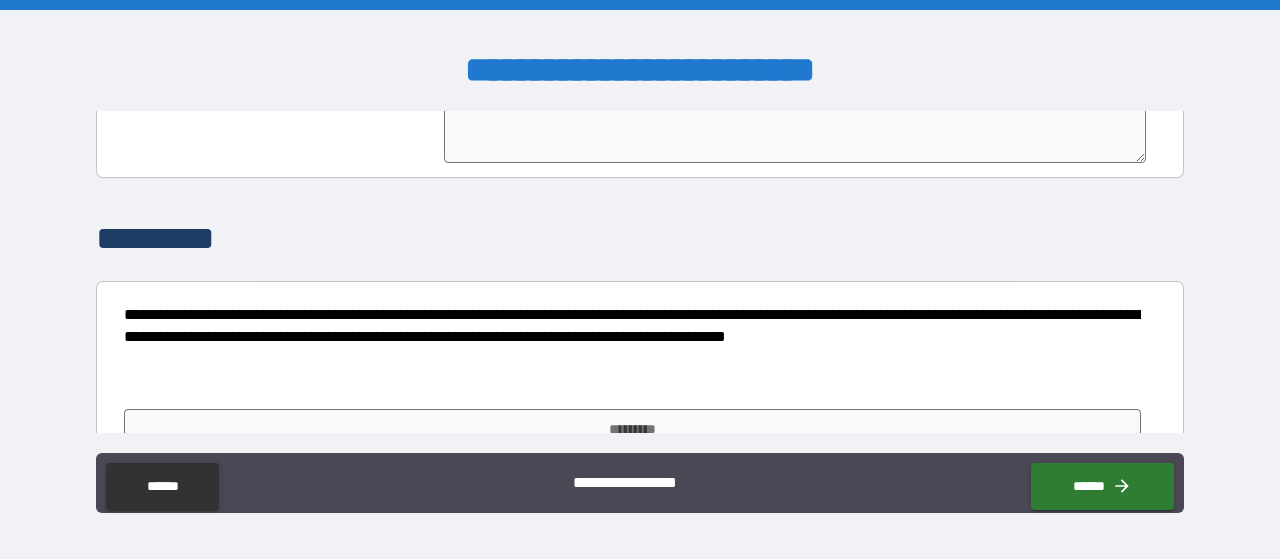 scroll, scrollTop: 5375, scrollLeft: 0, axis: vertical 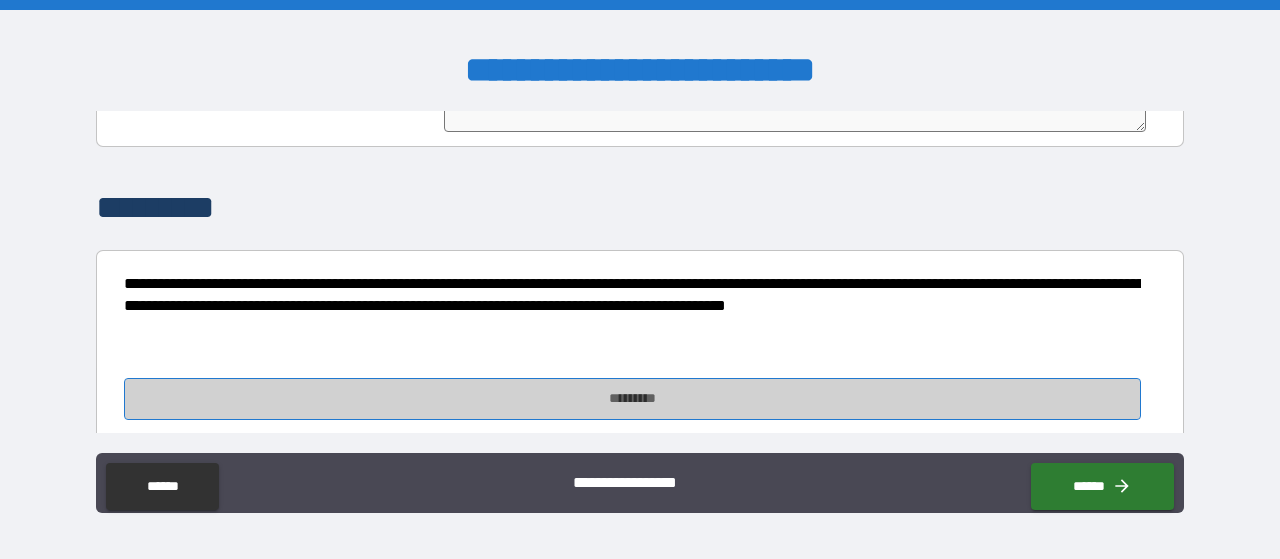 click on "*********" at bounding box center [632, 399] 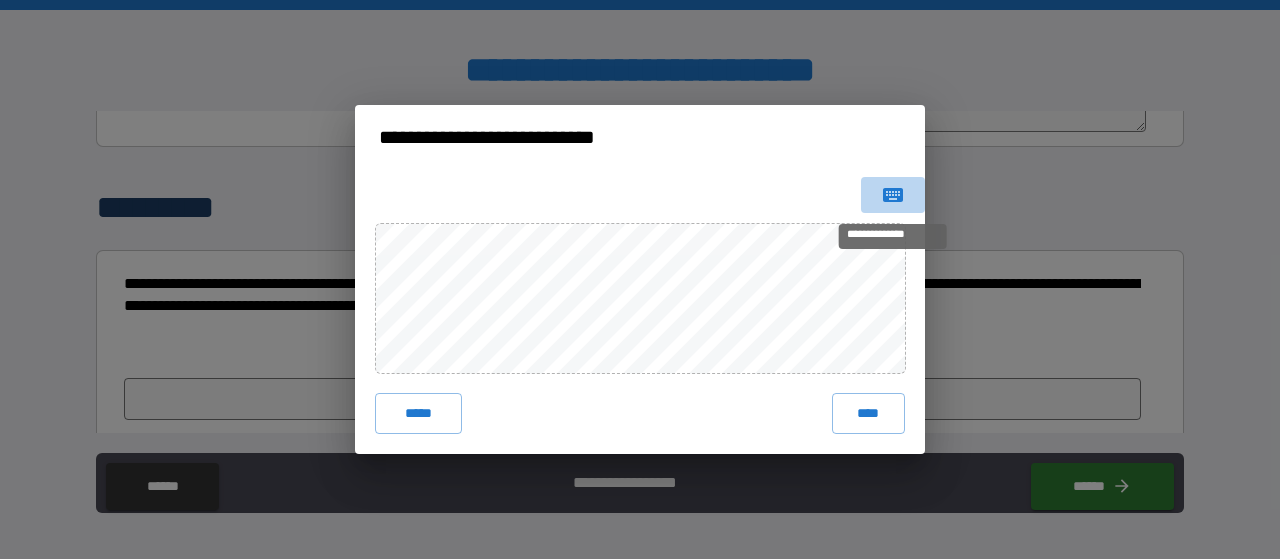 click 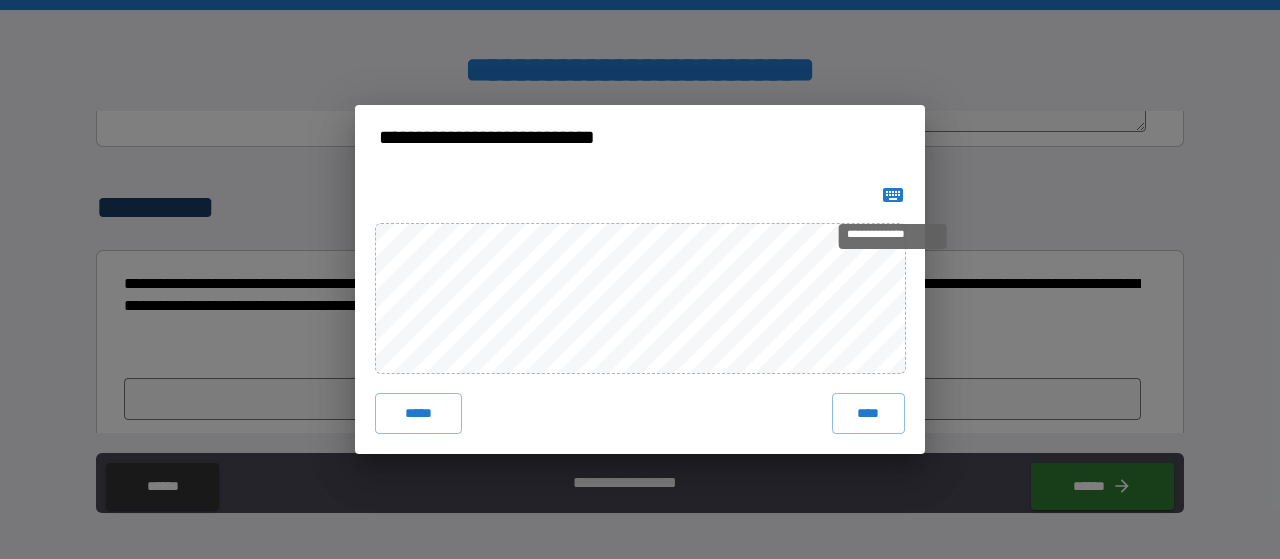 click on "**********" at bounding box center [893, 236] 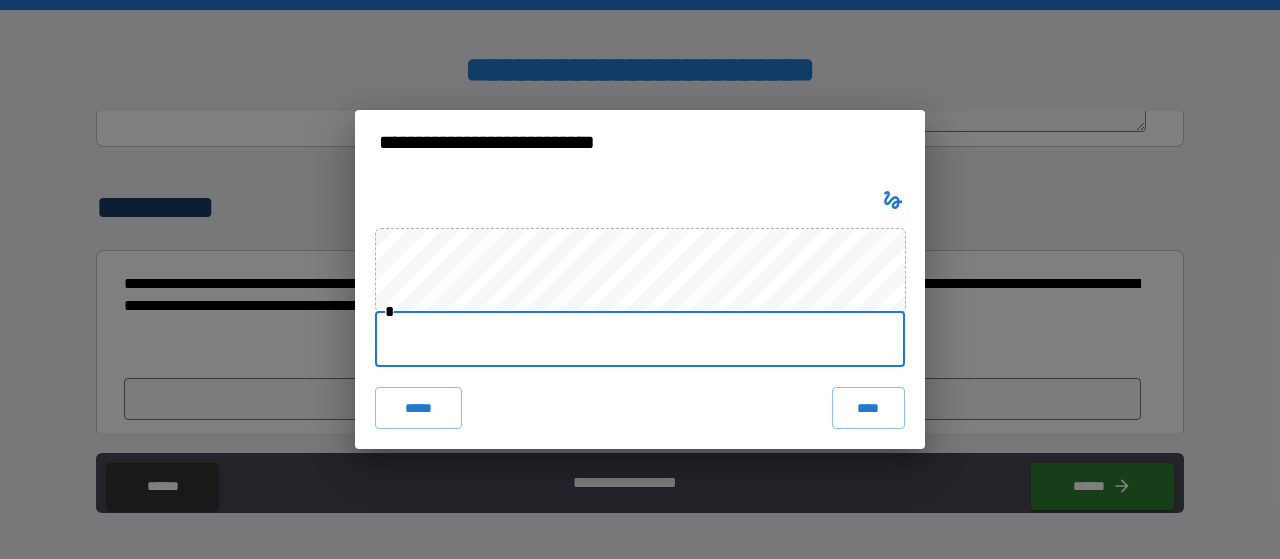 click at bounding box center [640, 339] 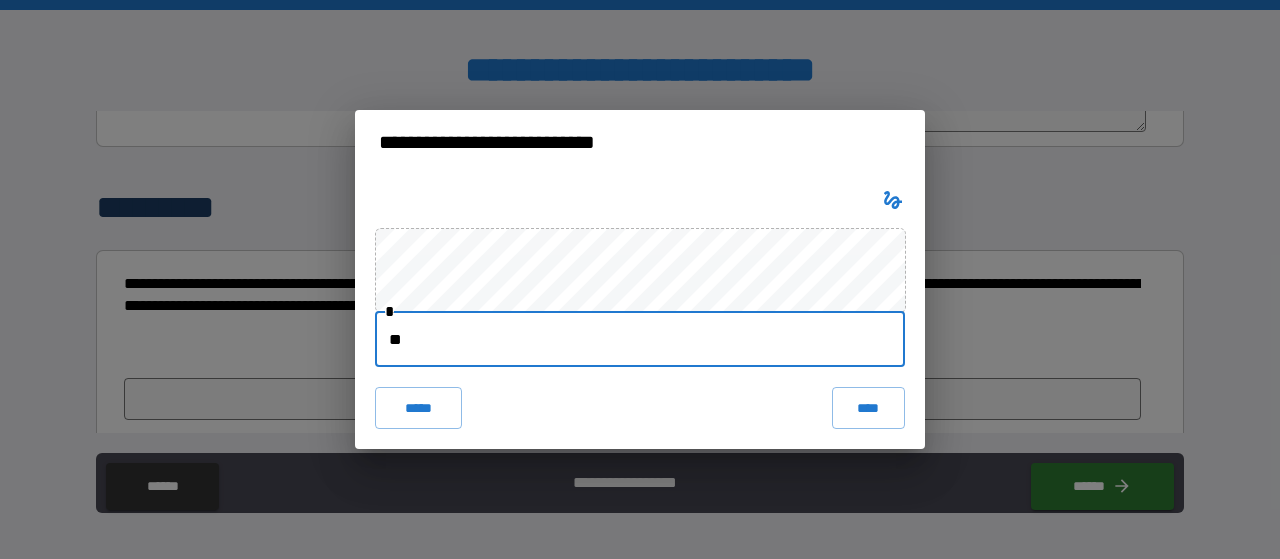 type on "*" 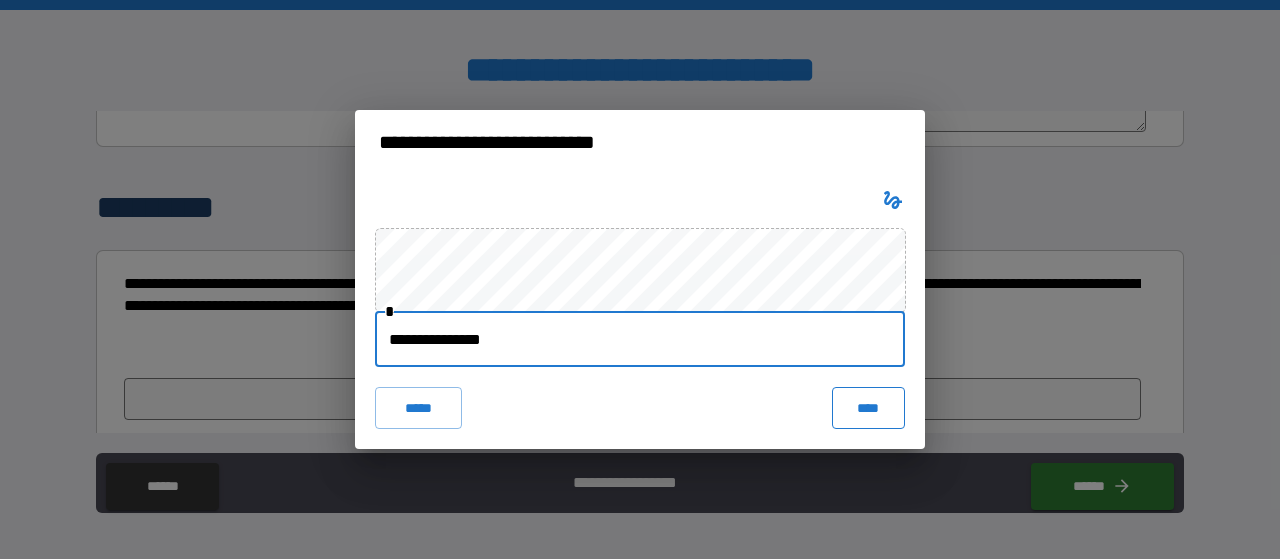 type on "**********" 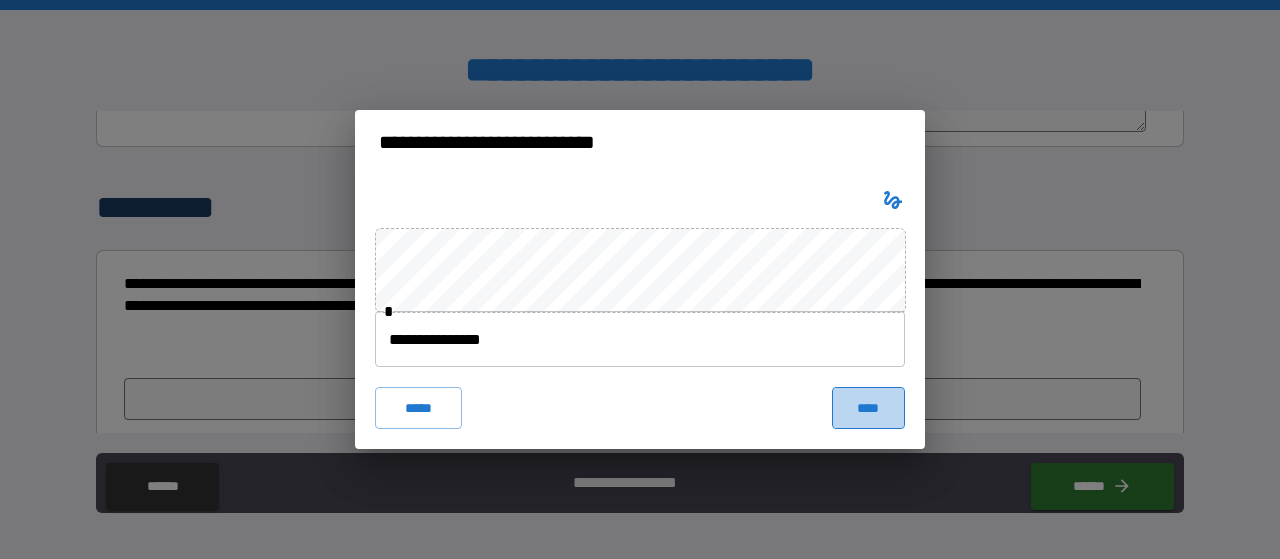 click on "****" at bounding box center (868, 408) 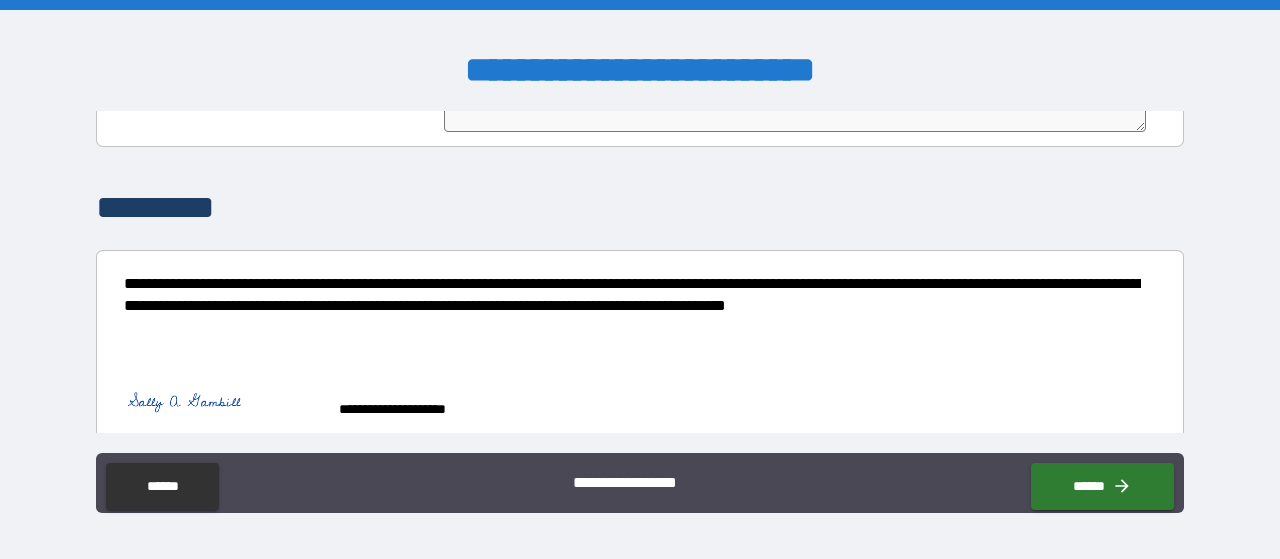 type on "*" 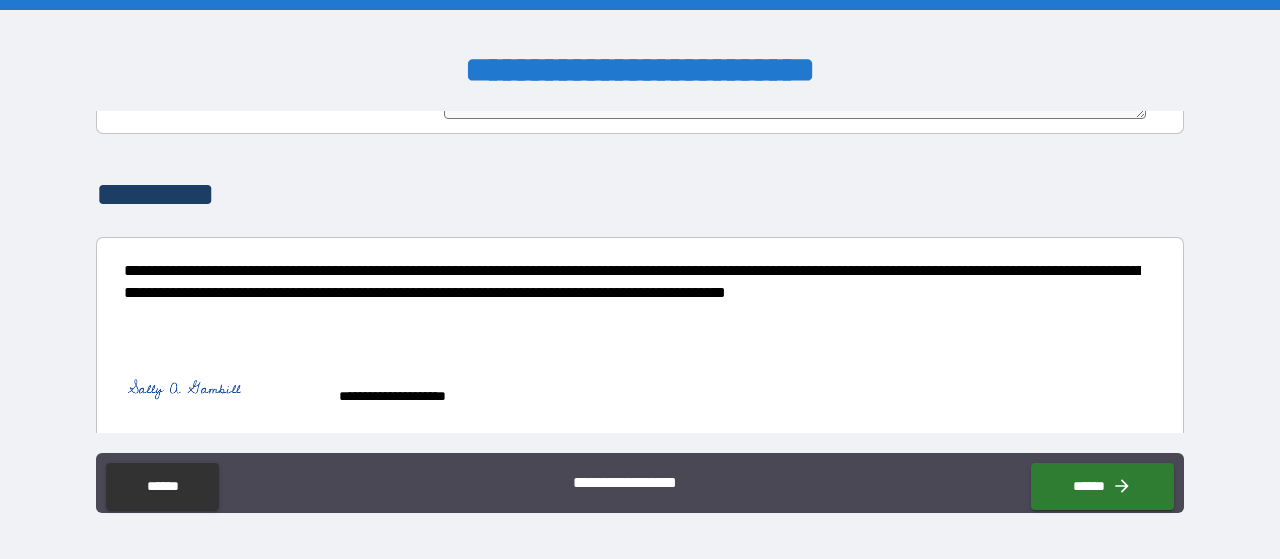 scroll, scrollTop: 5390, scrollLeft: 0, axis: vertical 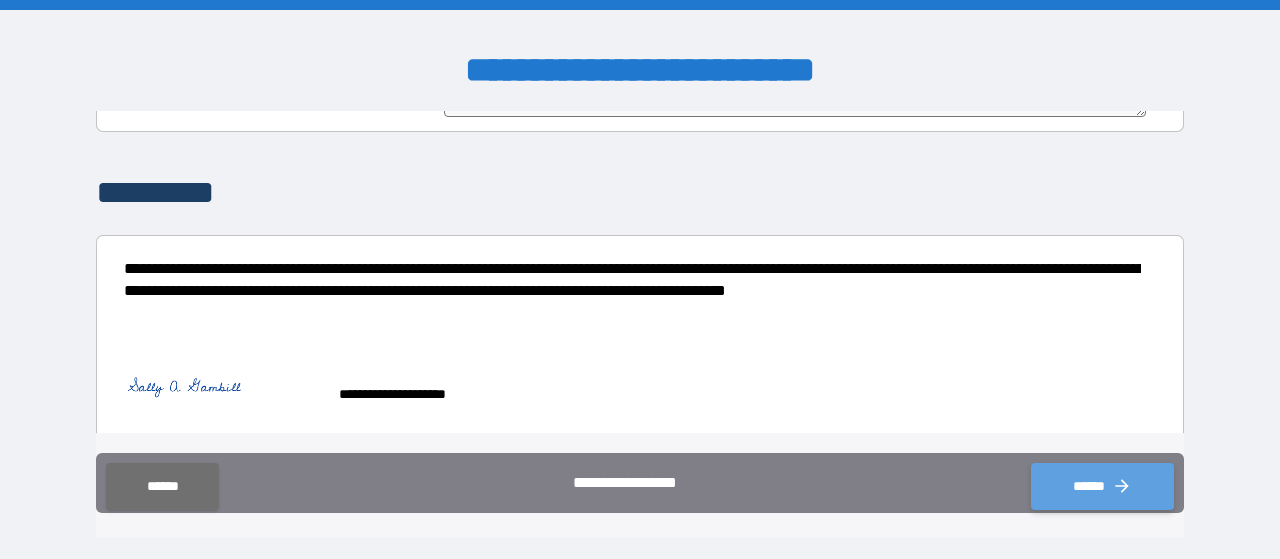 click on "******" at bounding box center [1102, 486] 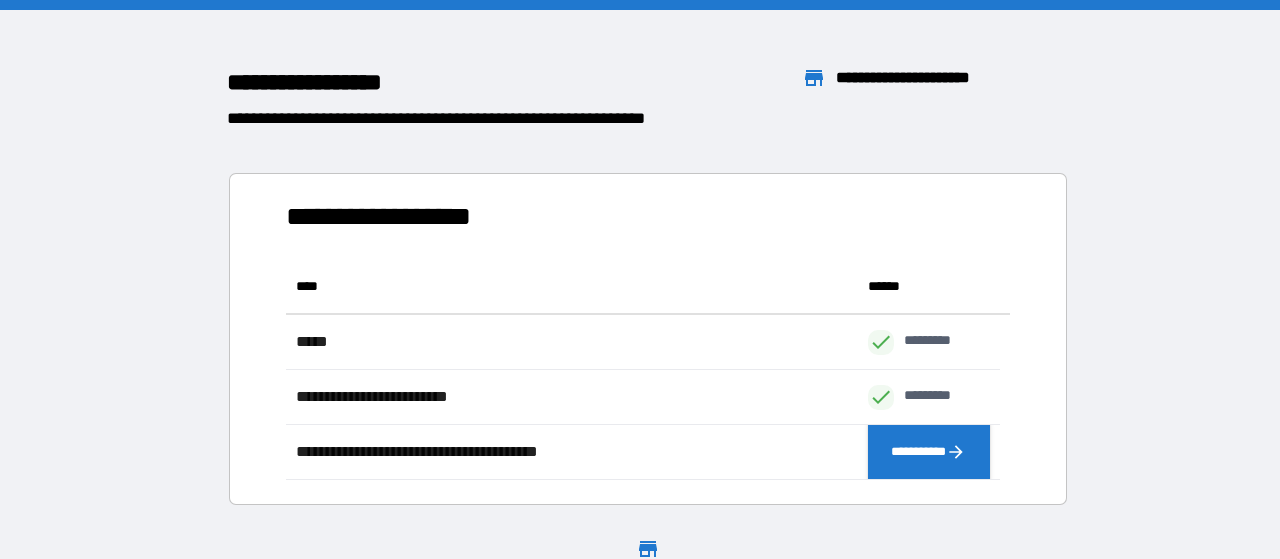 scroll, scrollTop: 16, scrollLeft: 16, axis: both 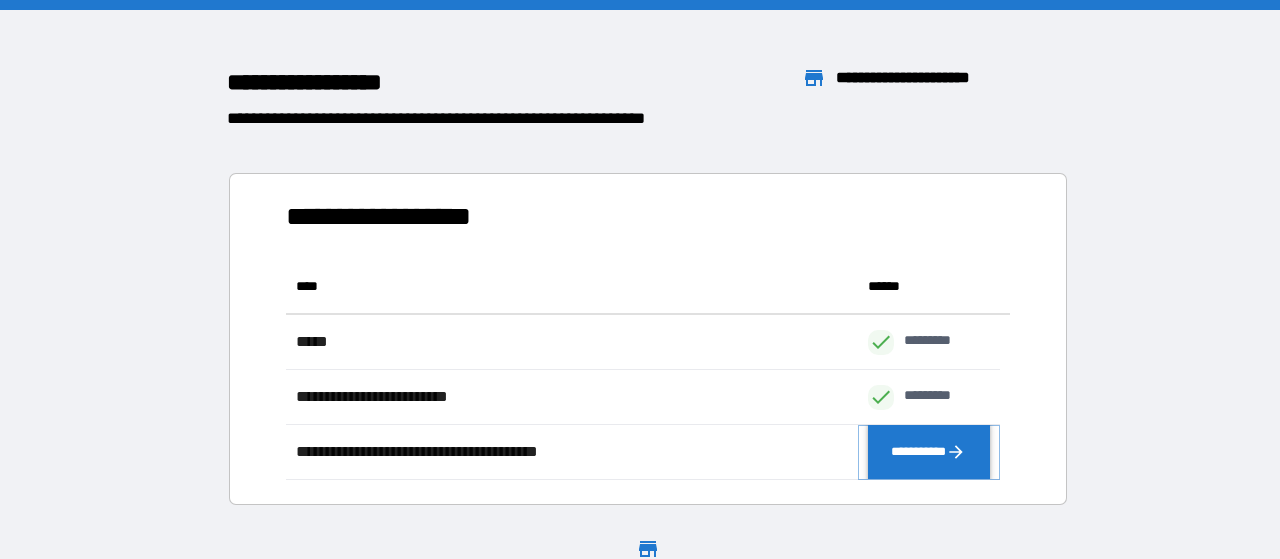 click on "**********" at bounding box center [929, 452] 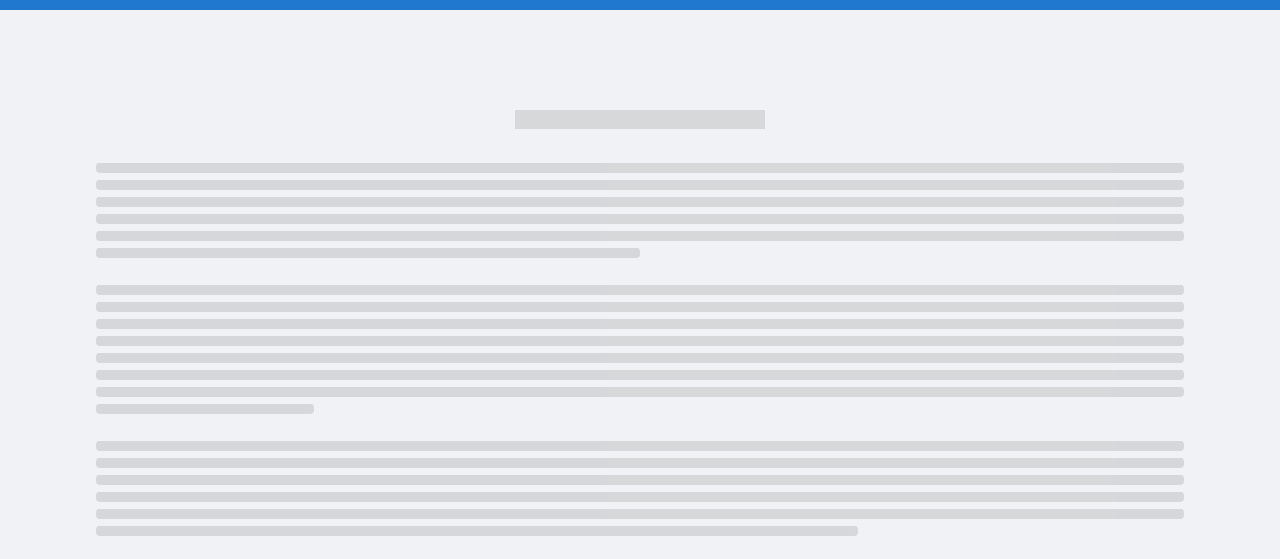 click at bounding box center (640, 358) 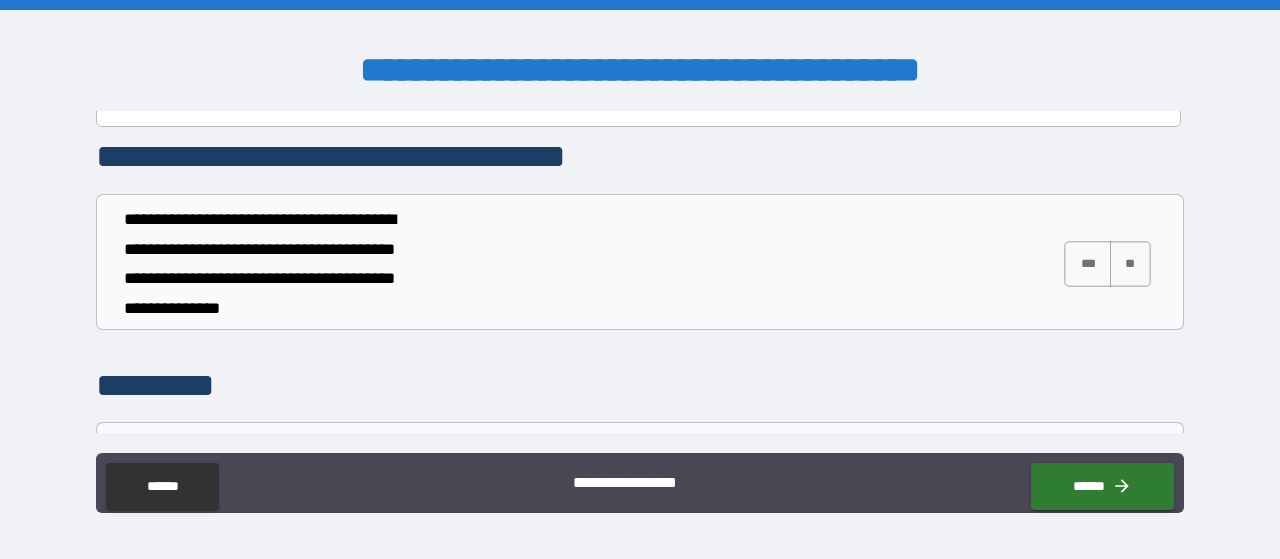 scroll, scrollTop: 2900, scrollLeft: 0, axis: vertical 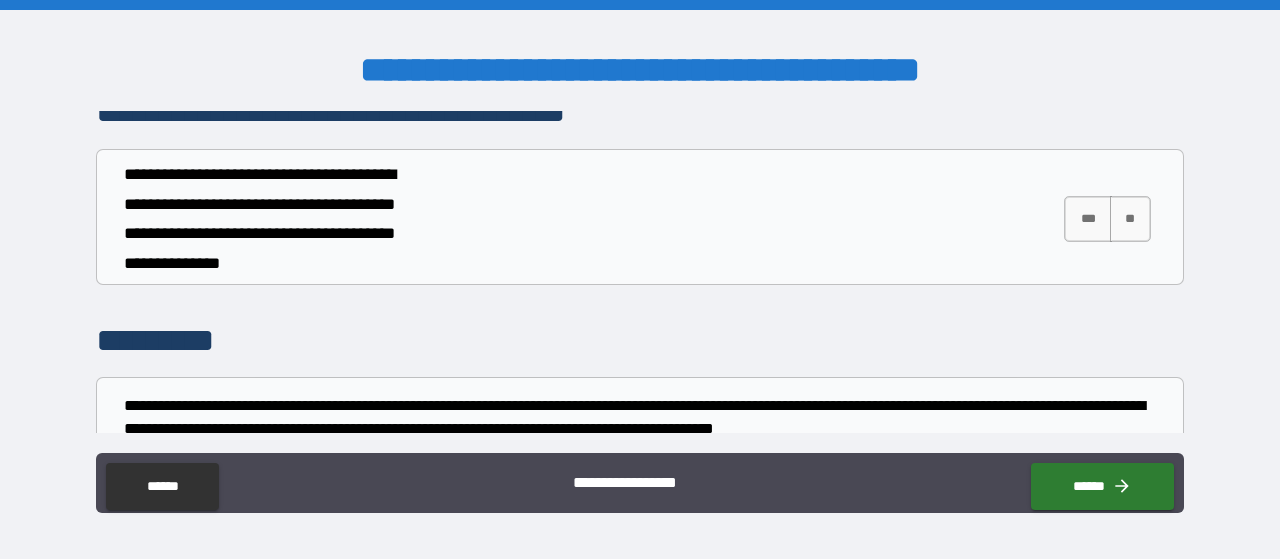 click on "**********" at bounding box center [640, 282] 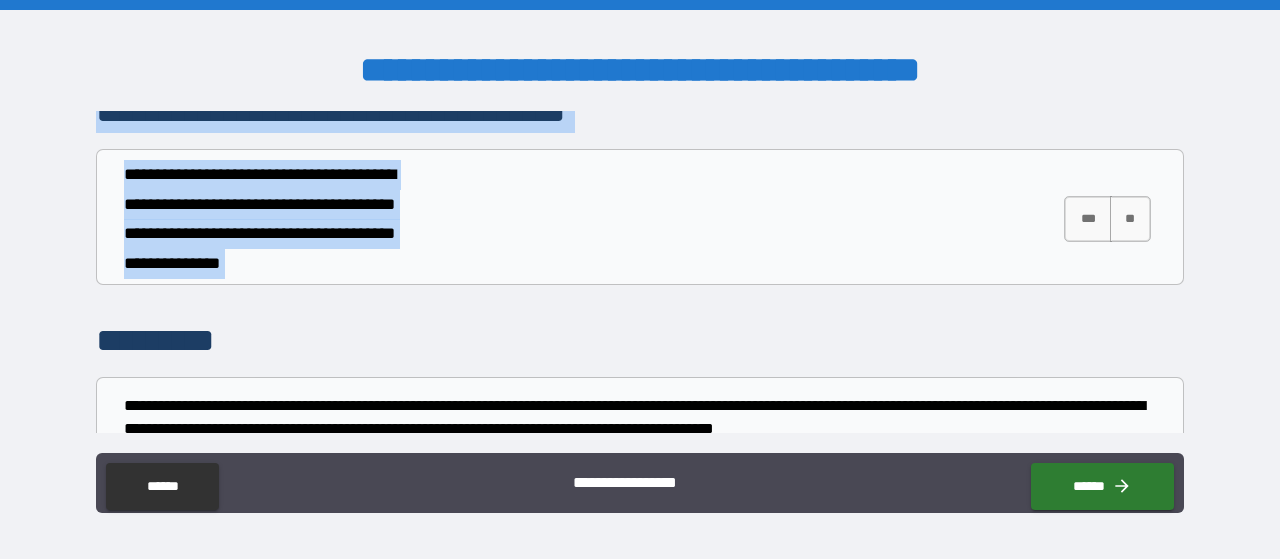 drag, startPoint x: 1244, startPoint y: 239, endPoint x: 1220, endPoint y: 55, distance: 185.55861 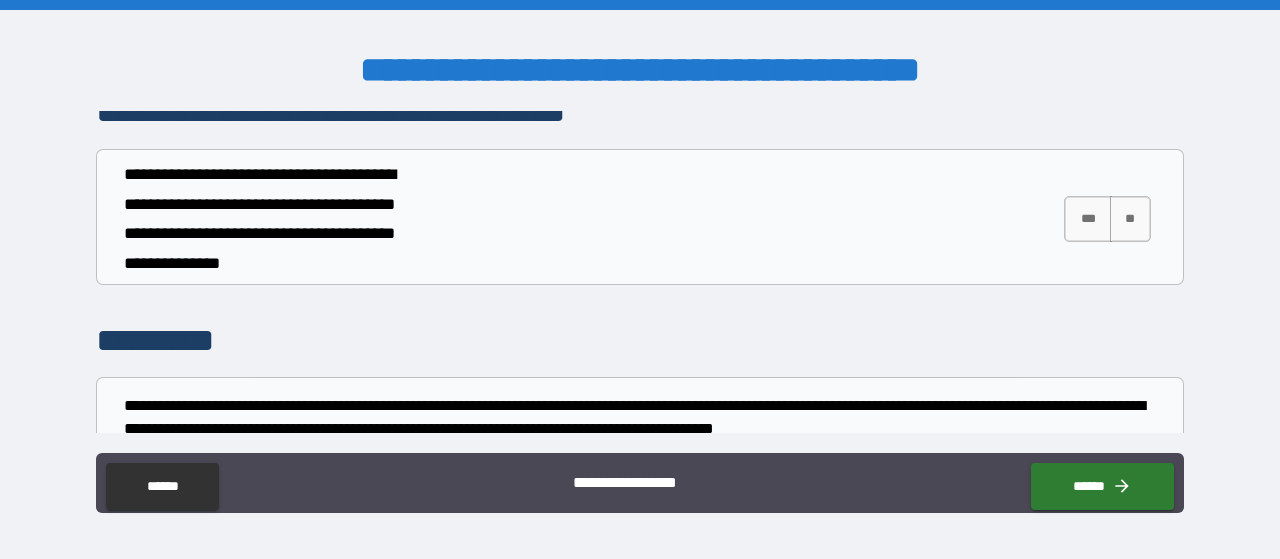 click on "**********" at bounding box center (640, 282) 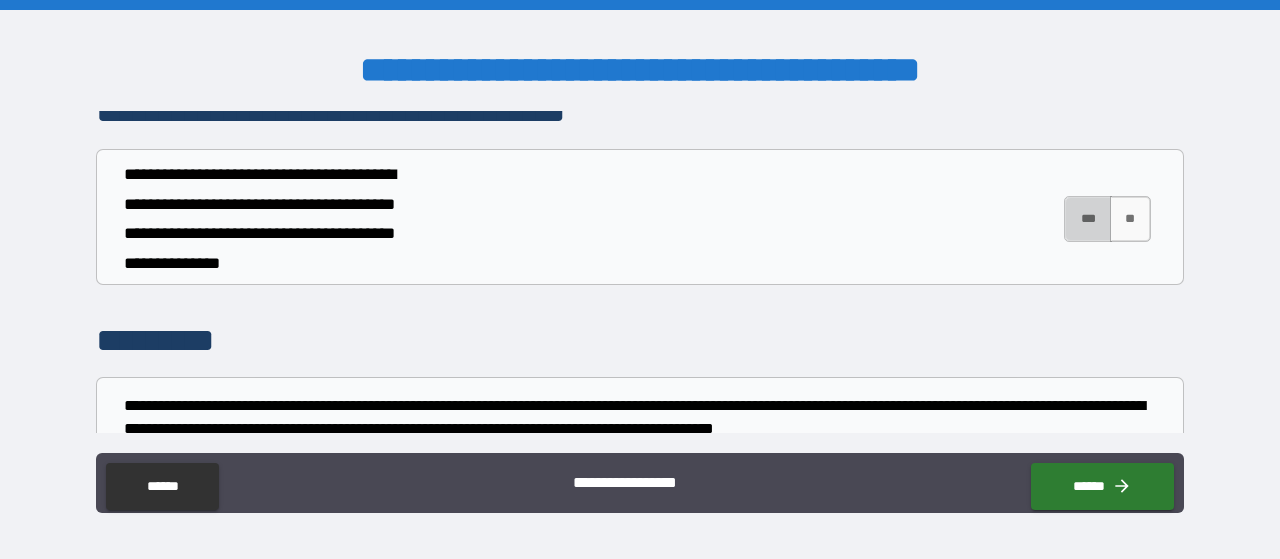click on "***" at bounding box center [1088, 219] 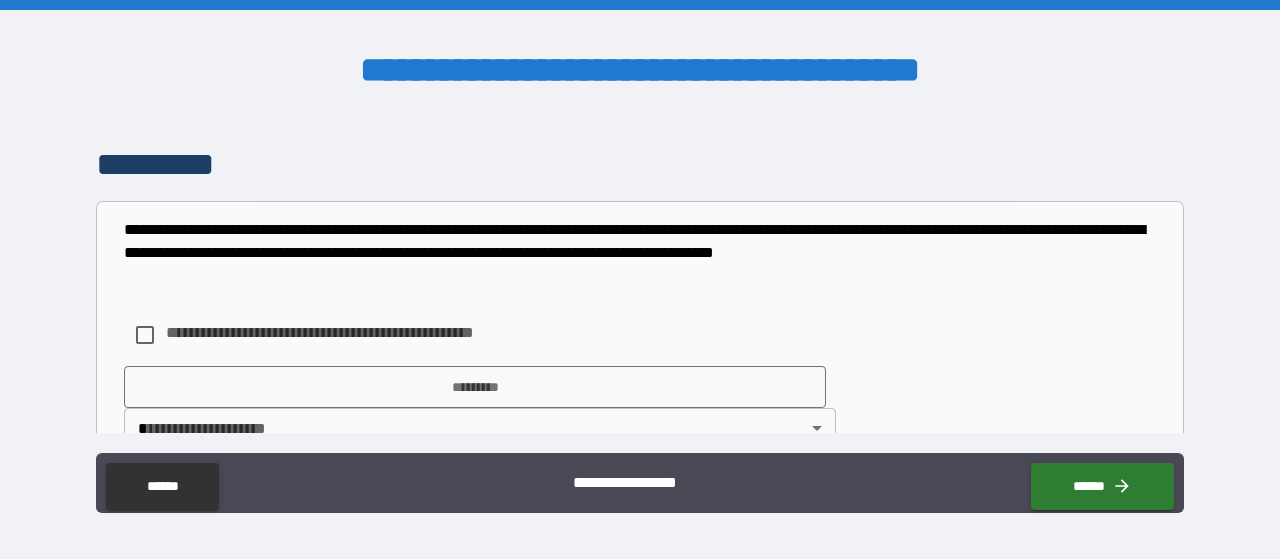 scroll, scrollTop: 3087, scrollLeft: 0, axis: vertical 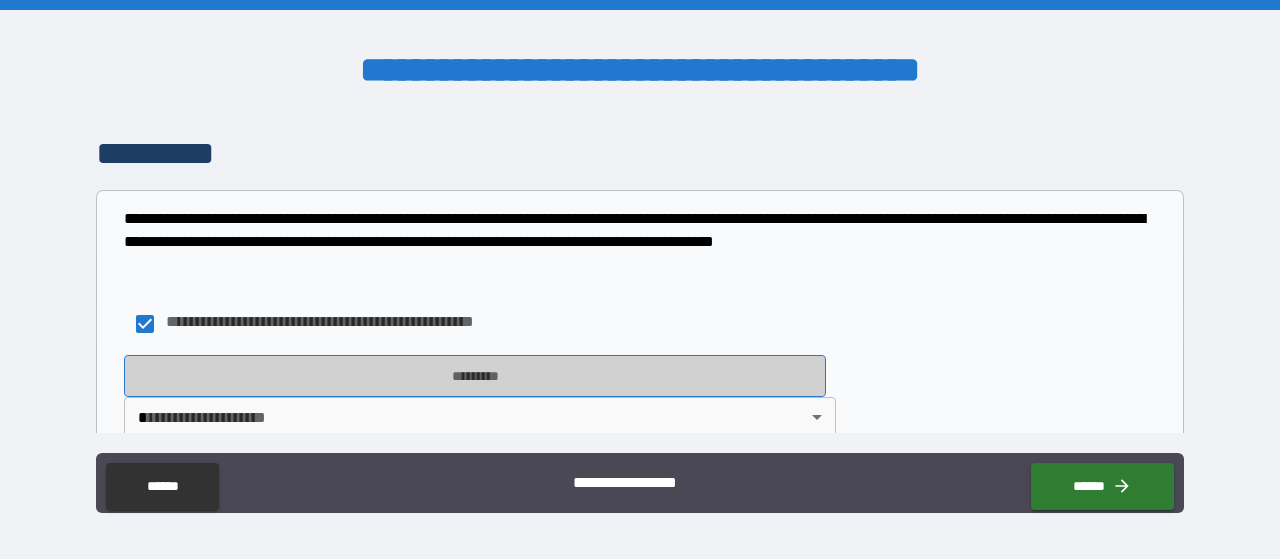 click on "*********" at bounding box center [475, 376] 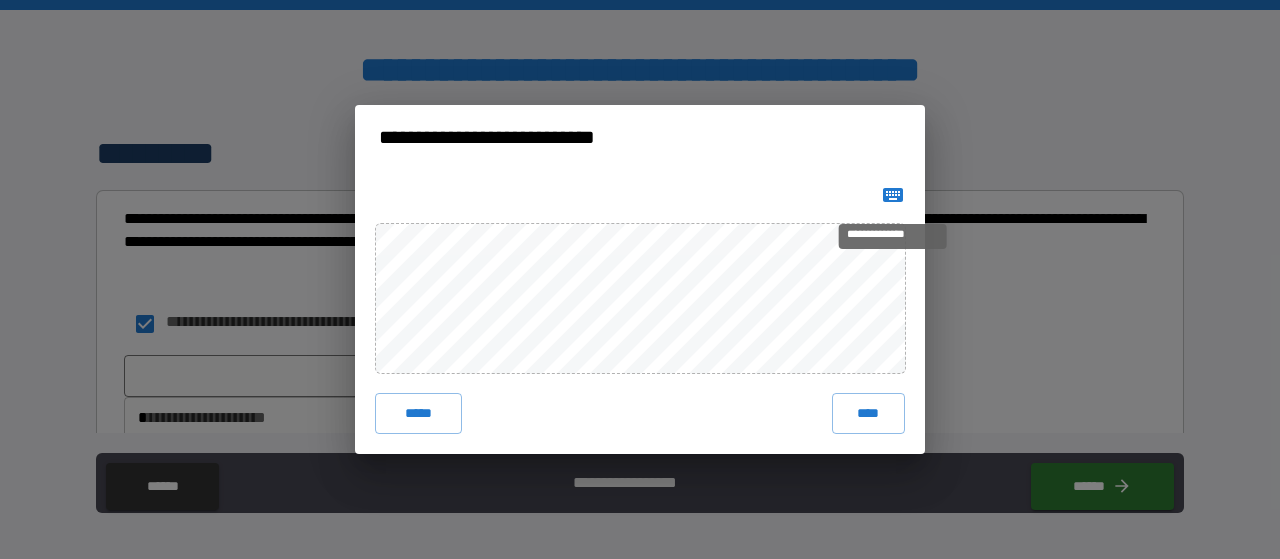 click 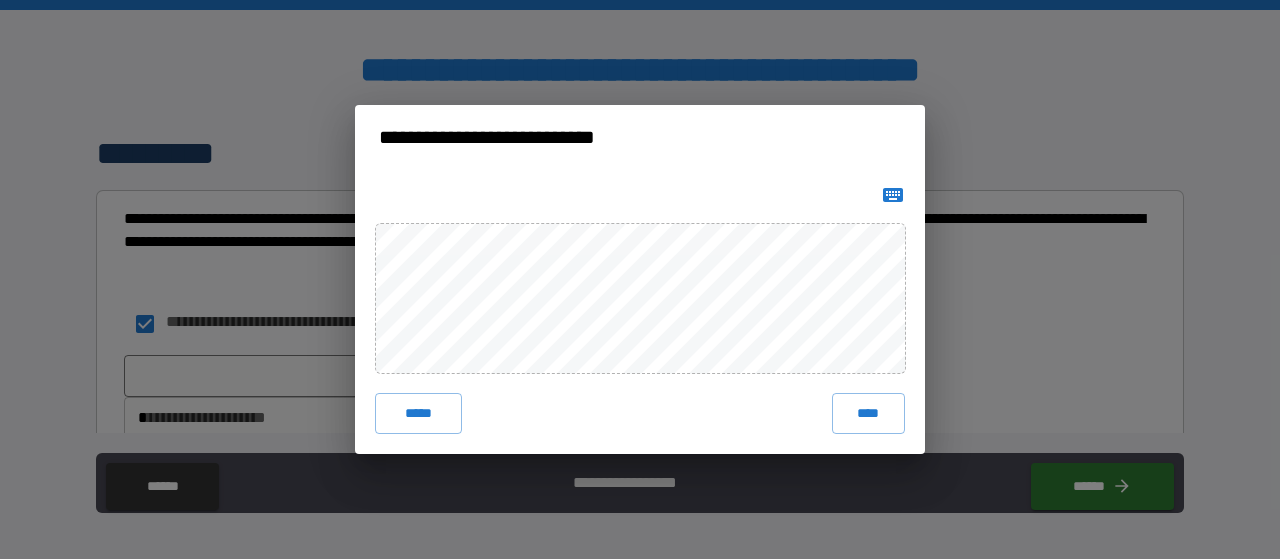 click on "***** ****" at bounding box center [640, 316] 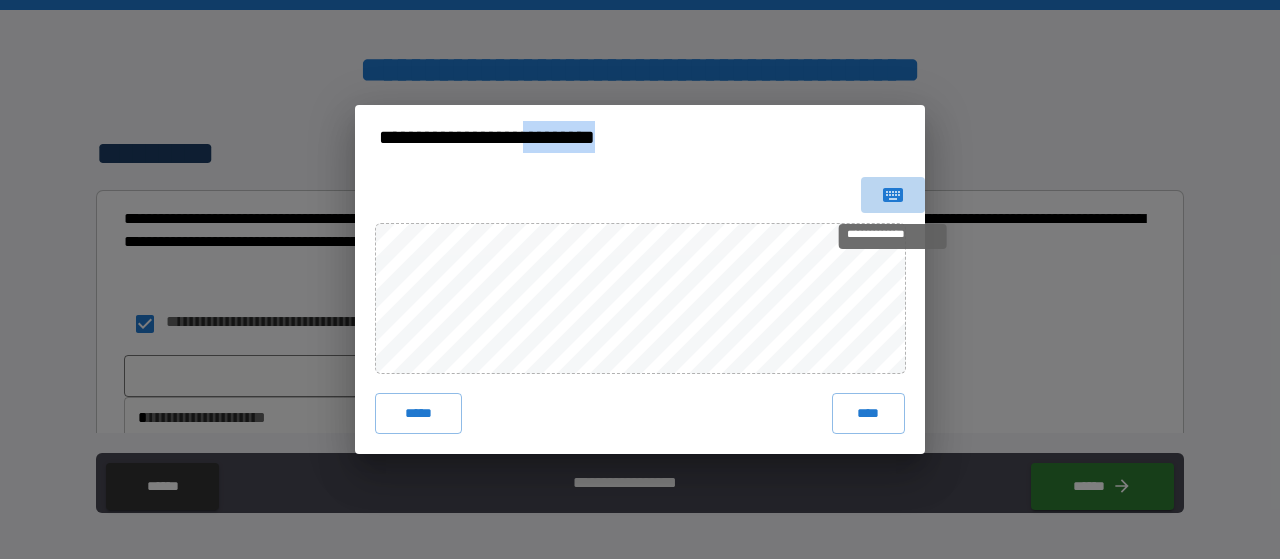 click 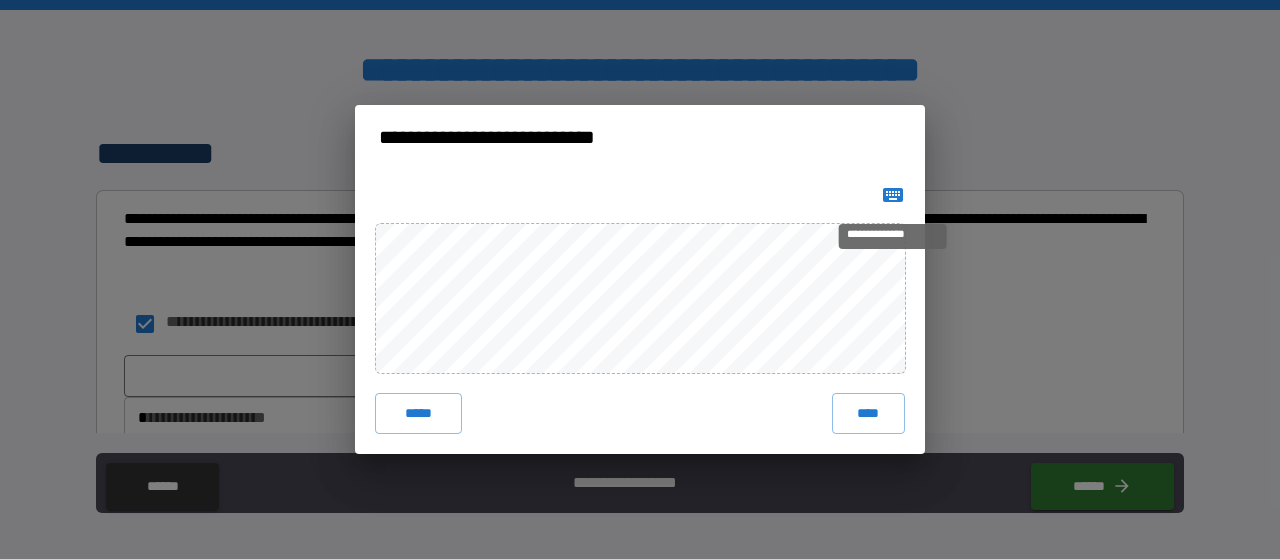 click on "**********" at bounding box center (893, 236) 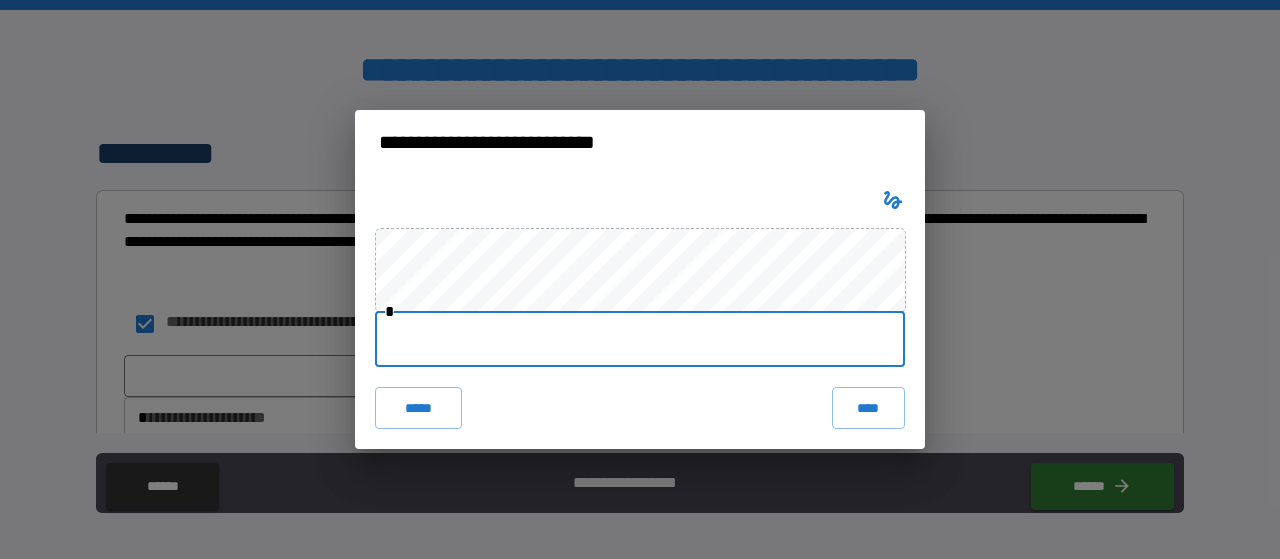 click at bounding box center [640, 339] 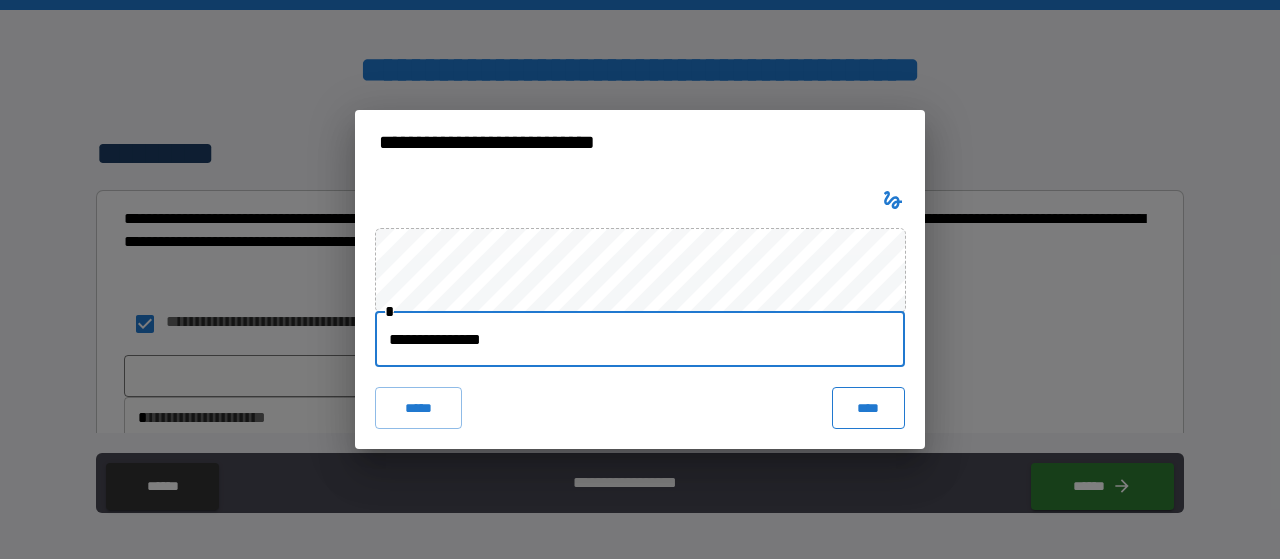 type on "**********" 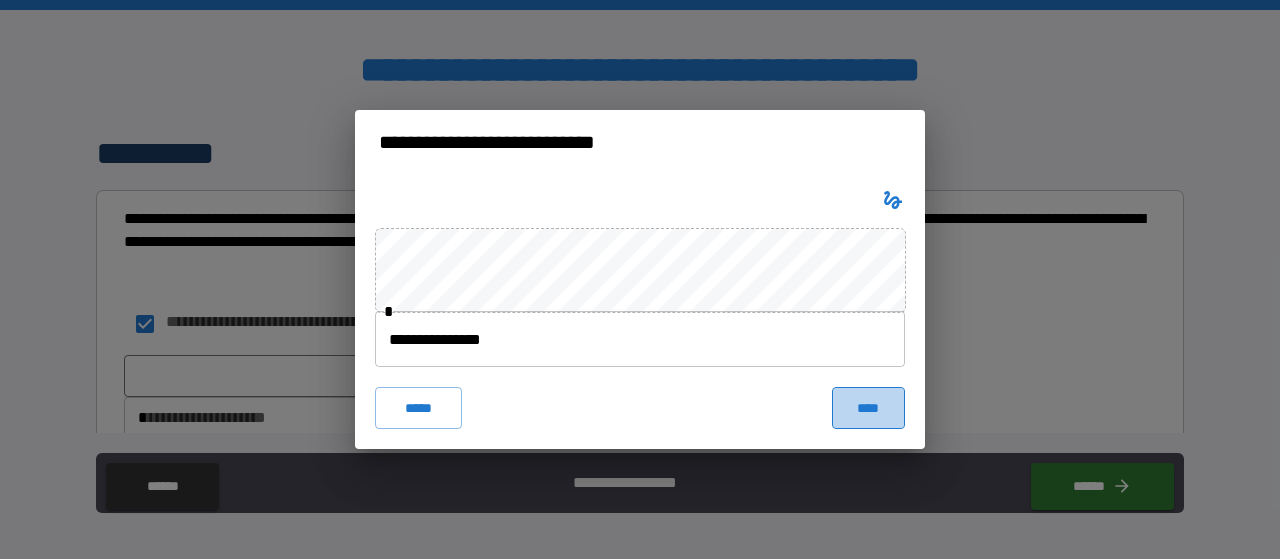 click on "****" at bounding box center (868, 408) 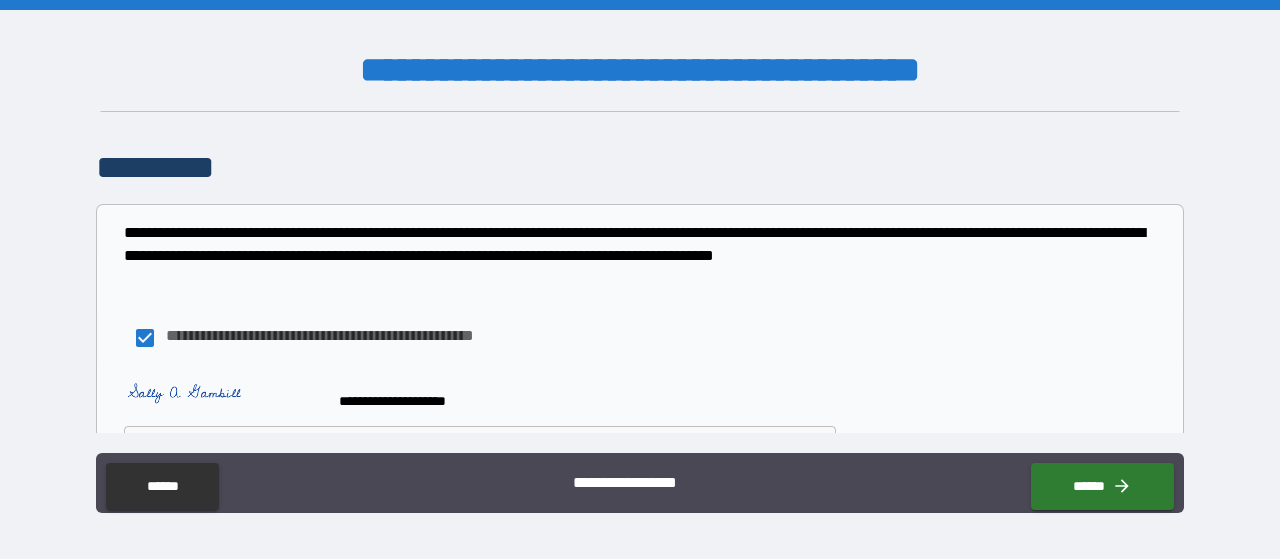 scroll, scrollTop: 3102, scrollLeft: 0, axis: vertical 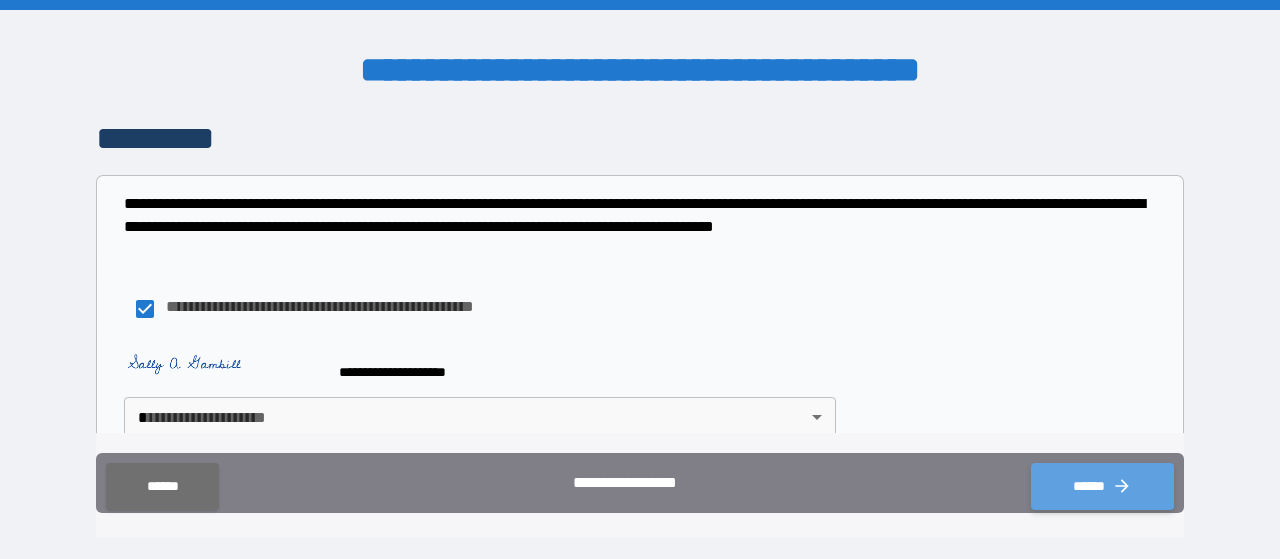 click 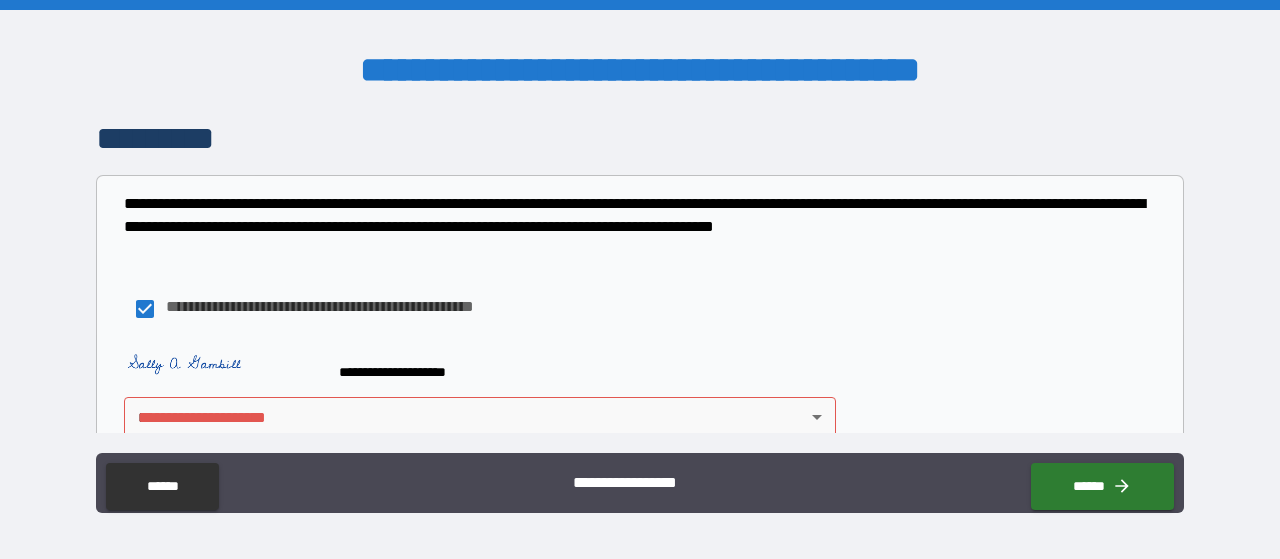 click on "**********" at bounding box center [640, 396] 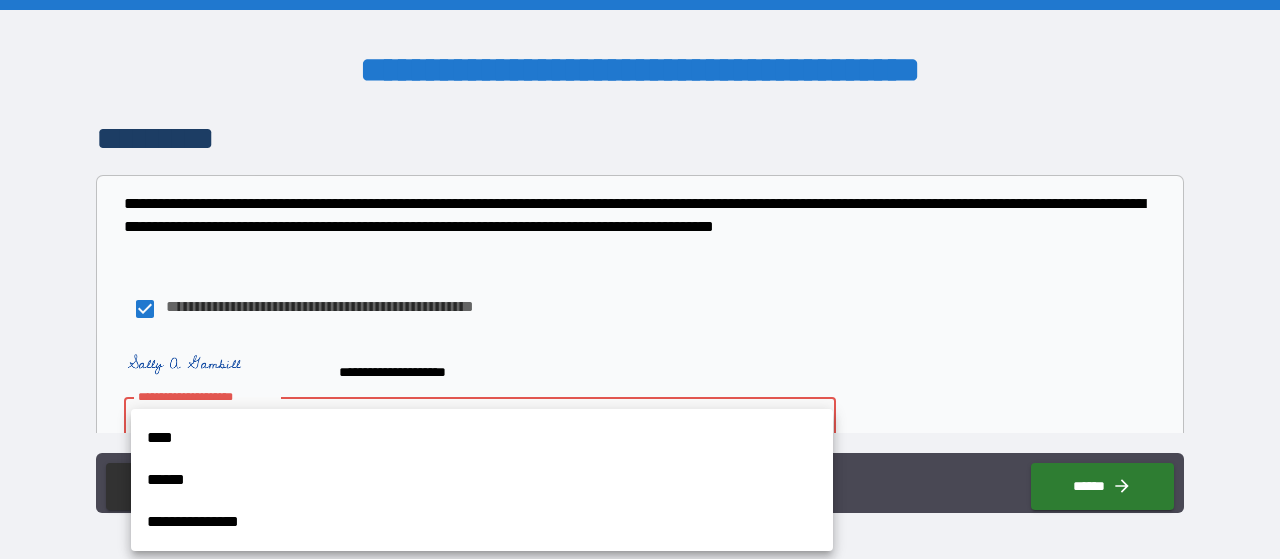 click on "**********" at bounding box center (640, 279) 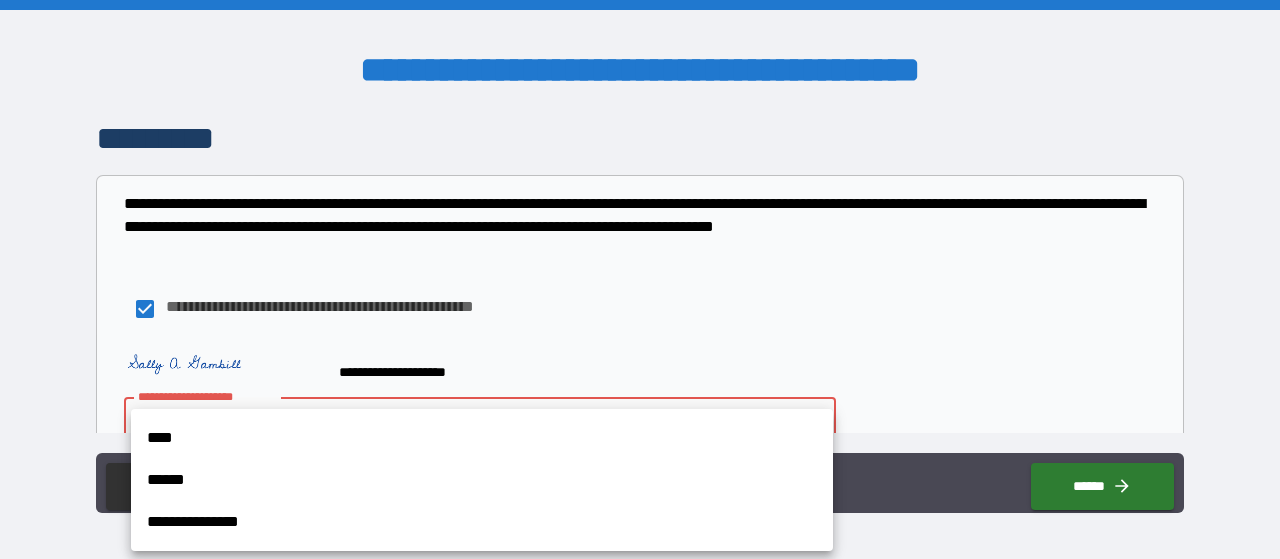 click on "**********" at bounding box center (640, 279) 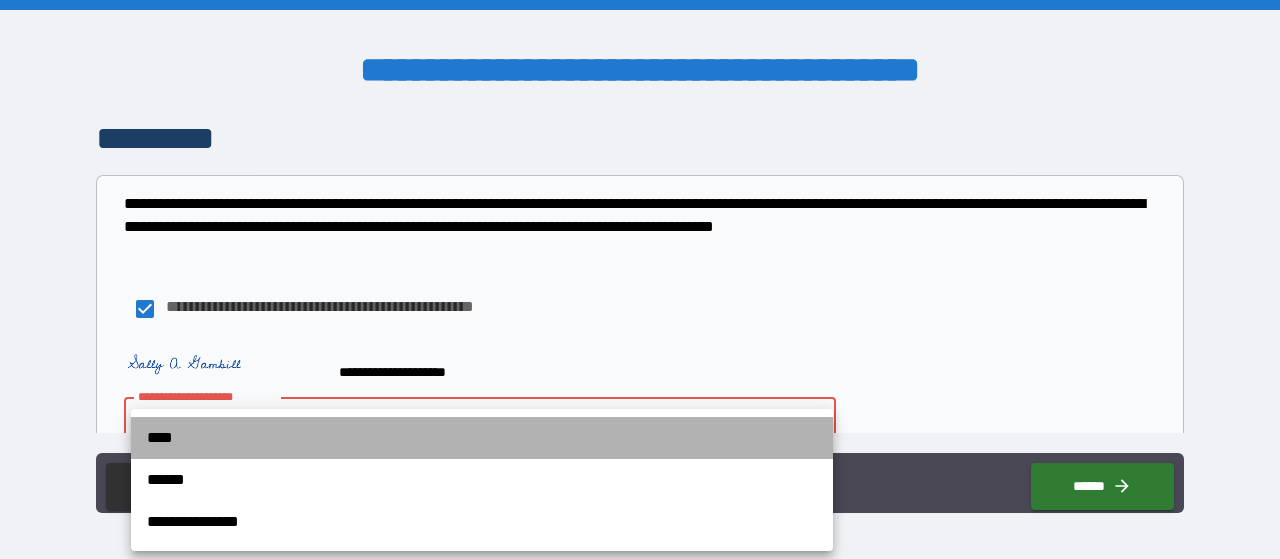 click on "****" at bounding box center (482, 438) 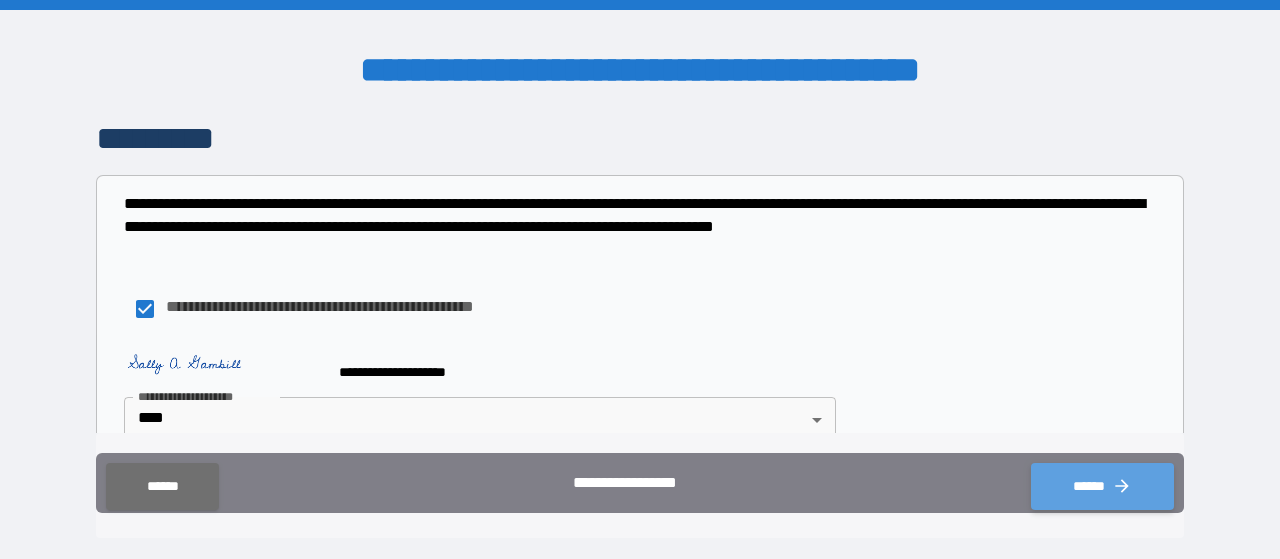 click 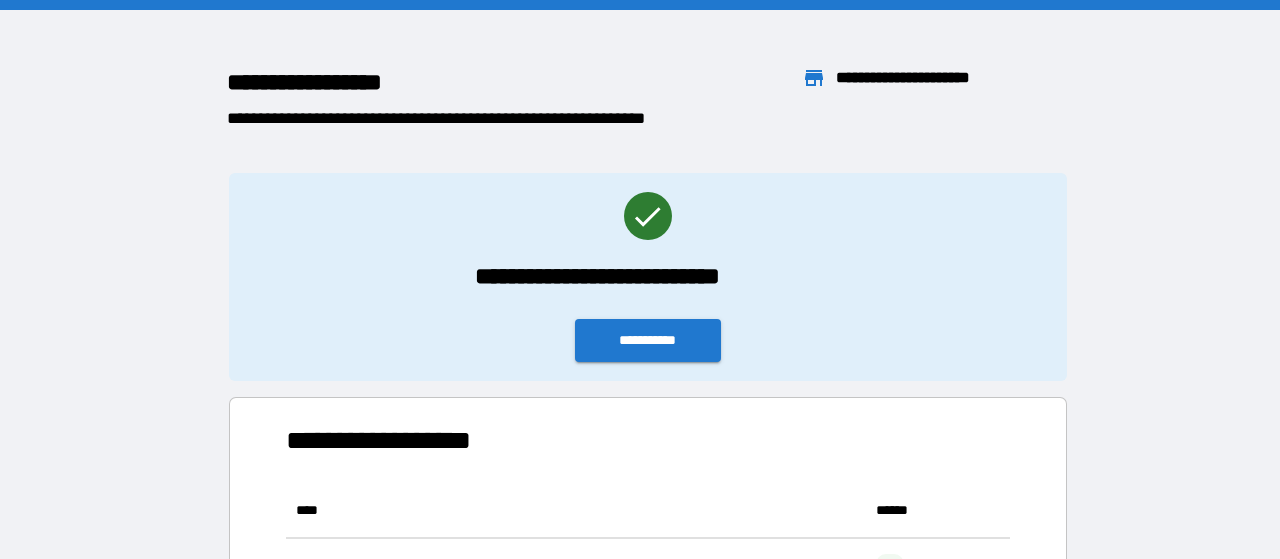 scroll, scrollTop: 16, scrollLeft: 16, axis: both 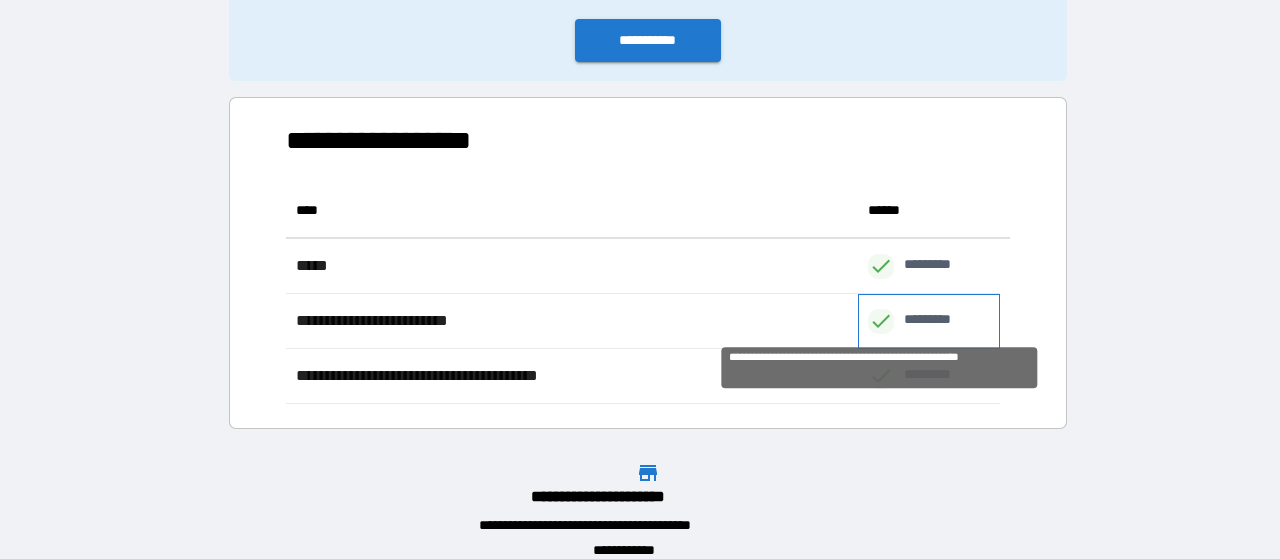 click 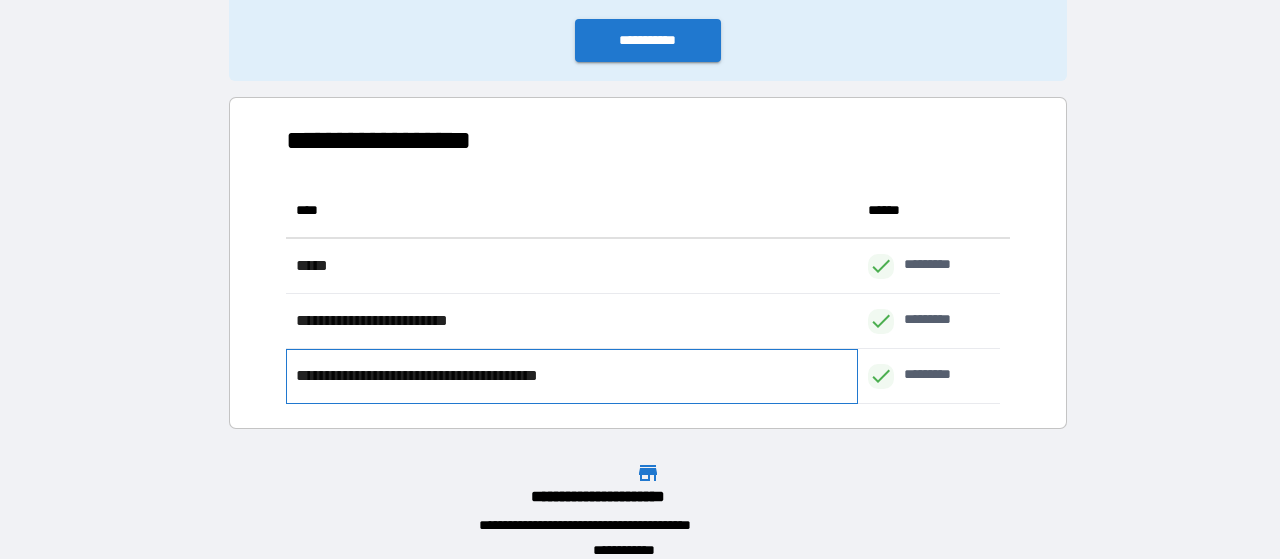 click on "**********" at bounding box center [450, 376] 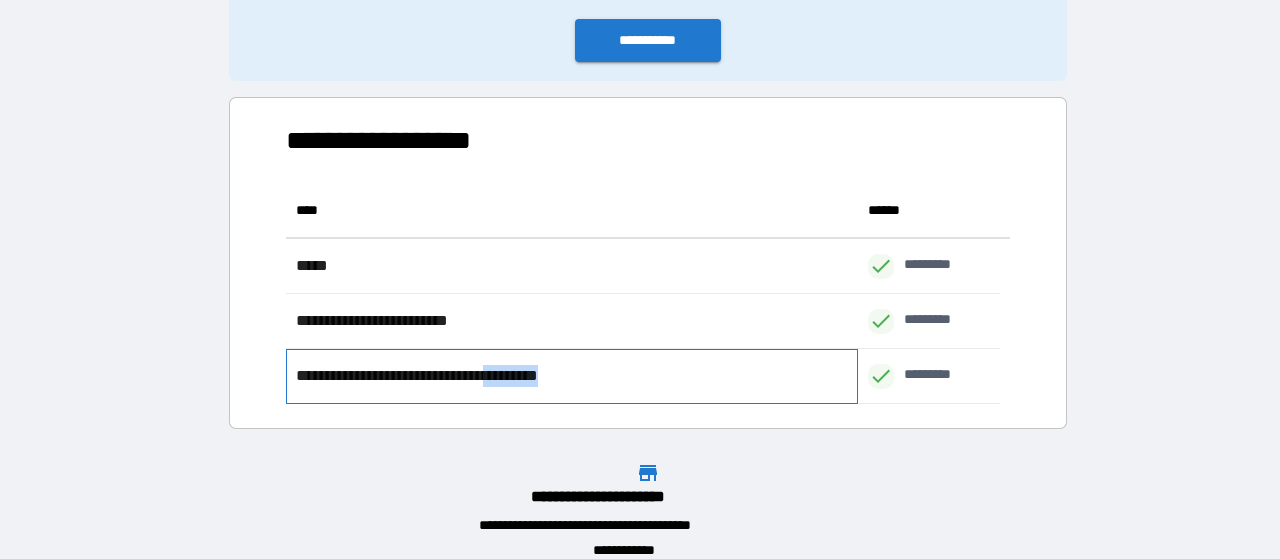 click on "**********" at bounding box center (450, 376) 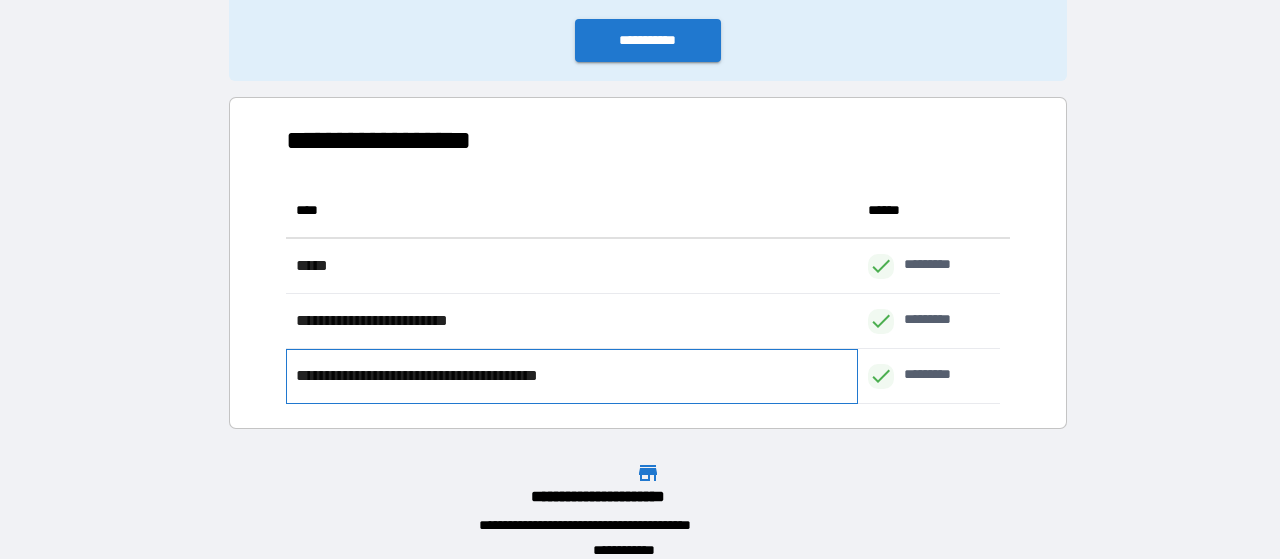 click on "**********" at bounding box center (571, 376) 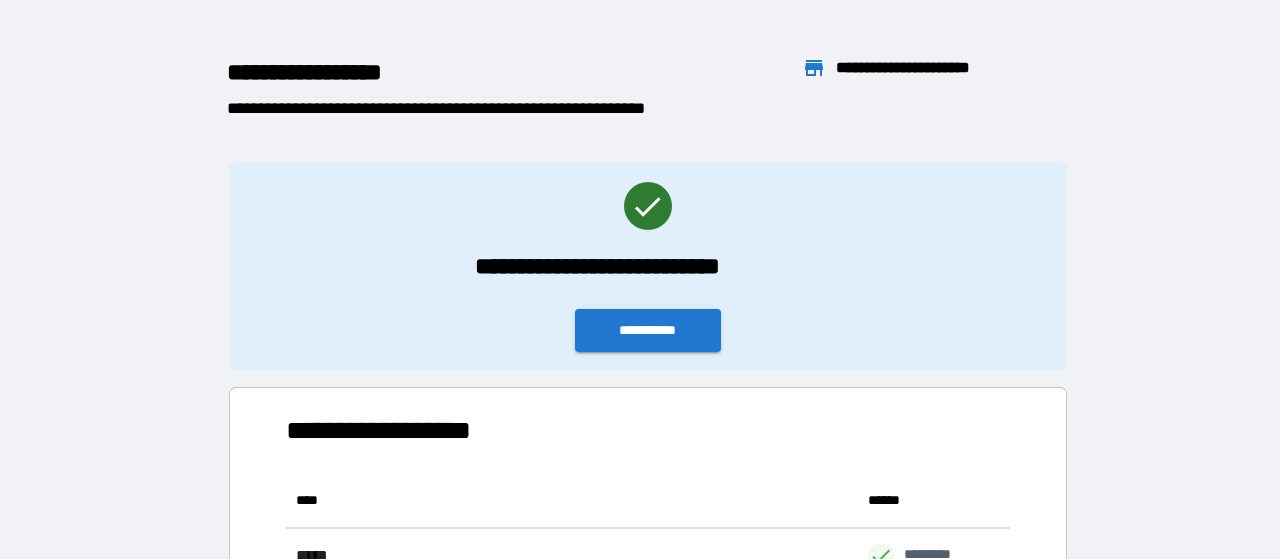 scroll, scrollTop: 0, scrollLeft: 0, axis: both 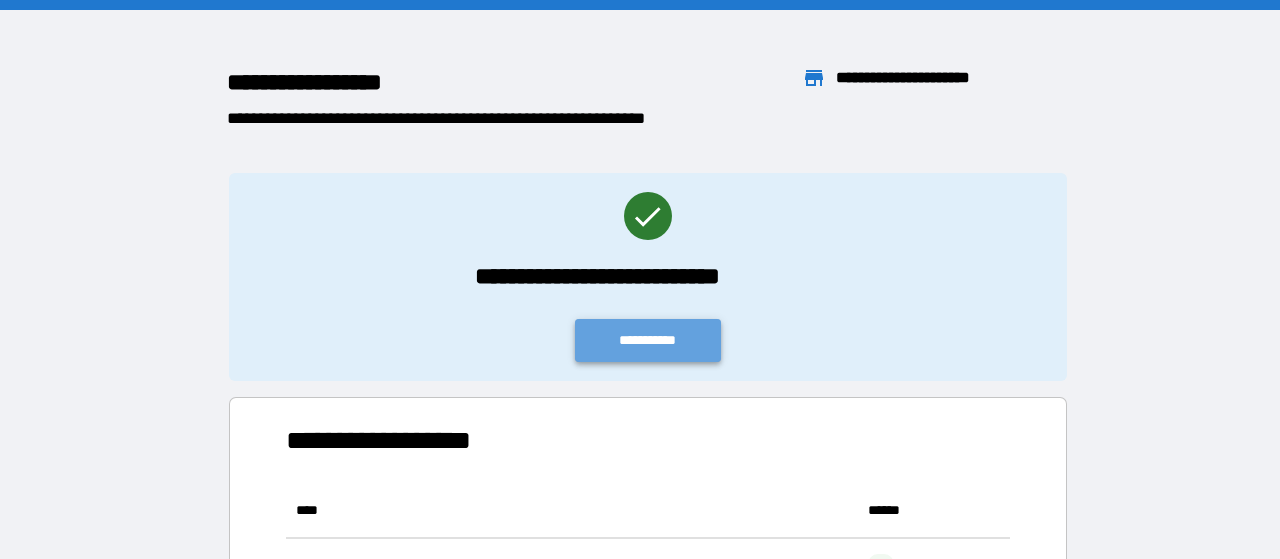 click on "**********" at bounding box center (648, 340) 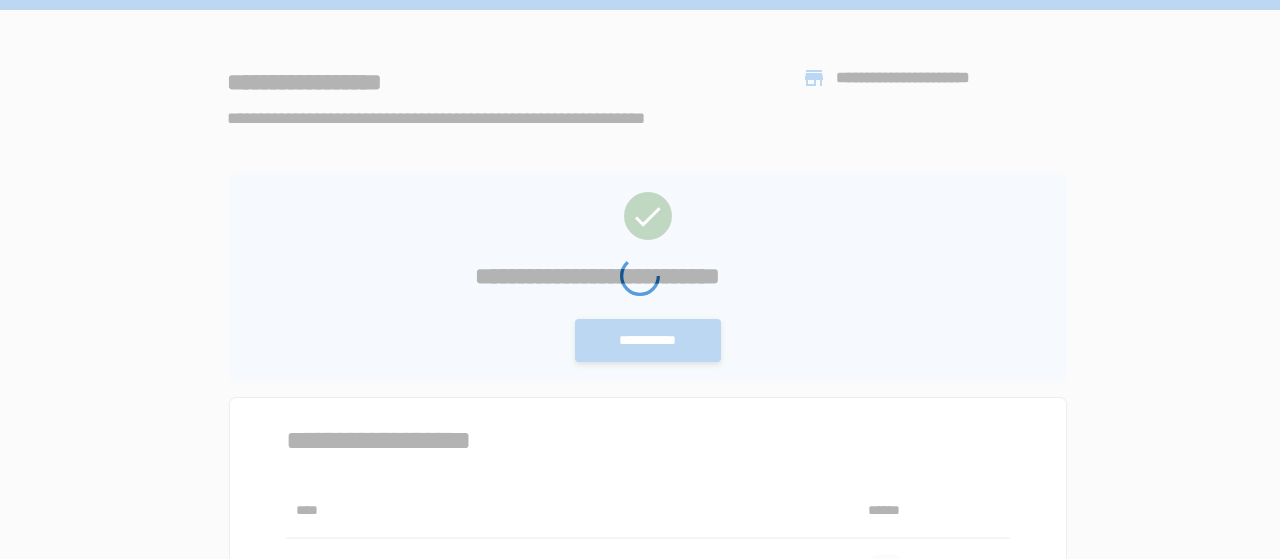 click at bounding box center [640, 407] 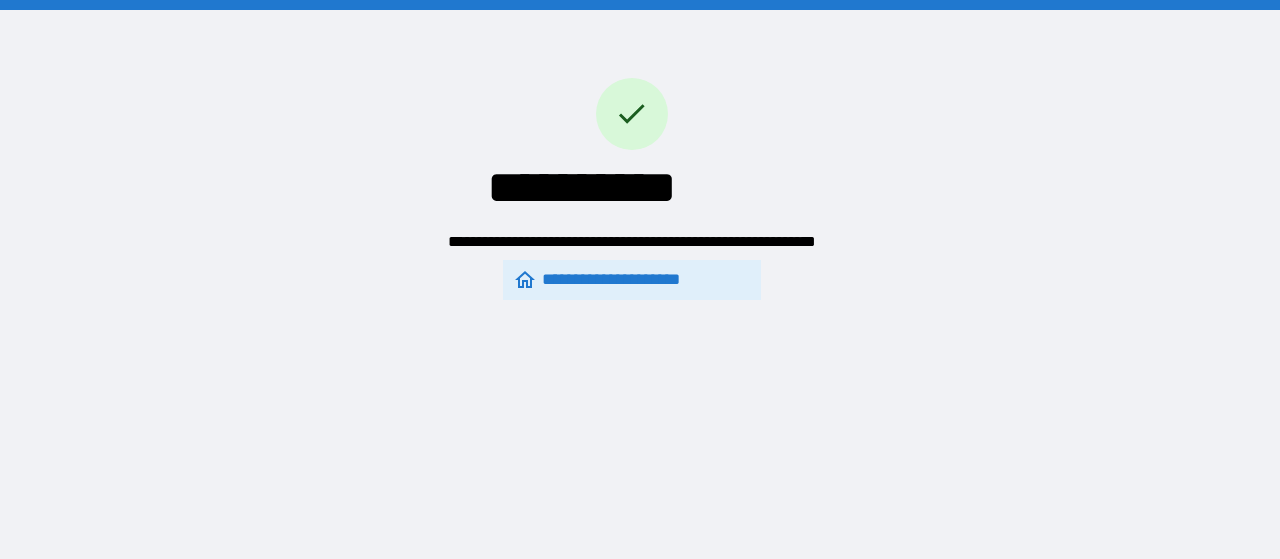 click on "**********" at bounding box center [632, 280] 